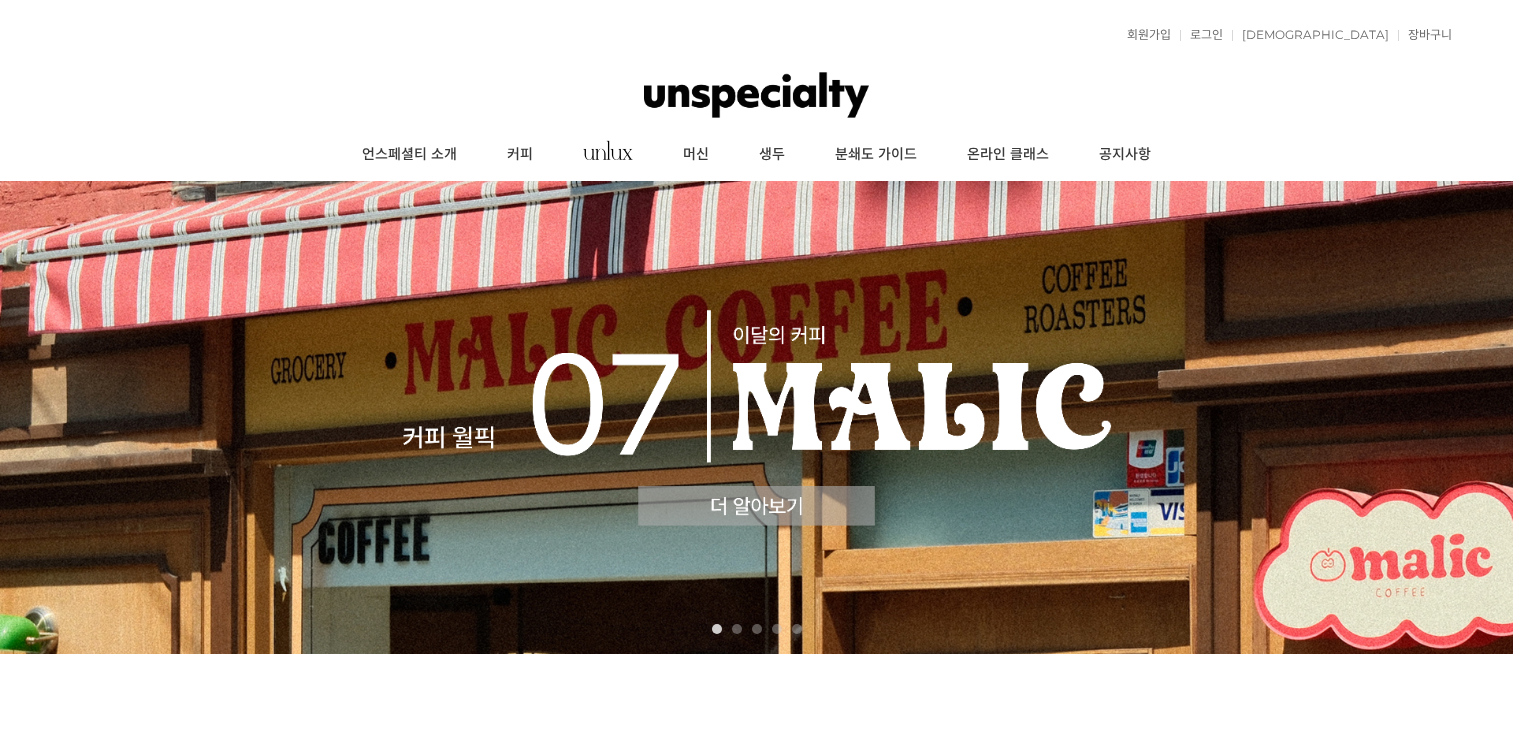 scroll, scrollTop: 0, scrollLeft: 0, axis: both 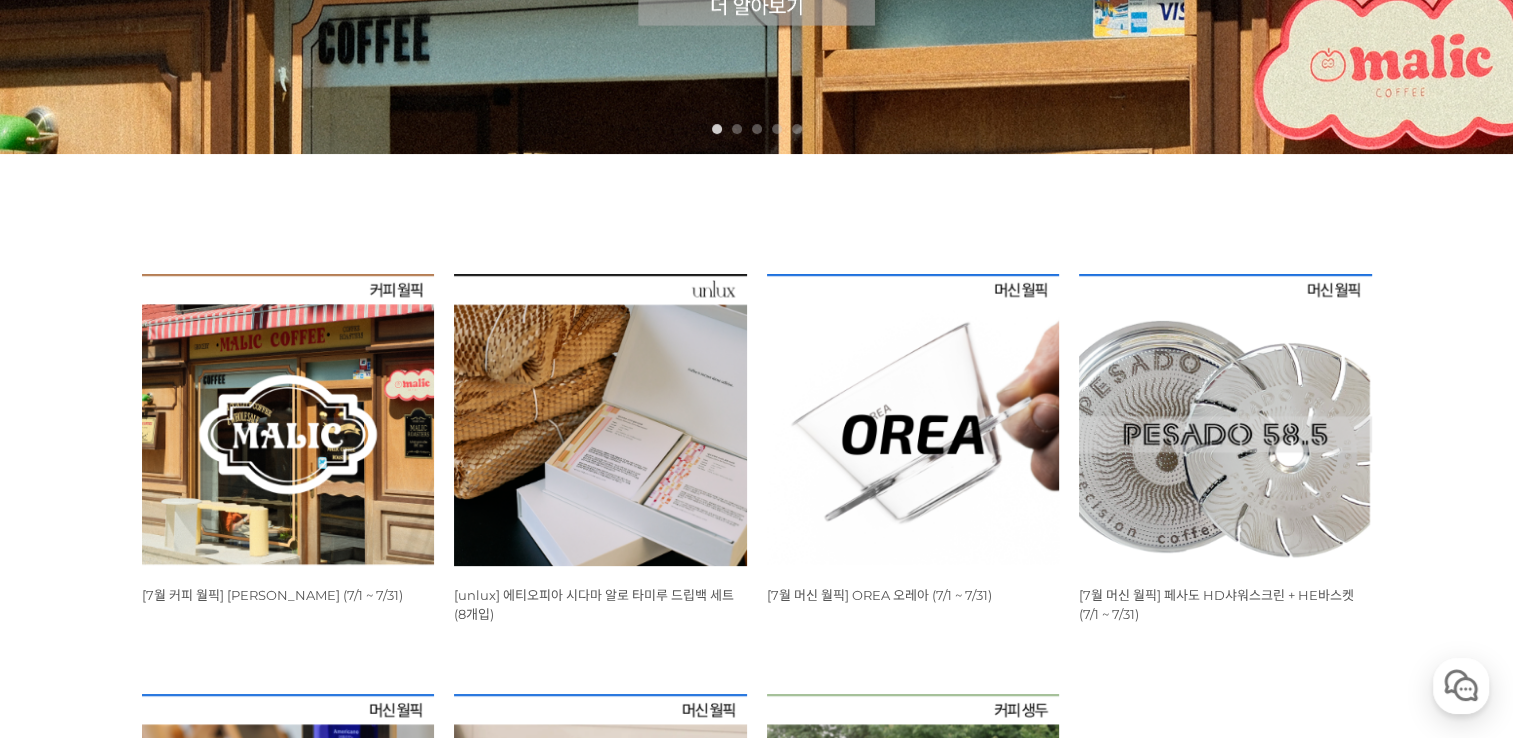 click at bounding box center (288, 420) 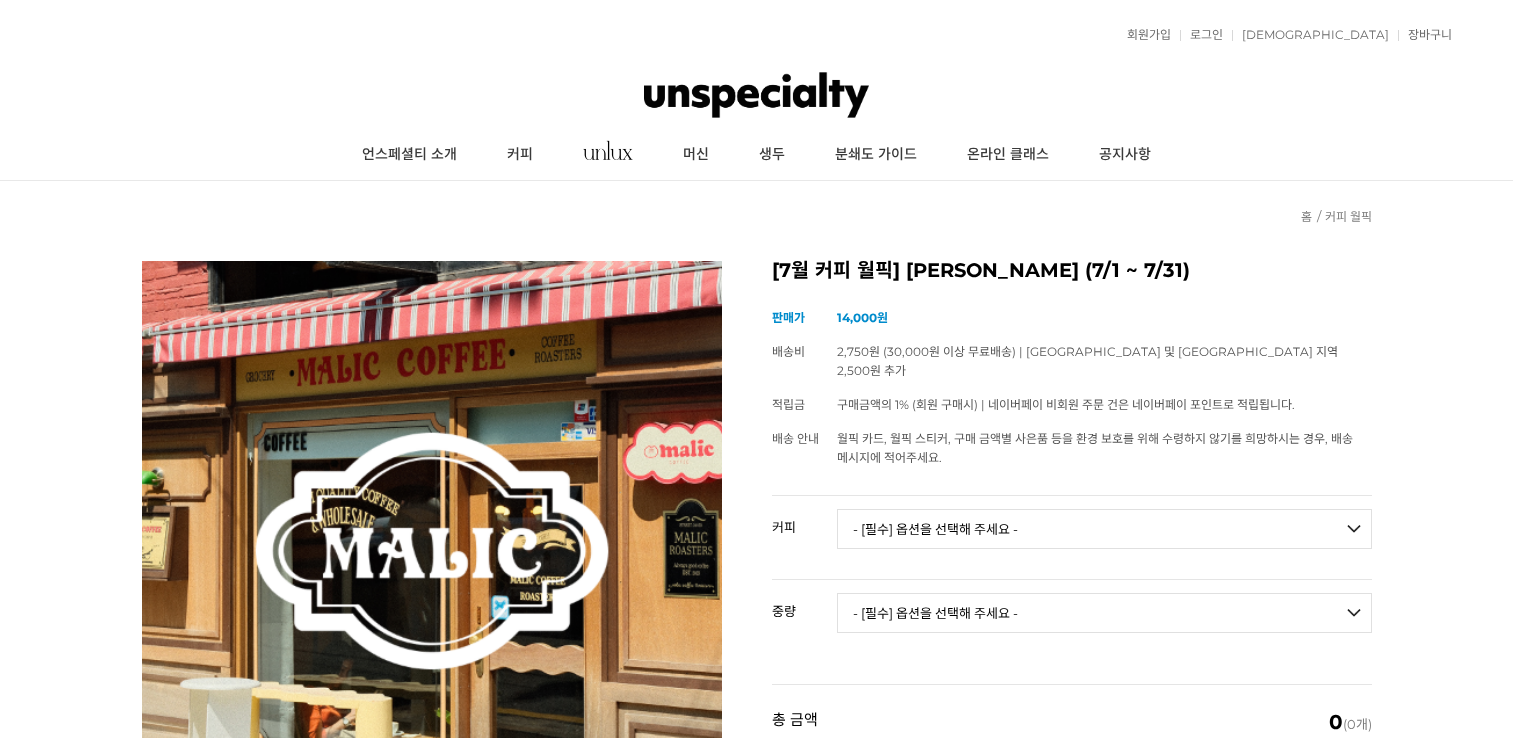 scroll, scrollTop: 0, scrollLeft: 0, axis: both 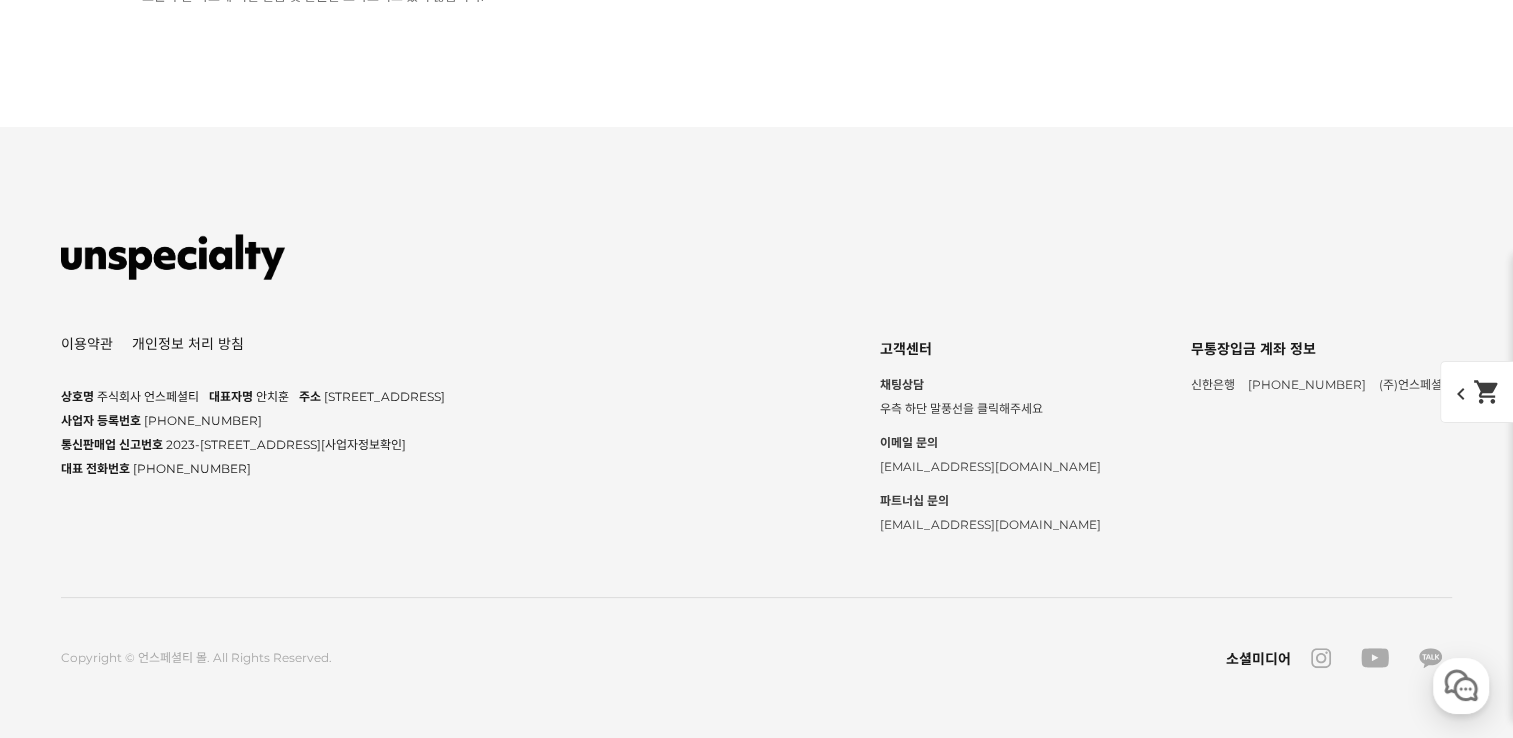 click on "상품 문의  35" at bounding box center (911, -2405) 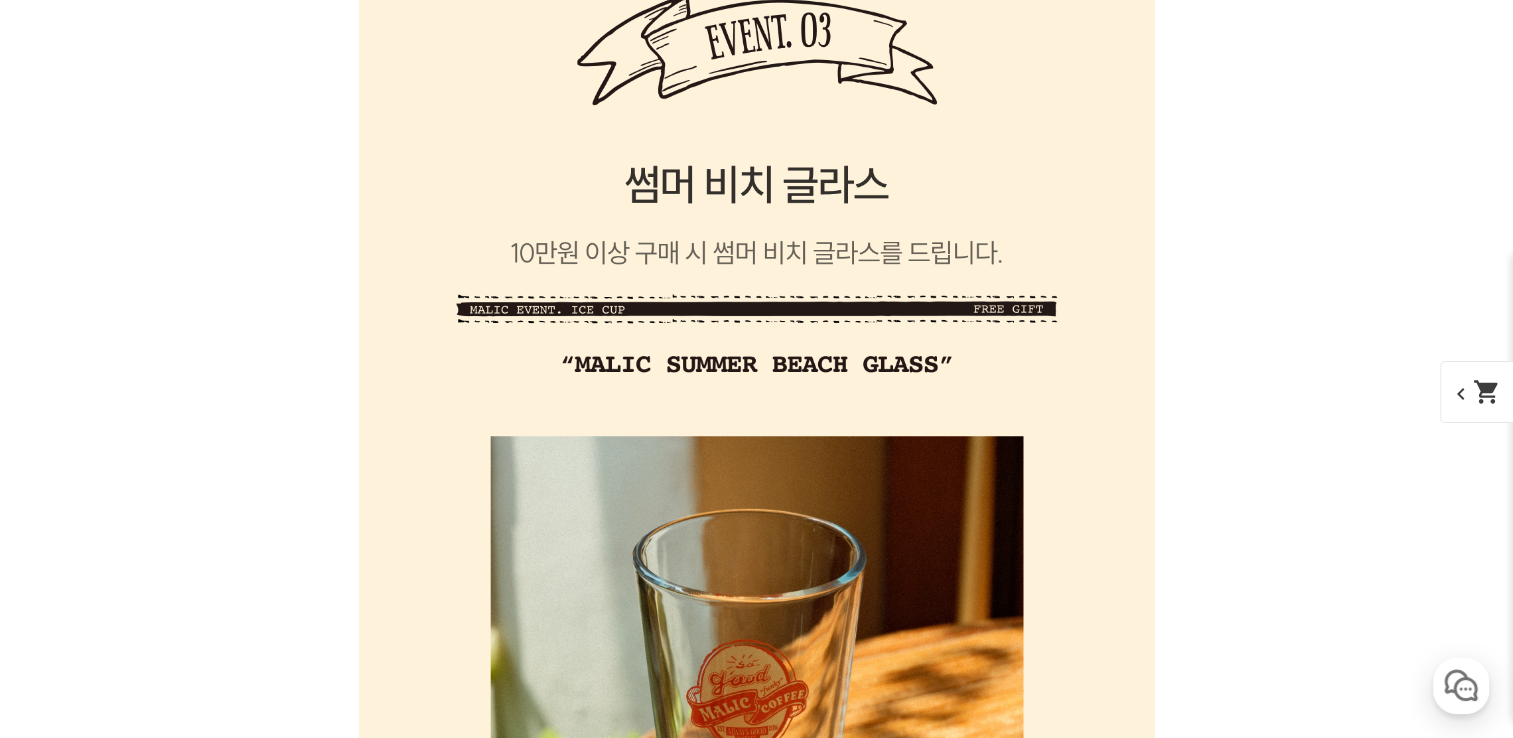 scroll, scrollTop: 16339, scrollLeft: 0, axis: vertical 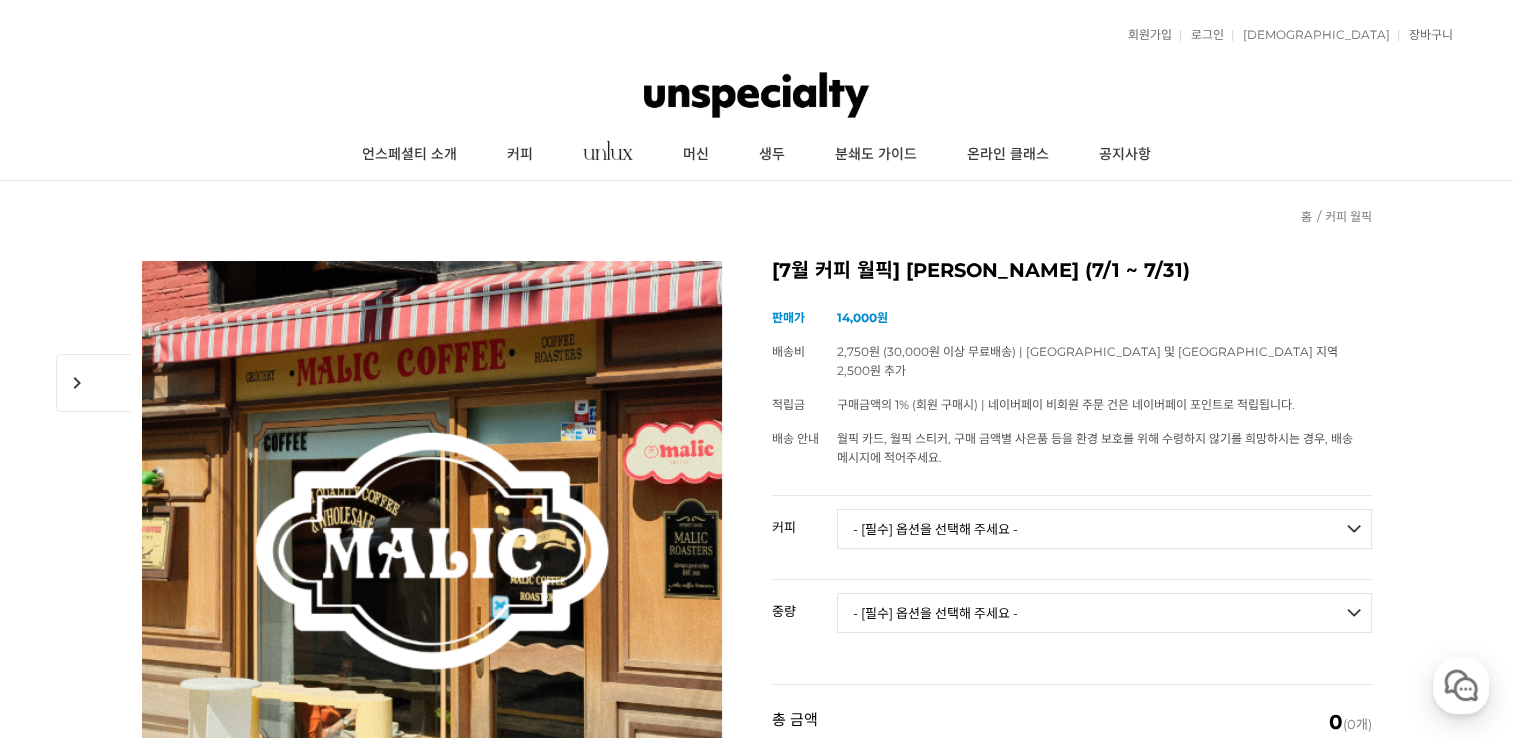 click on "- [필수] 옵션을 선택해 주세요 - ------------------- 언스페셜티 분쇄도 가이드 종이(주문 1개당 최대 1개 제공) 그레이프 쥬스 (언스페셜티 블렌드) 애플 쥬스 (언스페셜티 블렌드) 허니 자몽 쥬스 (언스페셜티 블렌드) [기획상품] 2024 Best of Panama 3종 10g 레시피팩 프루티 블렌드 마일드 블렌드 모닝 블렌드 #1 탄자니아 아카시아 힐스 게이샤 AA 풀리 워시드 [품절] #2 콜롬비아 포파얀 슈가케인 디카페인 #3 에티오피아 알로 타미루 미리가 74158 워시드 #4 에티오피아 첼베사 워시드 디카페인 #5 케냐 뚱구리 AB 풀리 워시드 [품절] #6 에티오피아 버그 우 셀렉션 에얼룸 내추럴 (Lot2) [품절] #7 에티오피아 알로 타미루 무라고 74158 클래식 워시드 #8 케냐 은가라투아 AB 워시드 (Lot 159) [품절] [7.4 오픈] #9 온두라스 마리사벨 카바예로 파카마라 워시드 #24 페루 알토 미라도르 게이샤 워시드" at bounding box center [1104, 529] 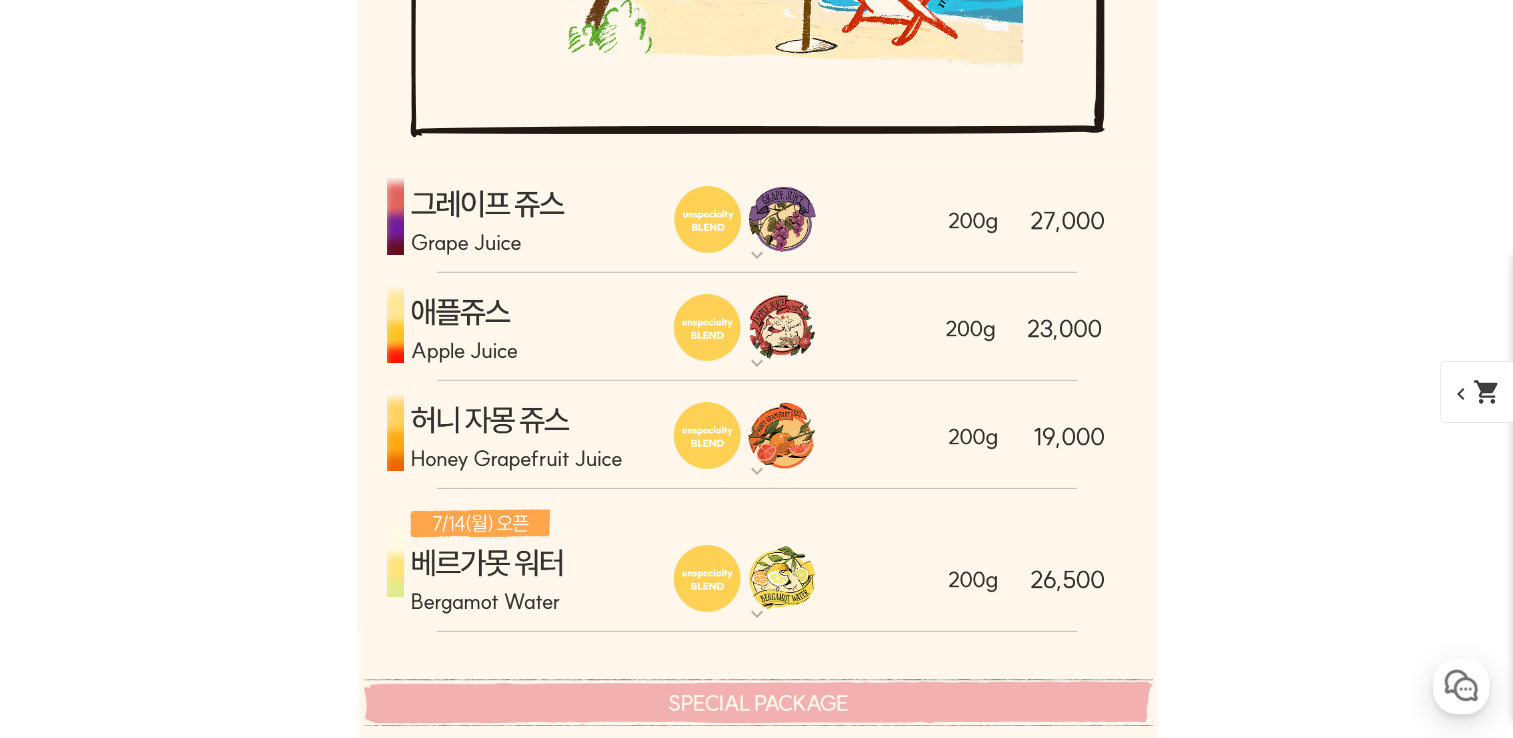 scroll, scrollTop: 6200, scrollLeft: 0, axis: vertical 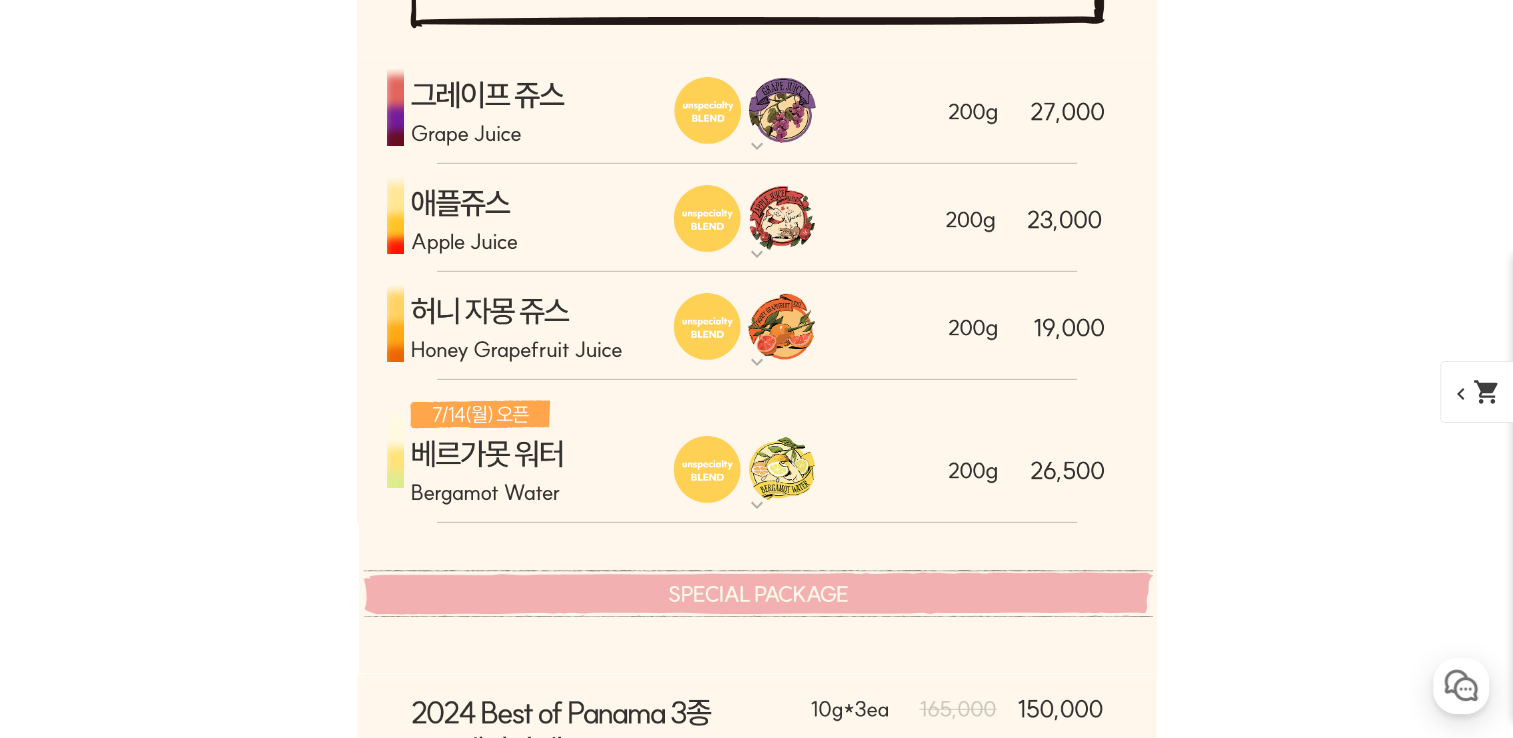 click on "expand_more" at bounding box center [757, 505] 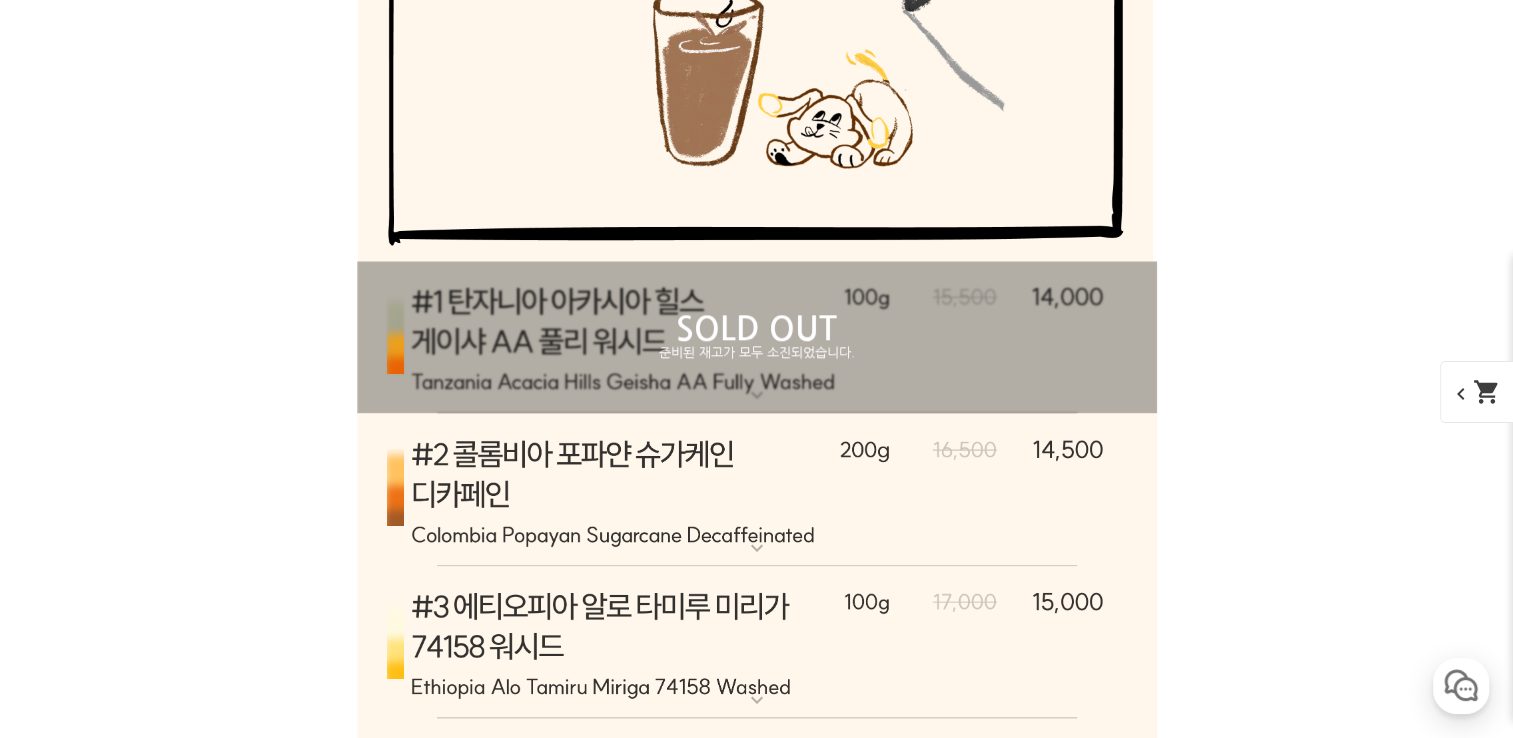 scroll, scrollTop: 9800, scrollLeft: 0, axis: vertical 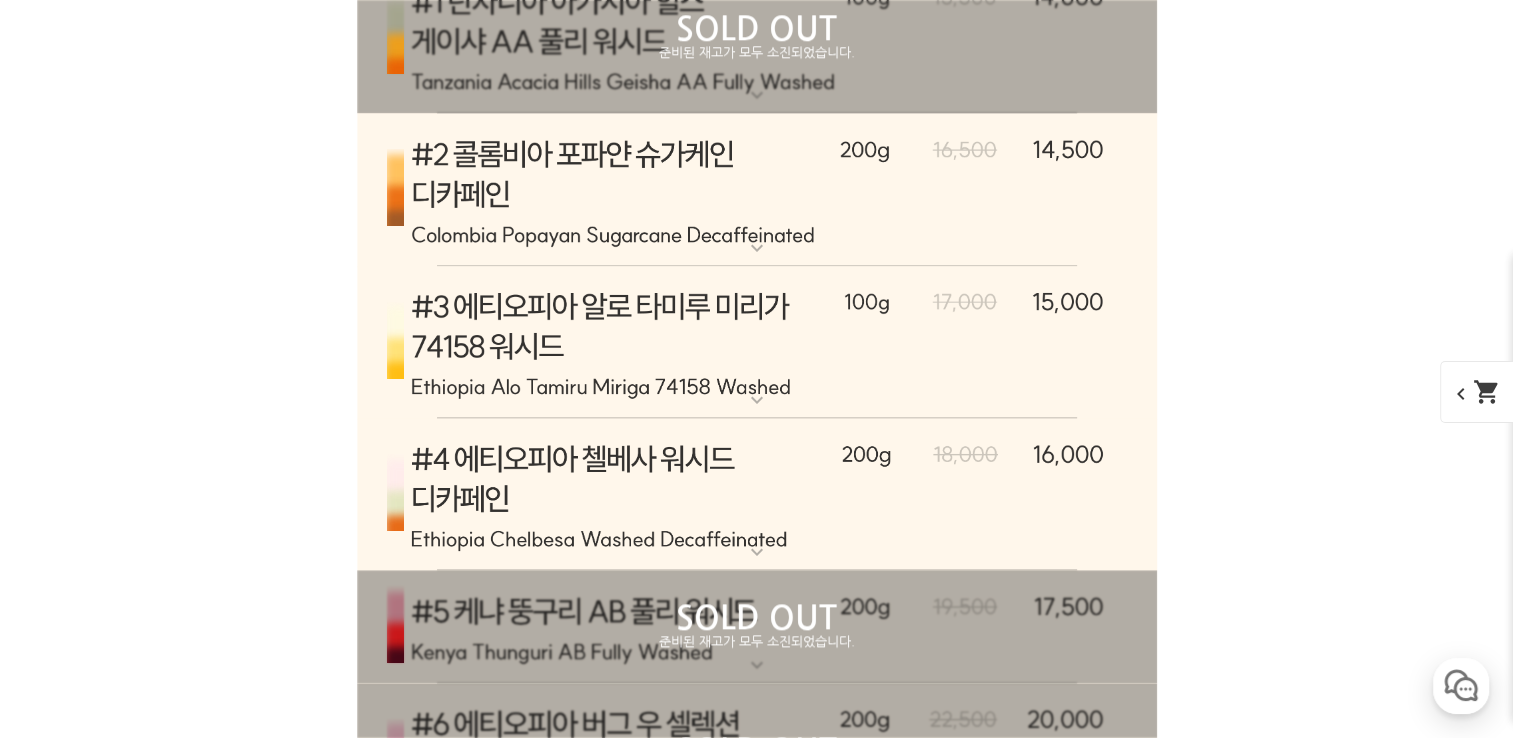 click on "expand_more" at bounding box center [757, 400] 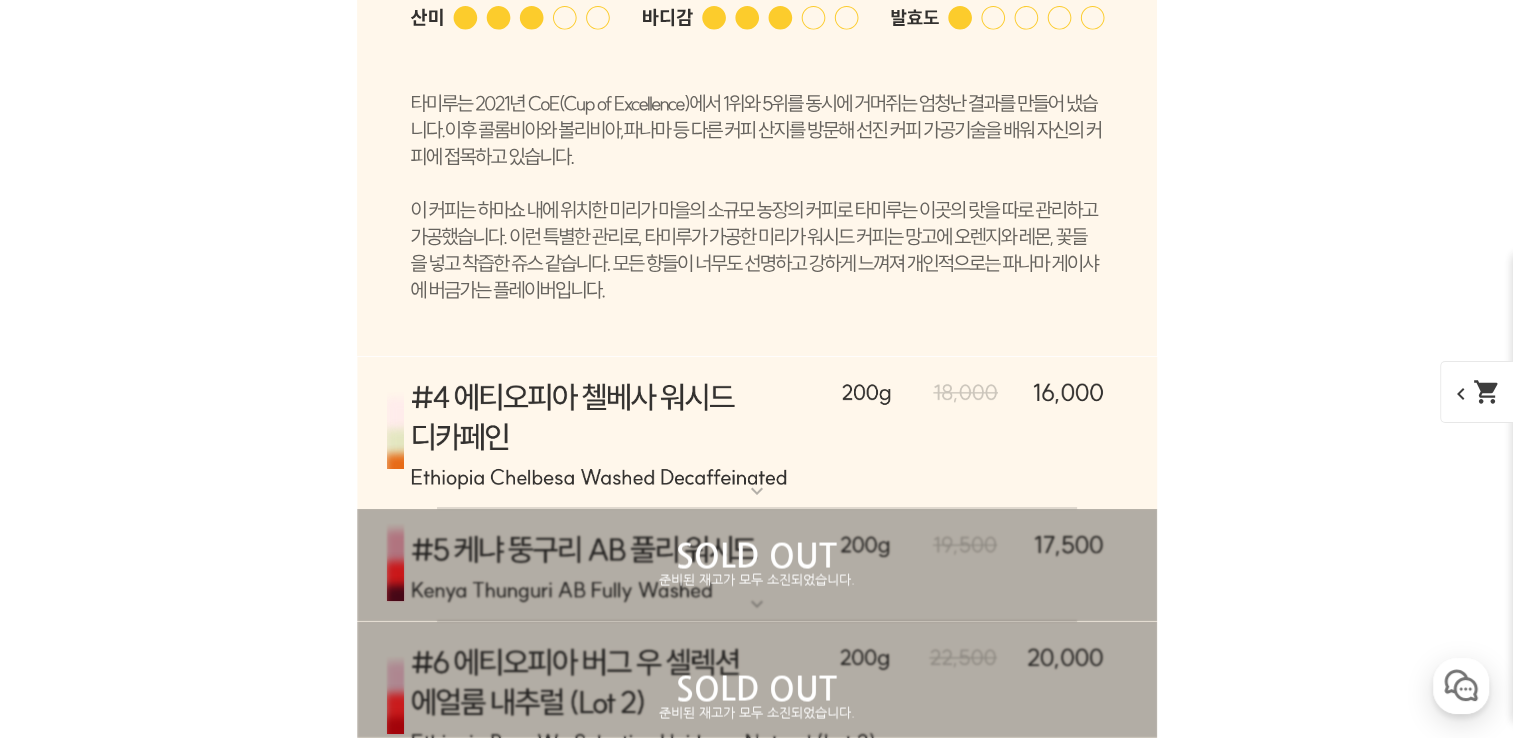 scroll, scrollTop: 10900, scrollLeft: 0, axis: vertical 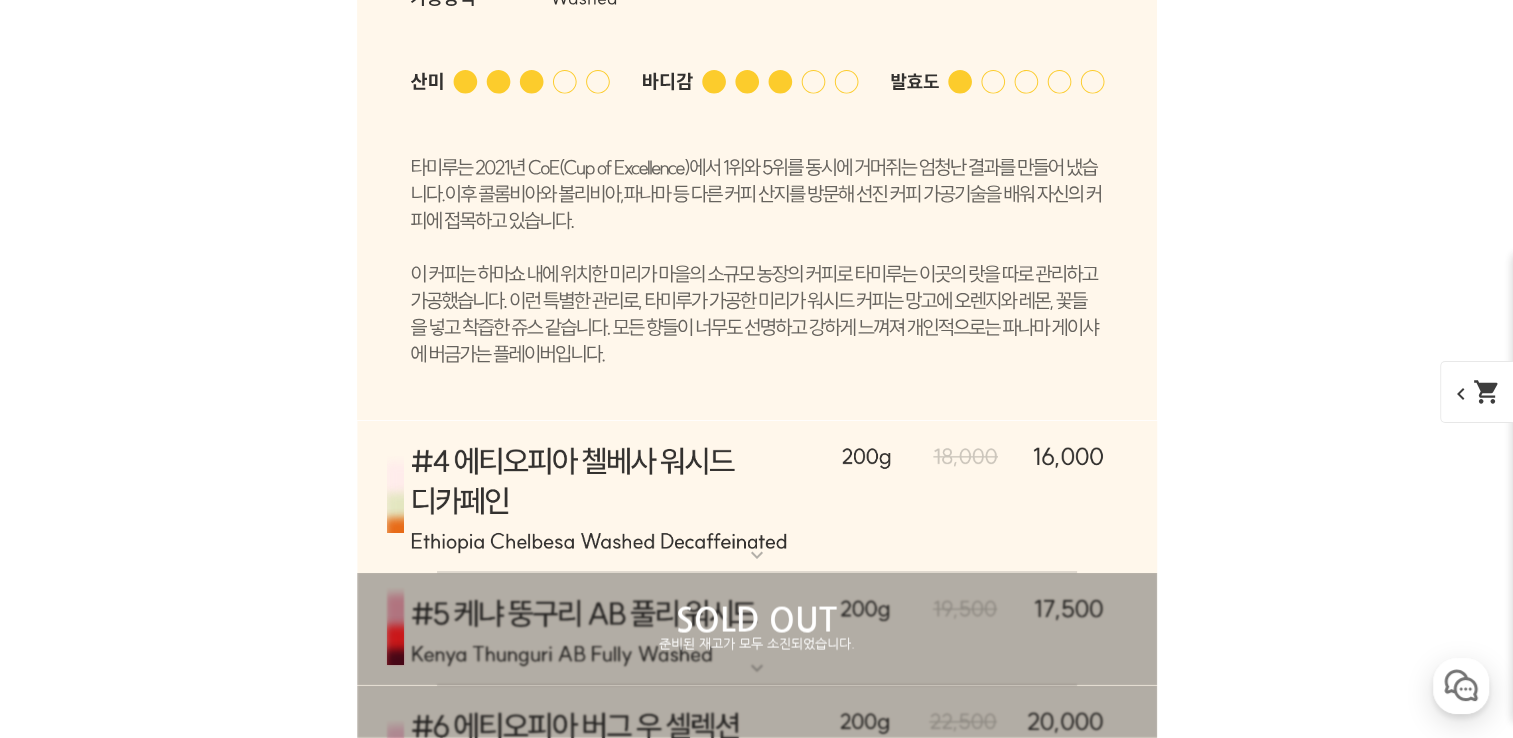 click on "expand_more" at bounding box center [757, 554] 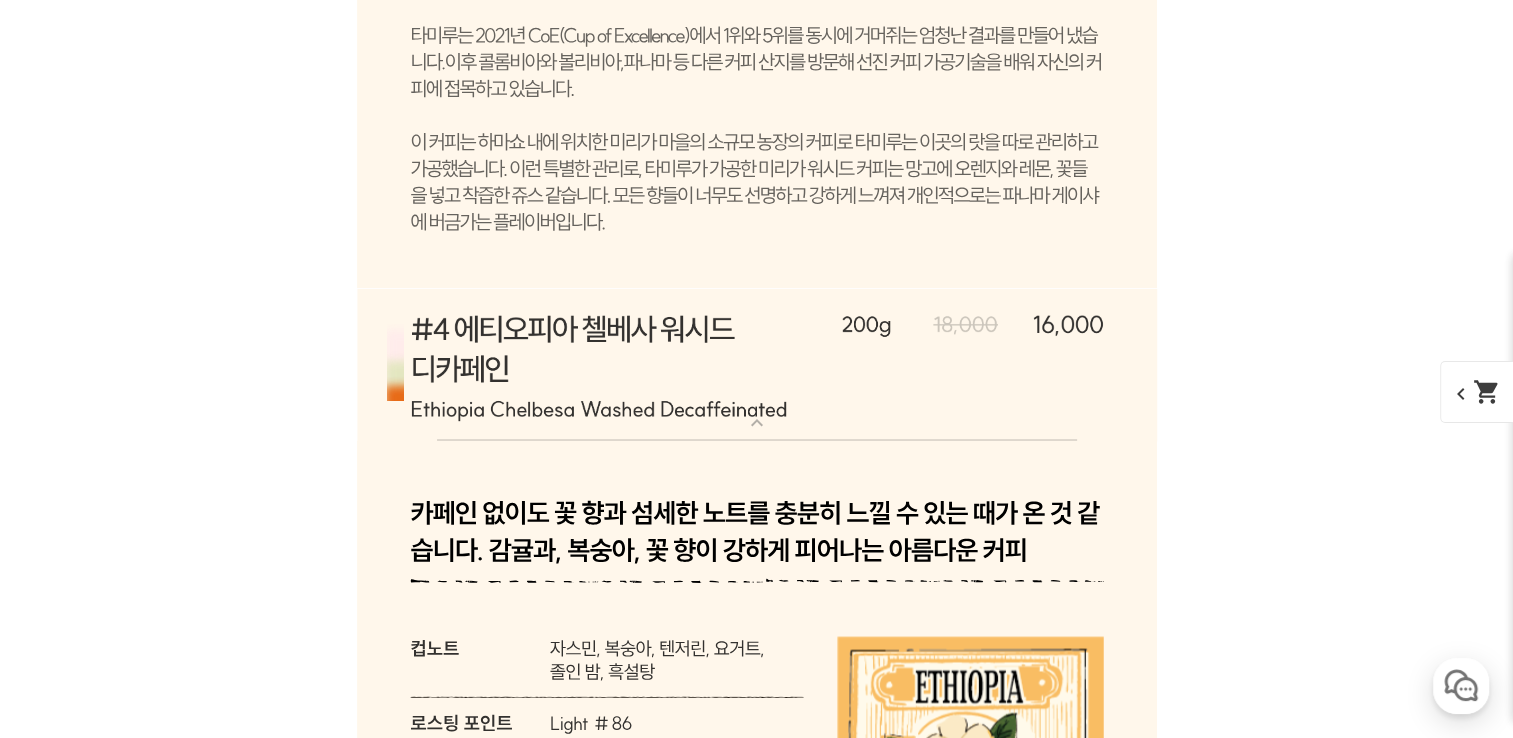 scroll, scrollTop: 10900, scrollLeft: 0, axis: vertical 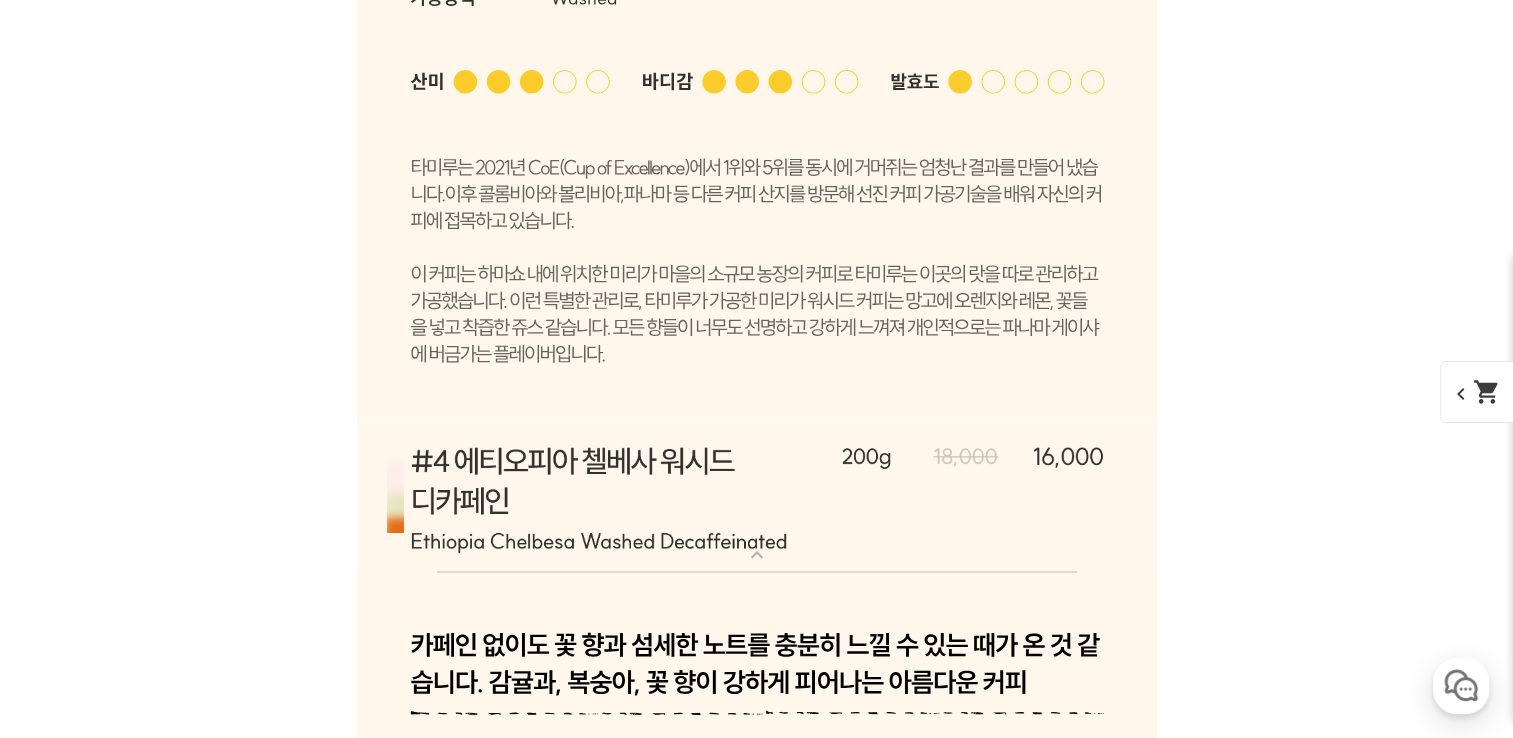 click on "expand_more" at bounding box center [757, 554] 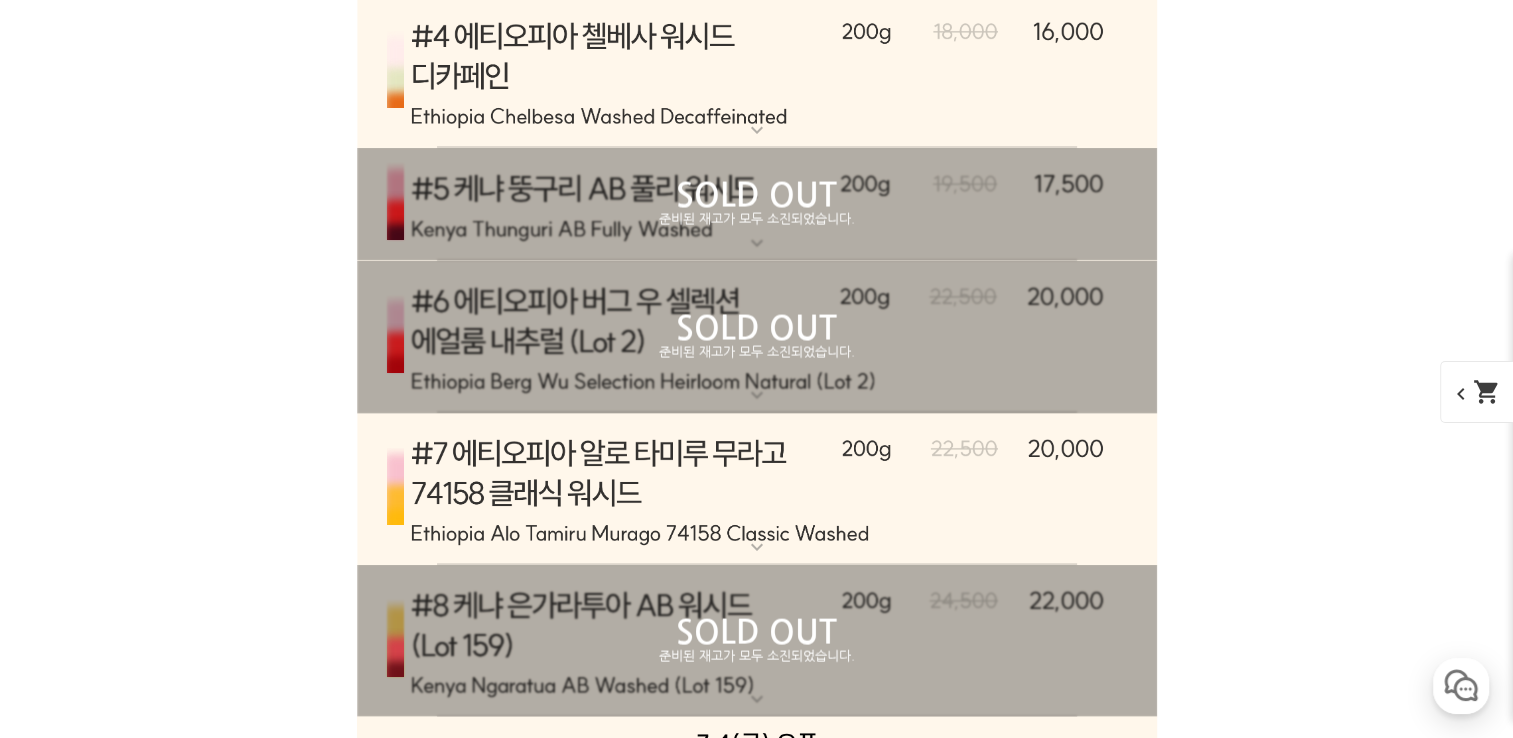 scroll, scrollTop: 11600, scrollLeft: 0, axis: vertical 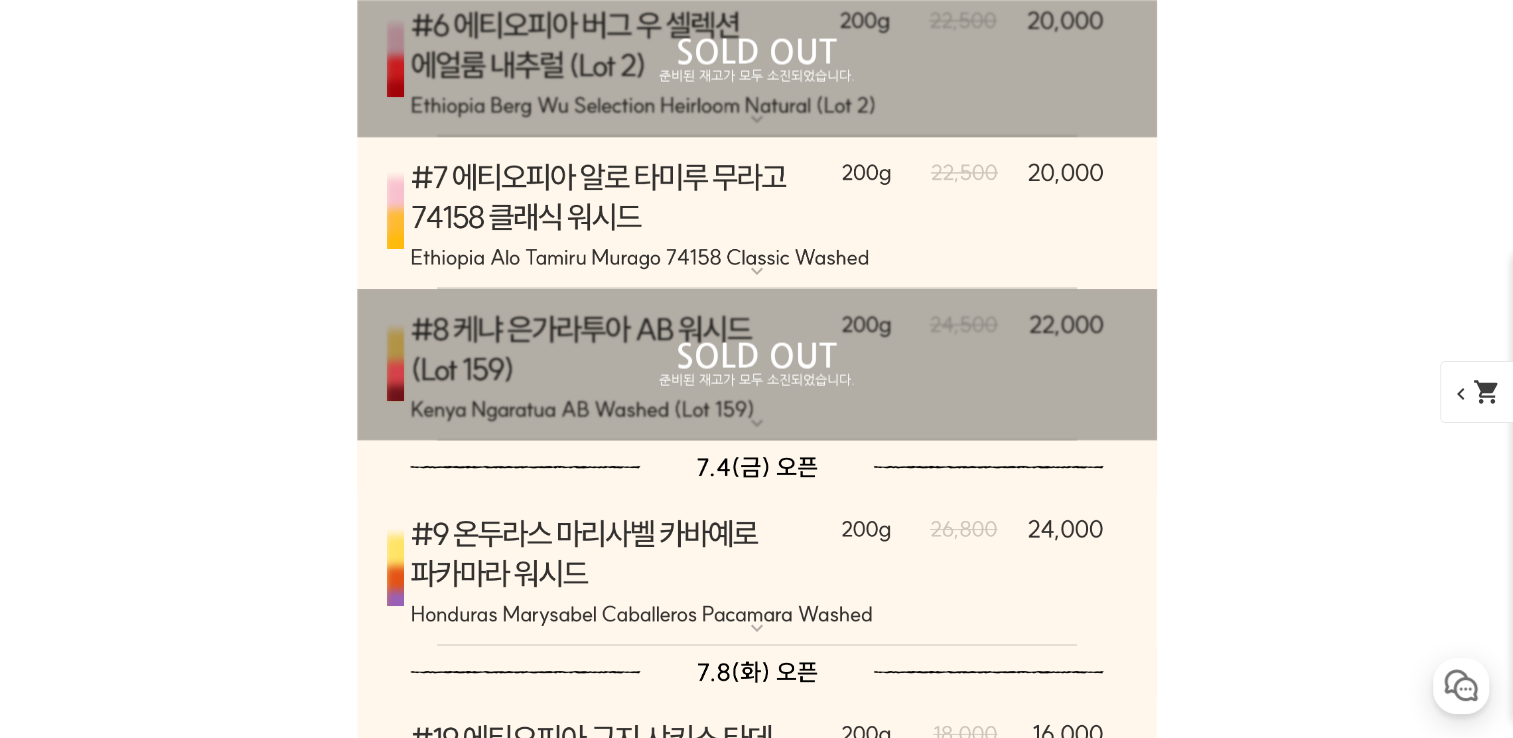 click on "expand_more" at bounding box center (757, 271) 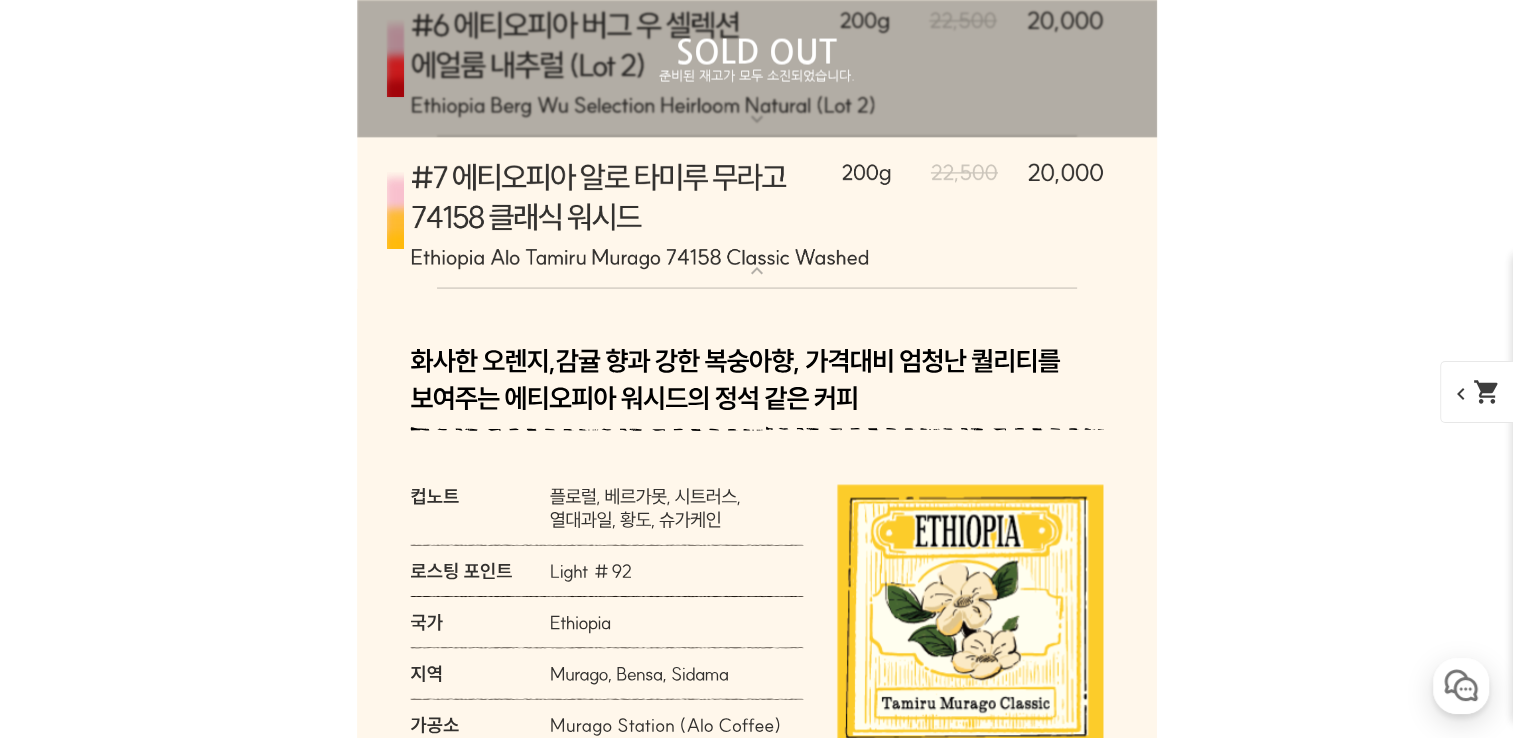 click on "expand_more" at bounding box center (757, 271) 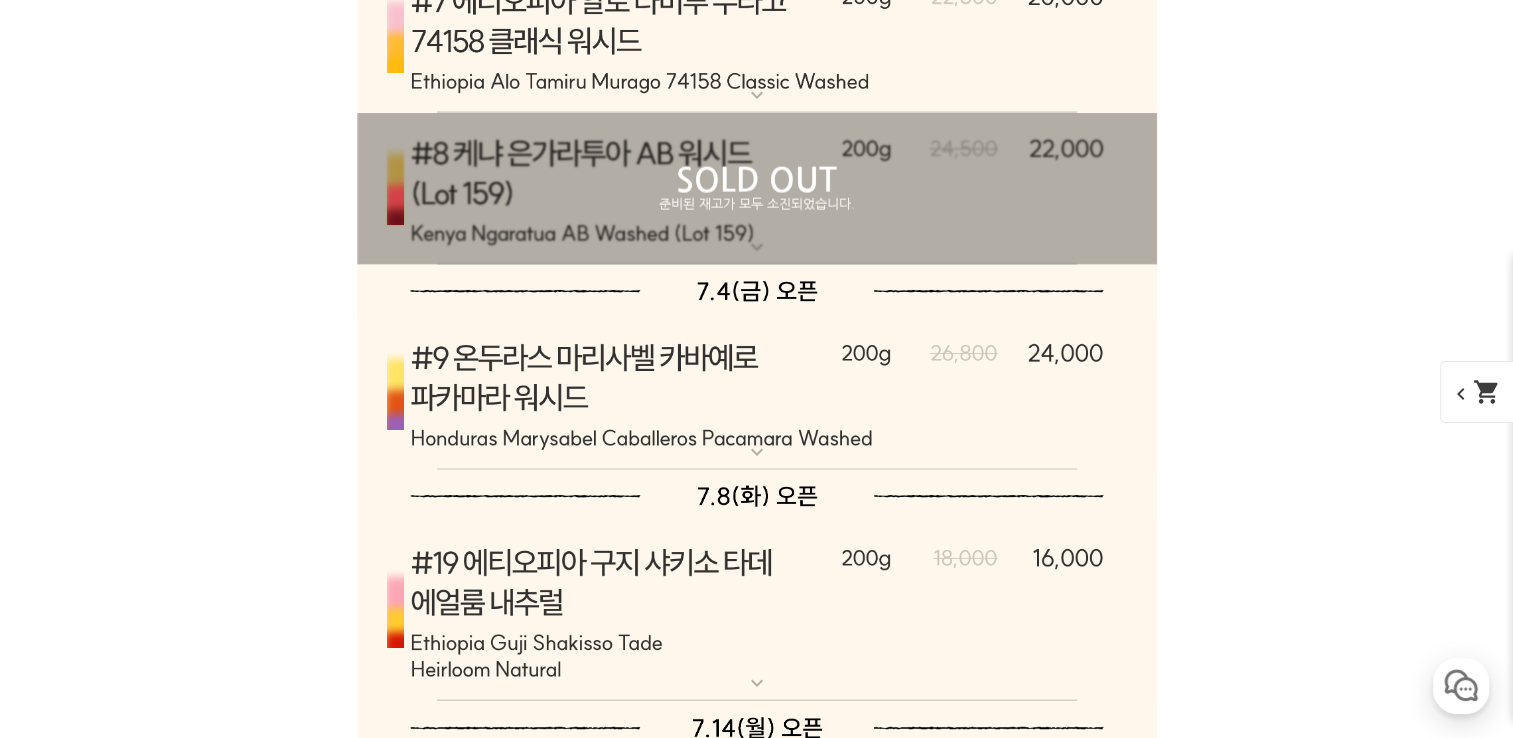 scroll, scrollTop: 11800, scrollLeft: 0, axis: vertical 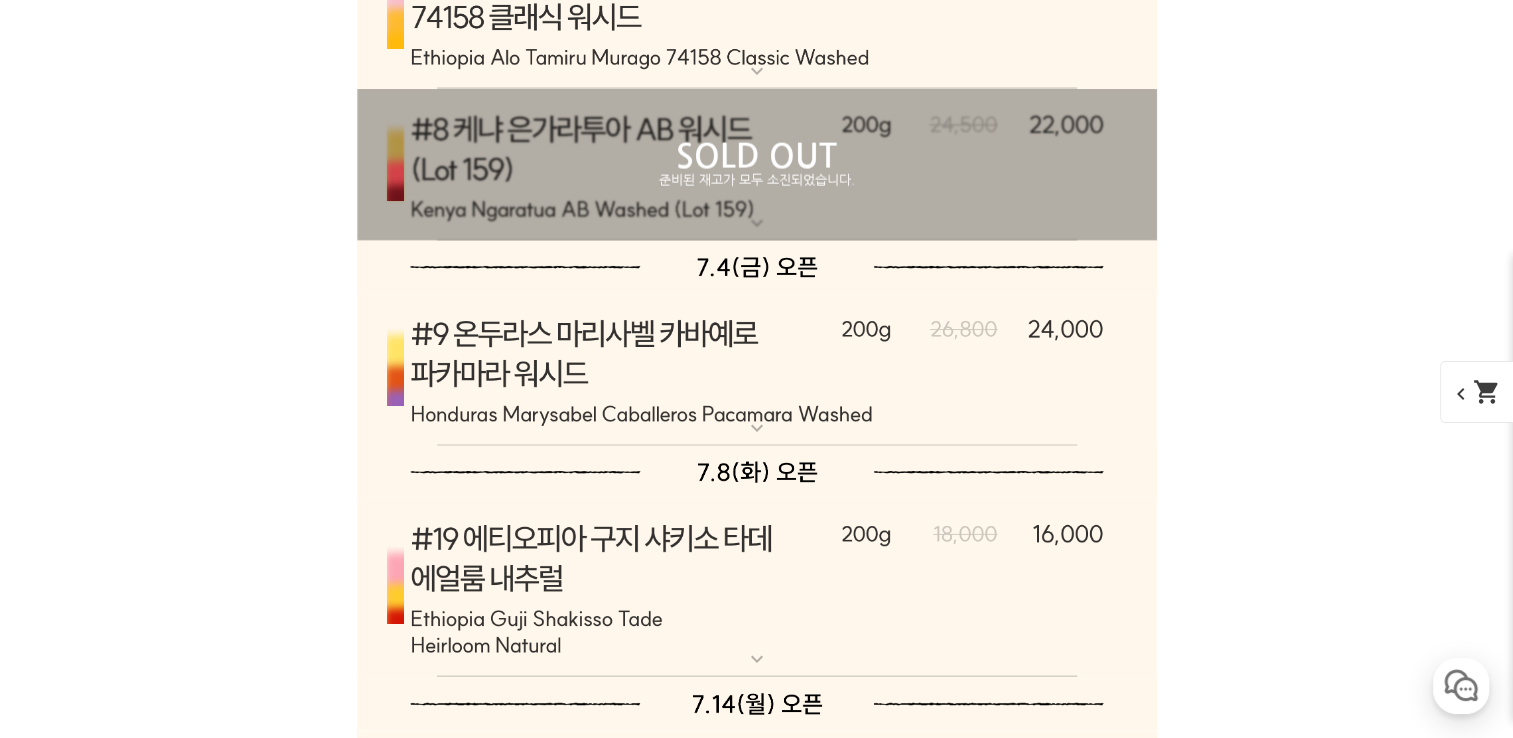 click on "expand_more" at bounding box center [757, 659] 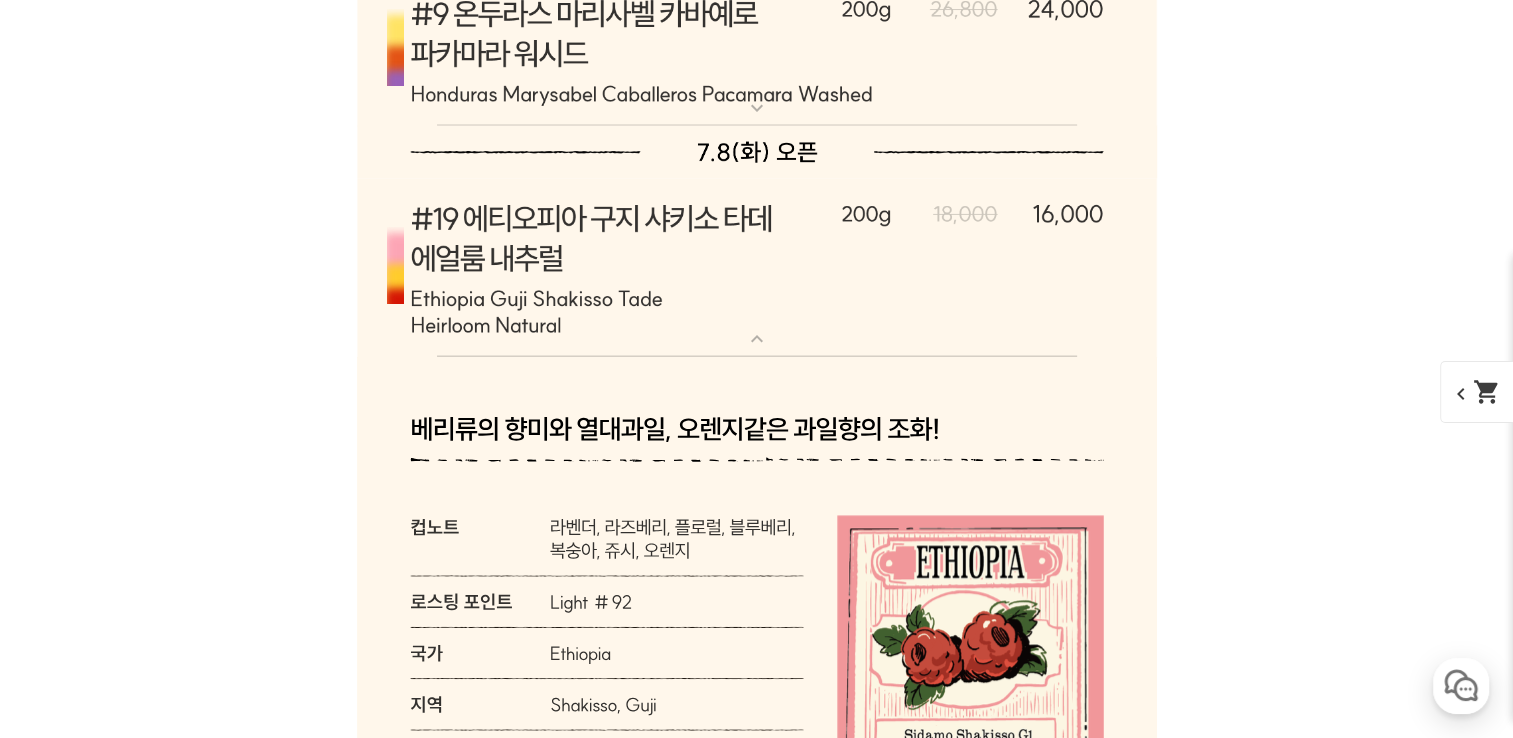 scroll, scrollTop: 12200, scrollLeft: 0, axis: vertical 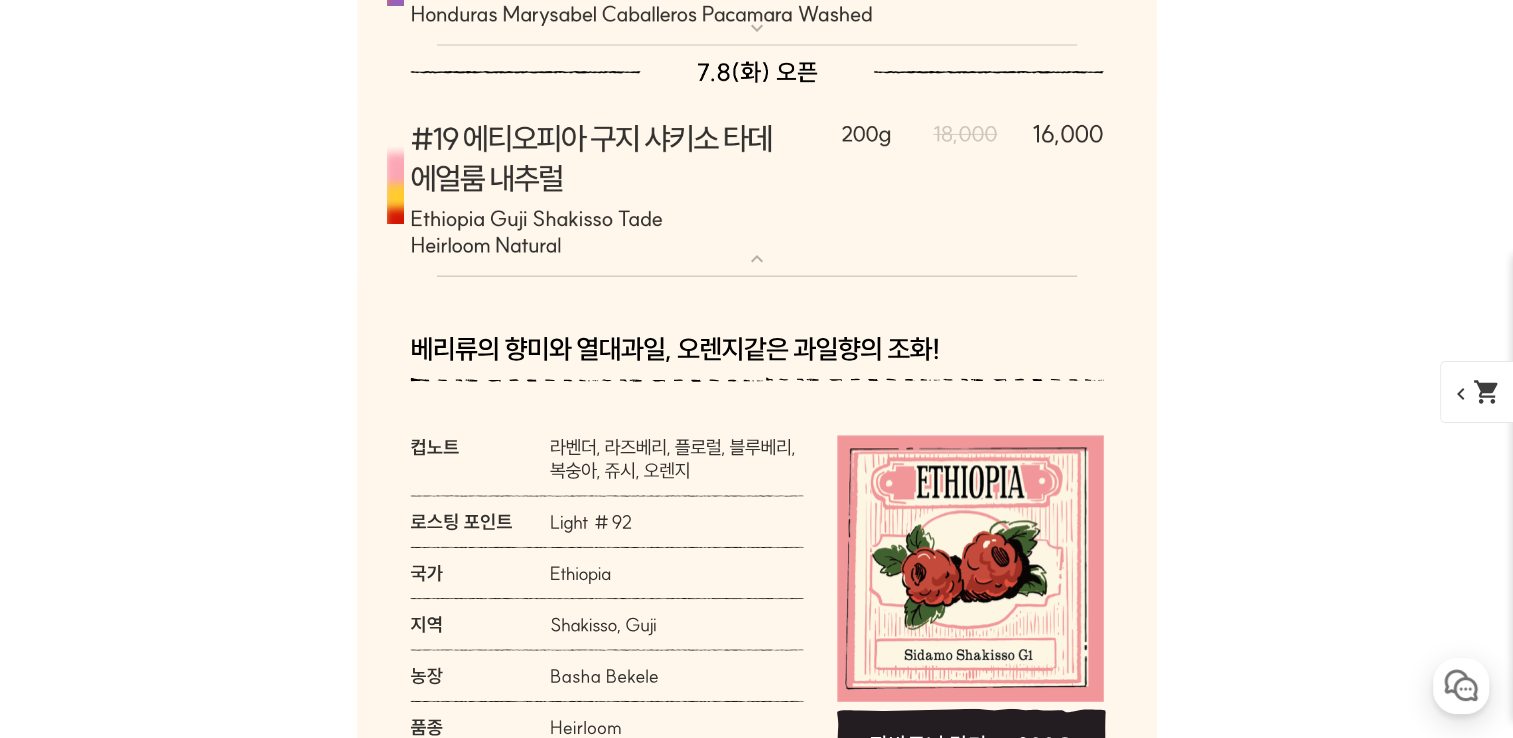 click on "expand_more" at bounding box center (757, 259) 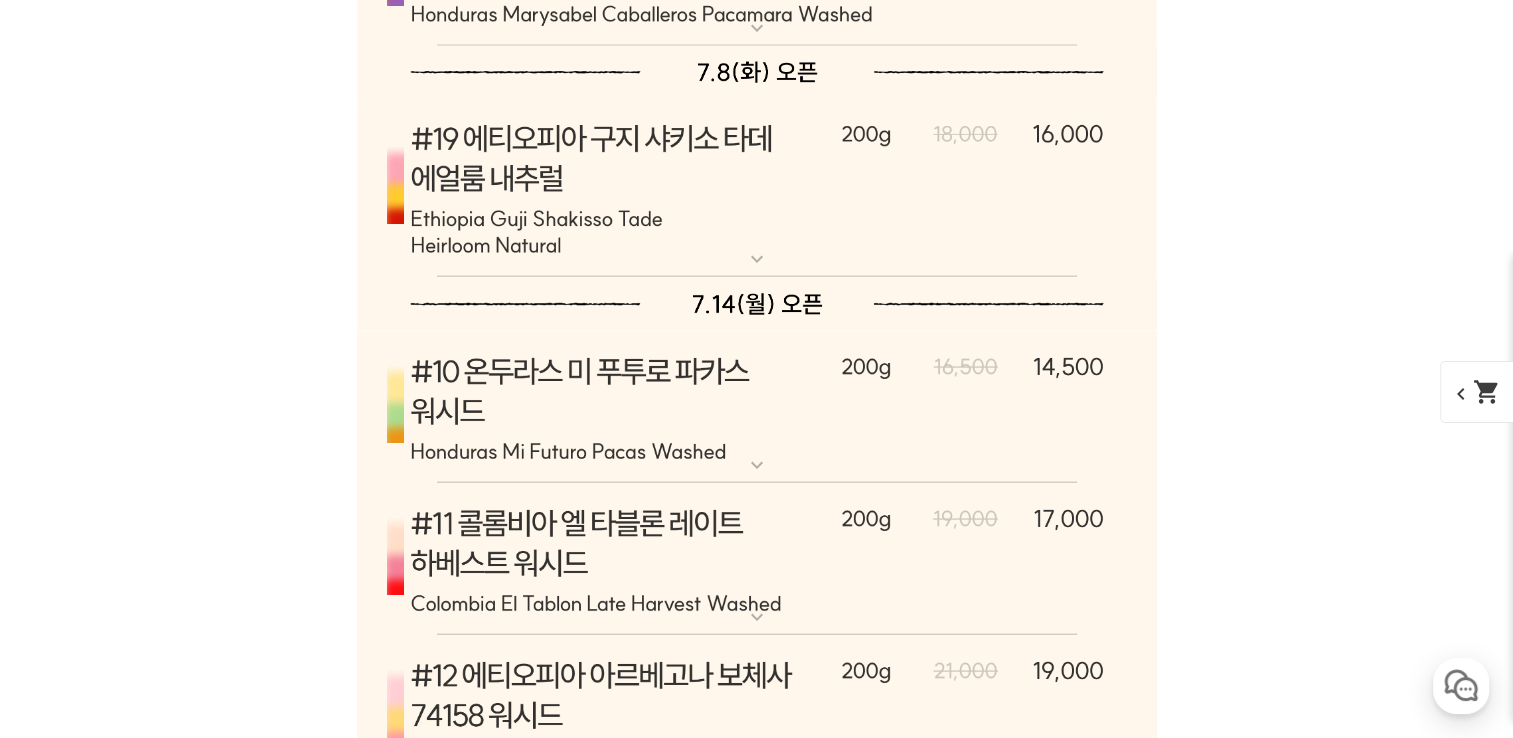 click on "expand_more" at bounding box center [757, 465] 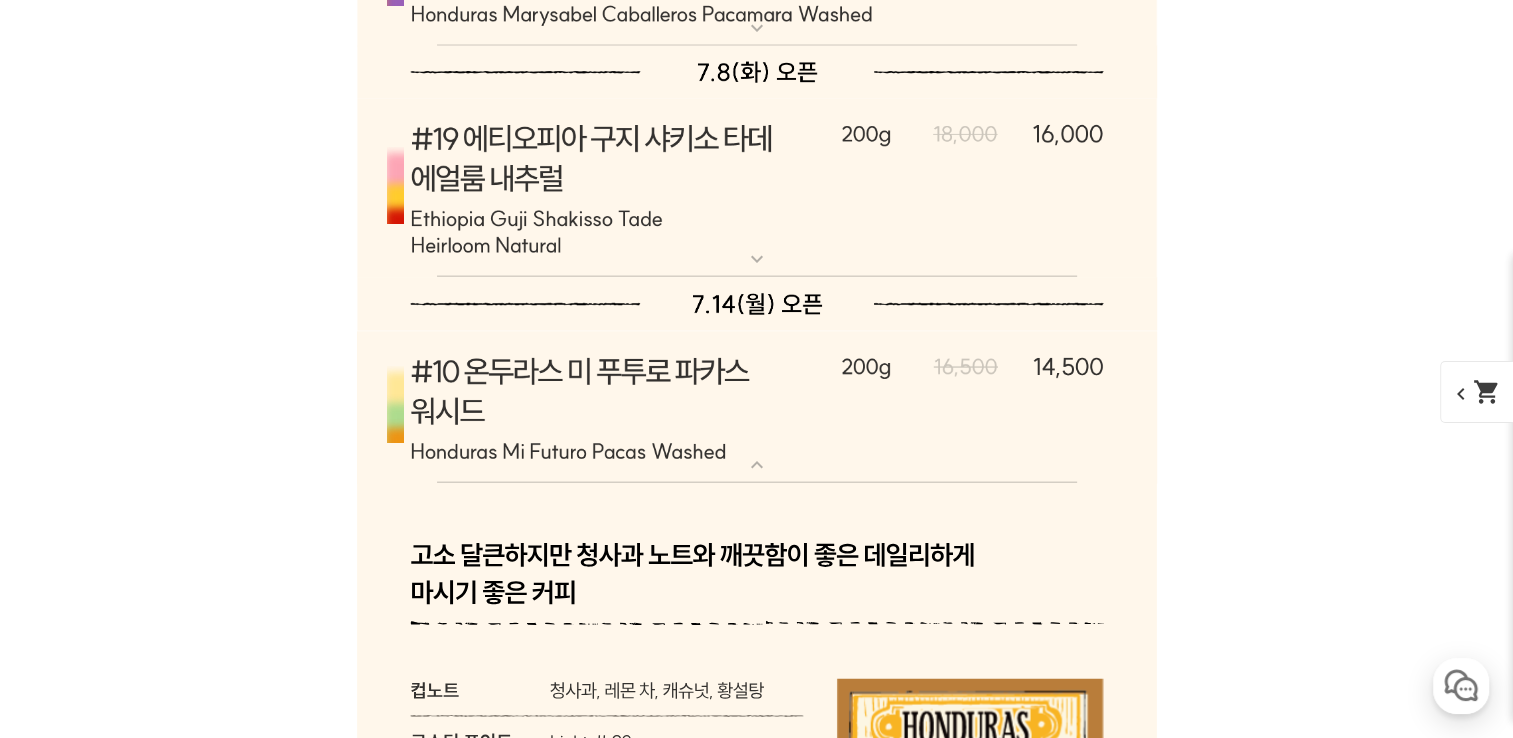 click on "expand_more" at bounding box center (757, 465) 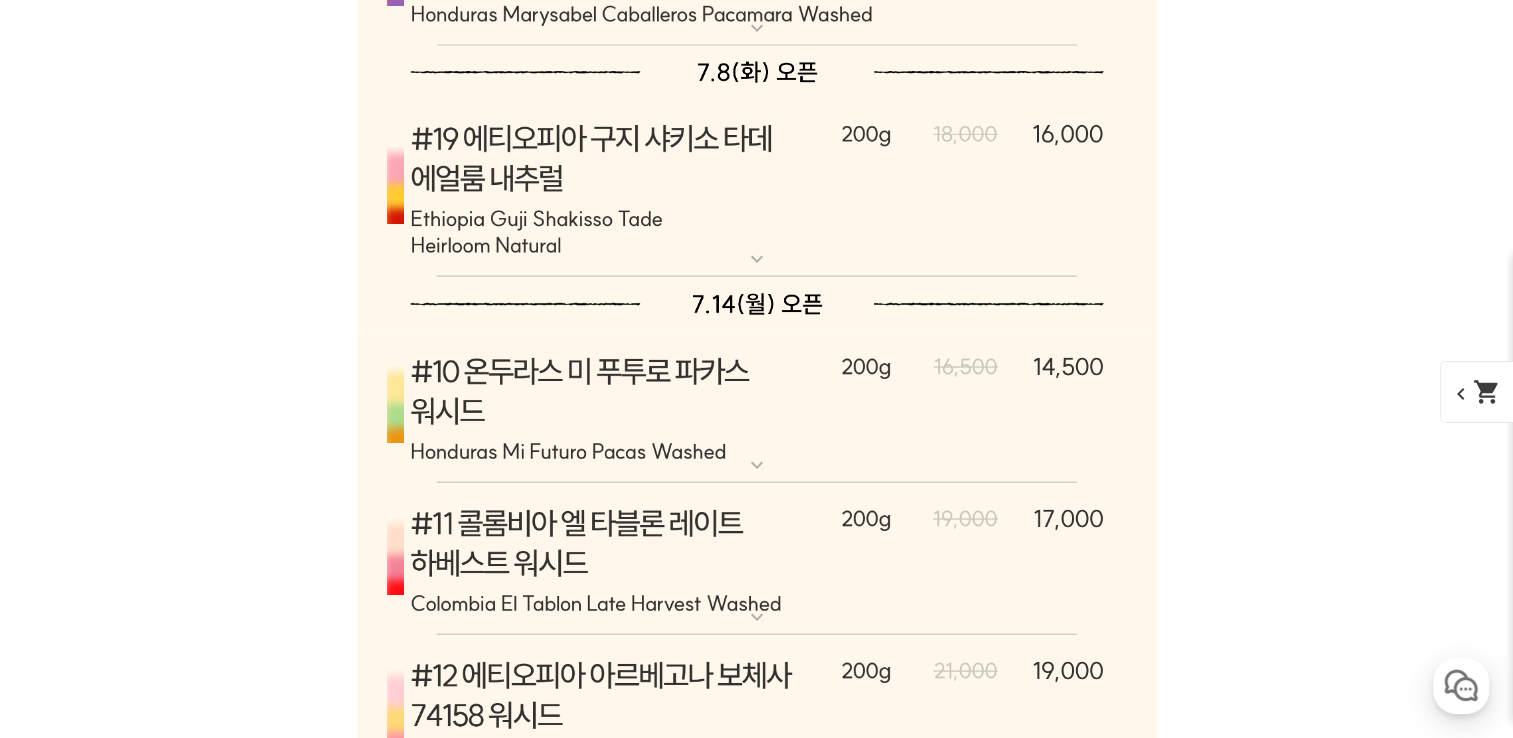 click on "expand_more" at bounding box center (757, 465) 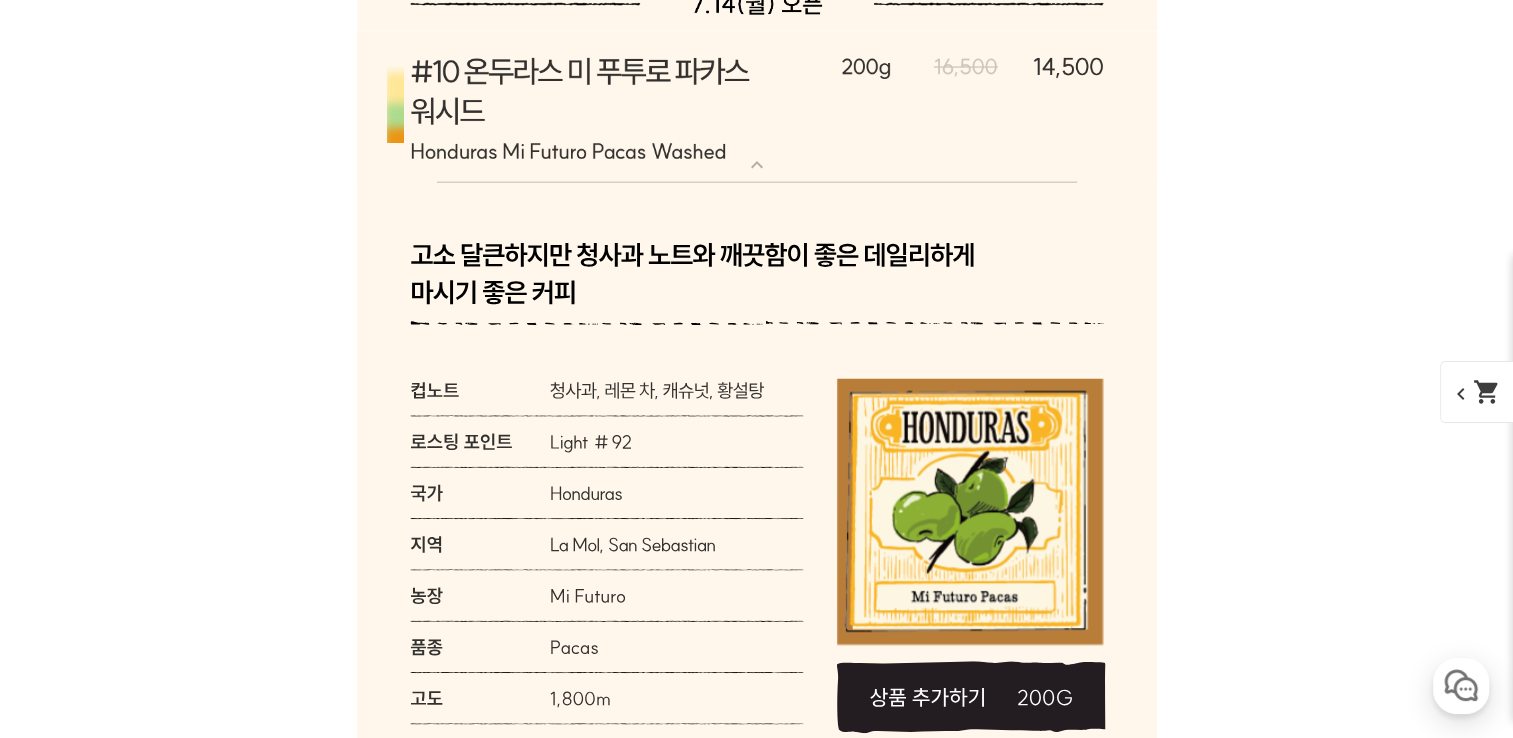 scroll, scrollTop: 12200, scrollLeft: 0, axis: vertical 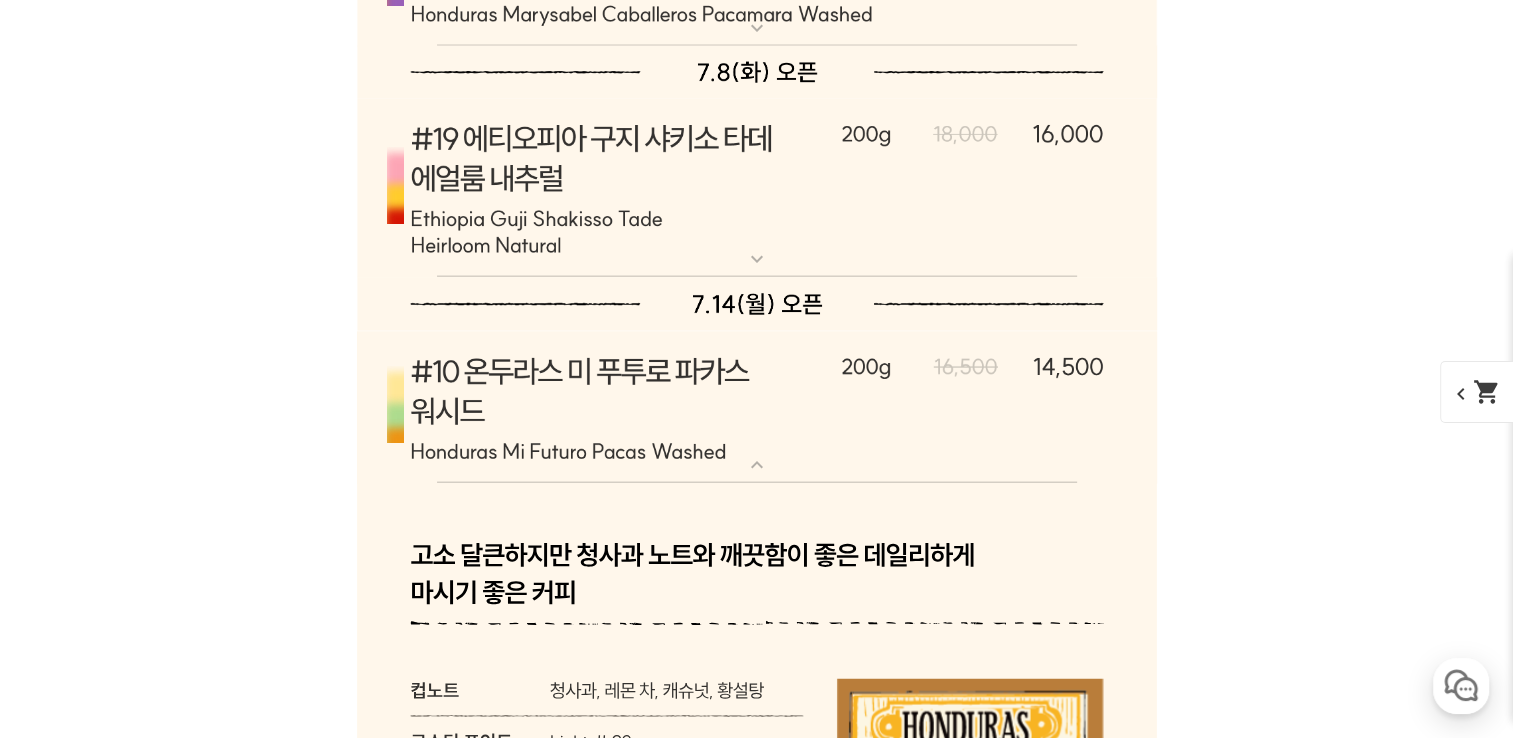click on "expand_more" at bounding box center (757, 465) 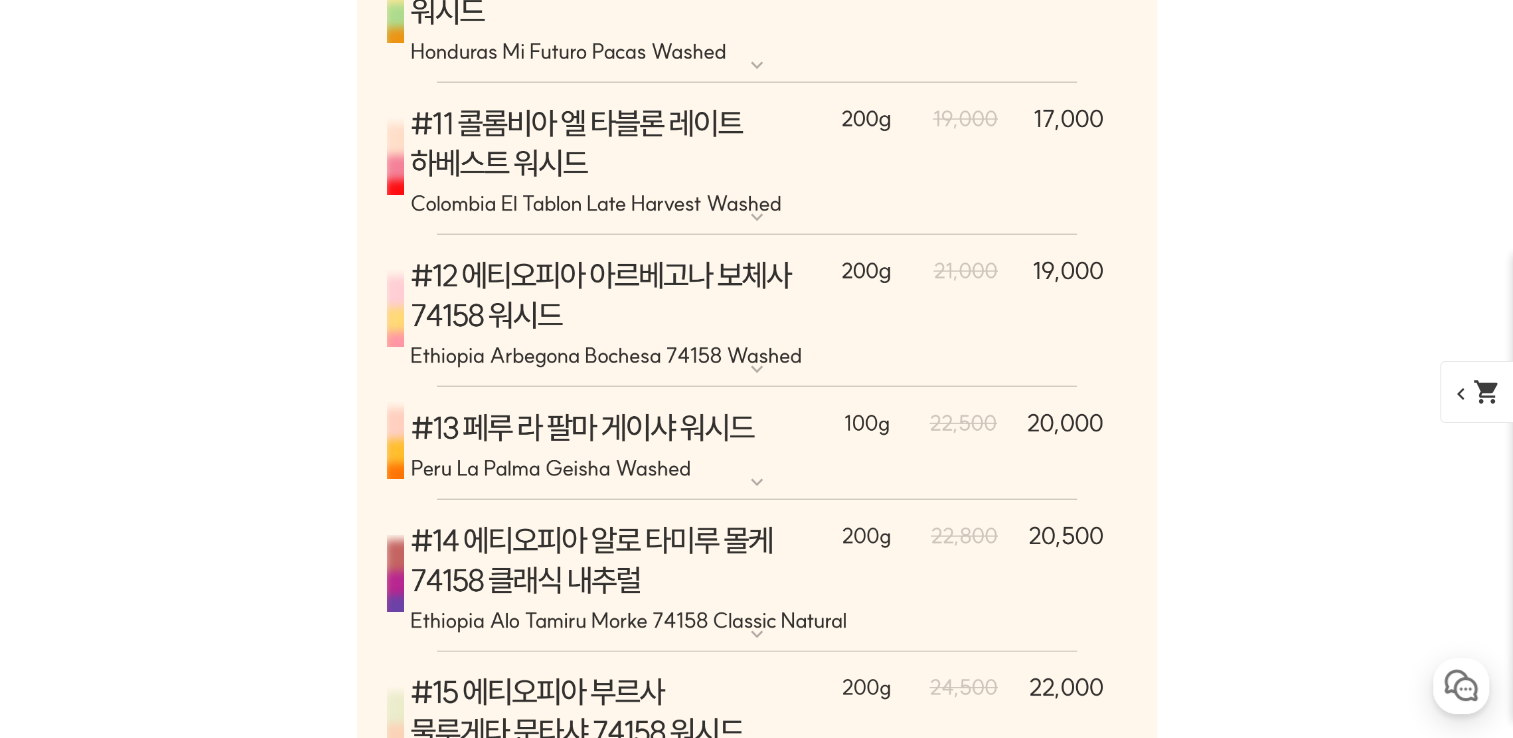 scroll, scrollTop: 12700, scrollLeft: 0, axis: vertical 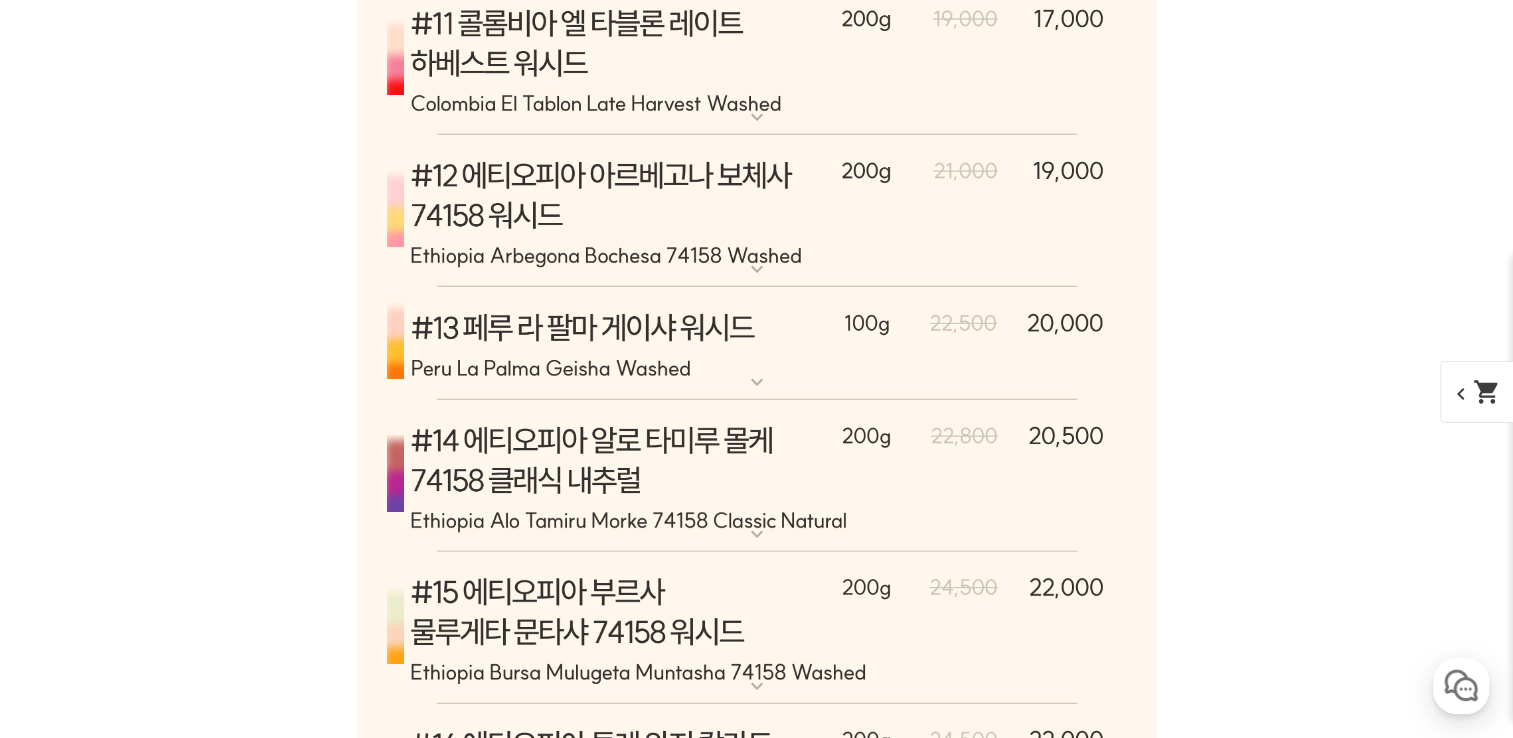 click on "expand_more" at bounding box center [757, 534] 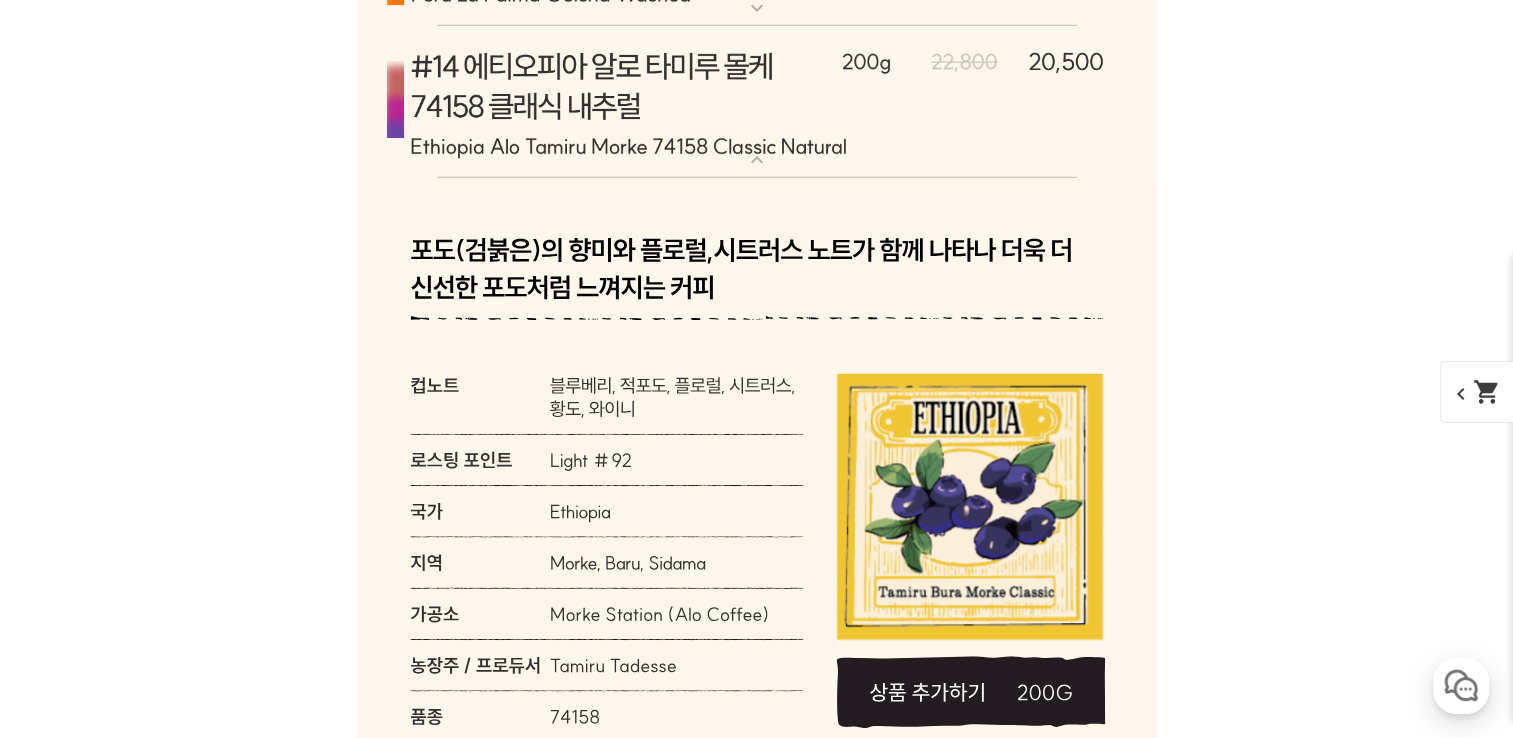 scroll, scrollTop: 13100, scrollLeft: 0, axis: vertical 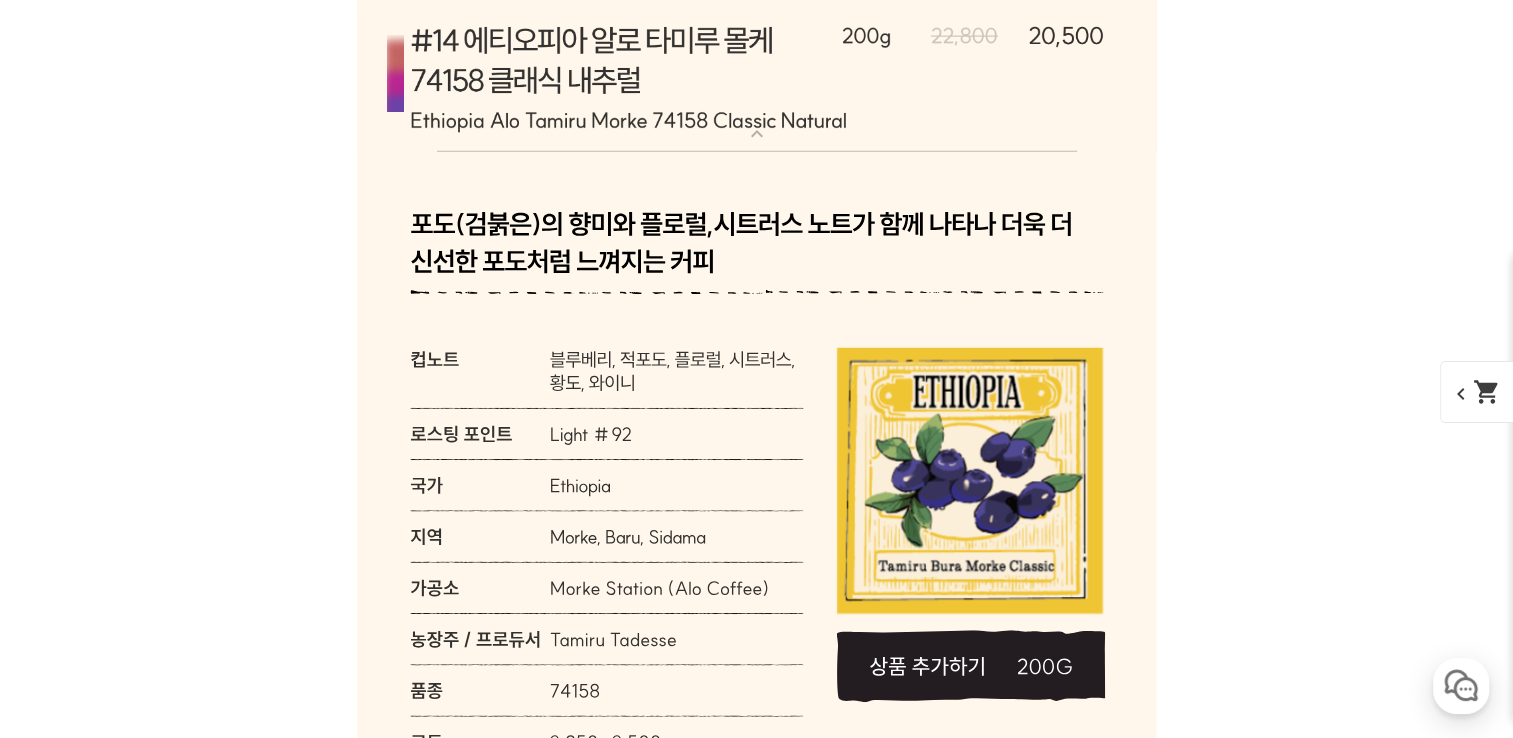 click on "expand_more" at bounding box center (757, 134) 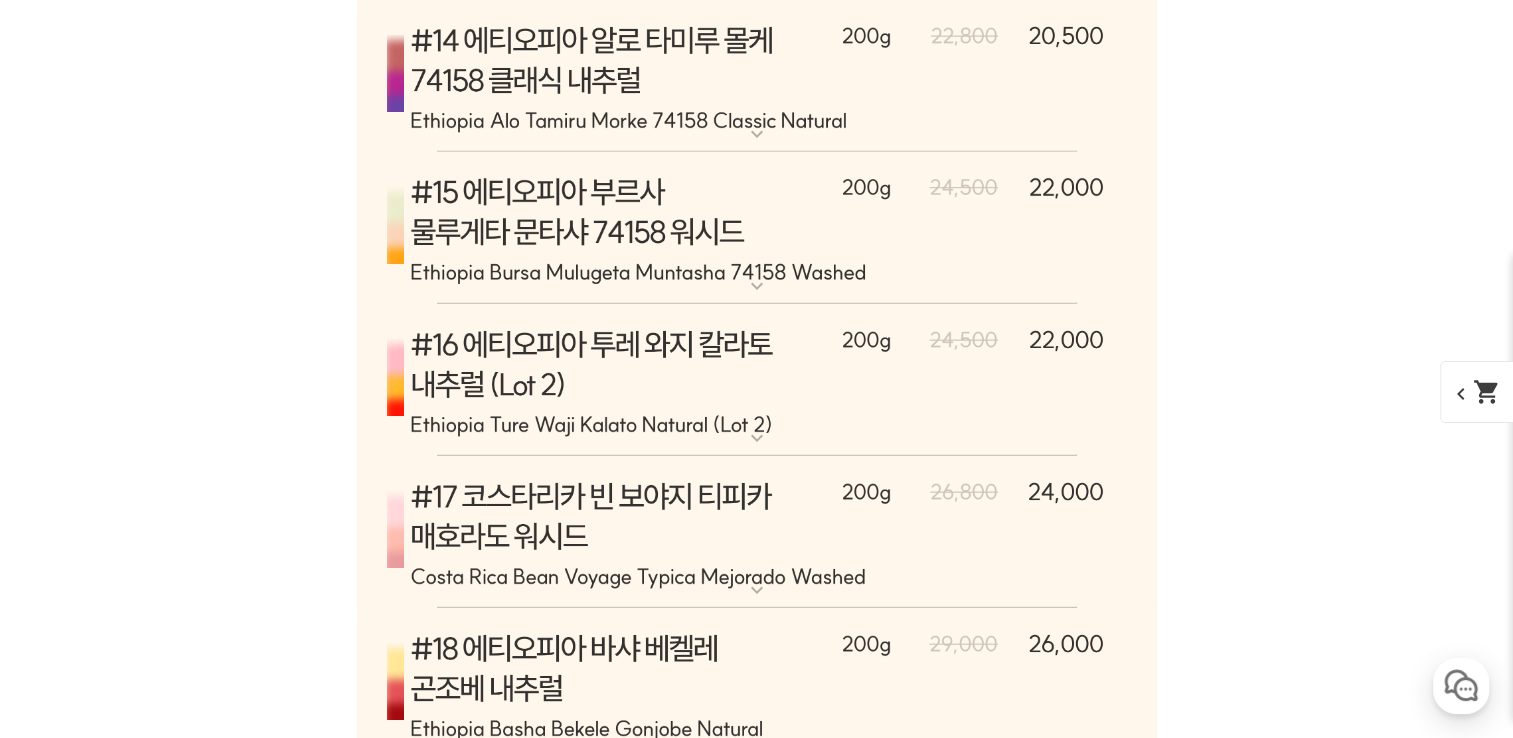 click on "expand_more" at bounding box center (757, 438) 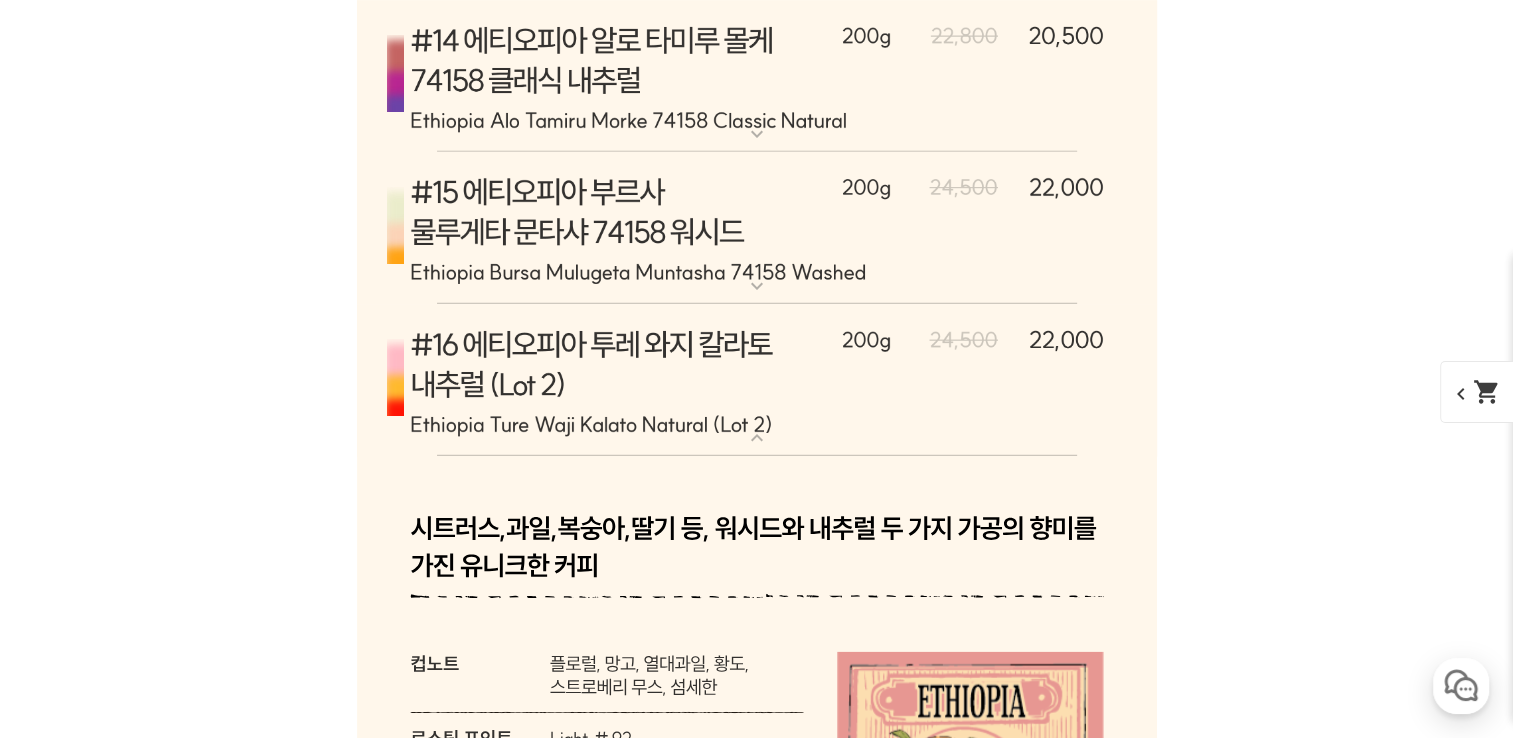 click on "expand_more" at bounding box center (757, 438) 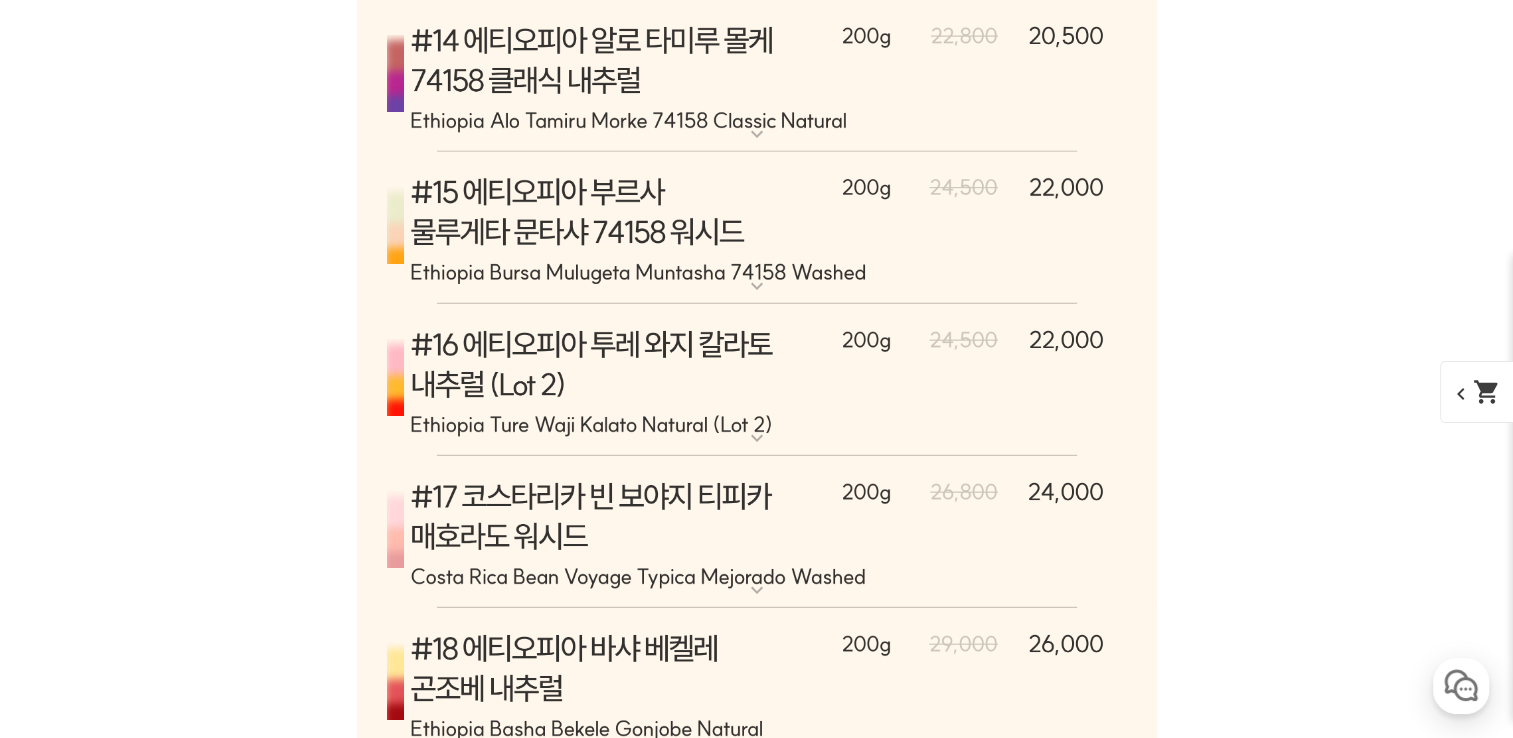 click on "expand_more" at bounding box center (757, 590) 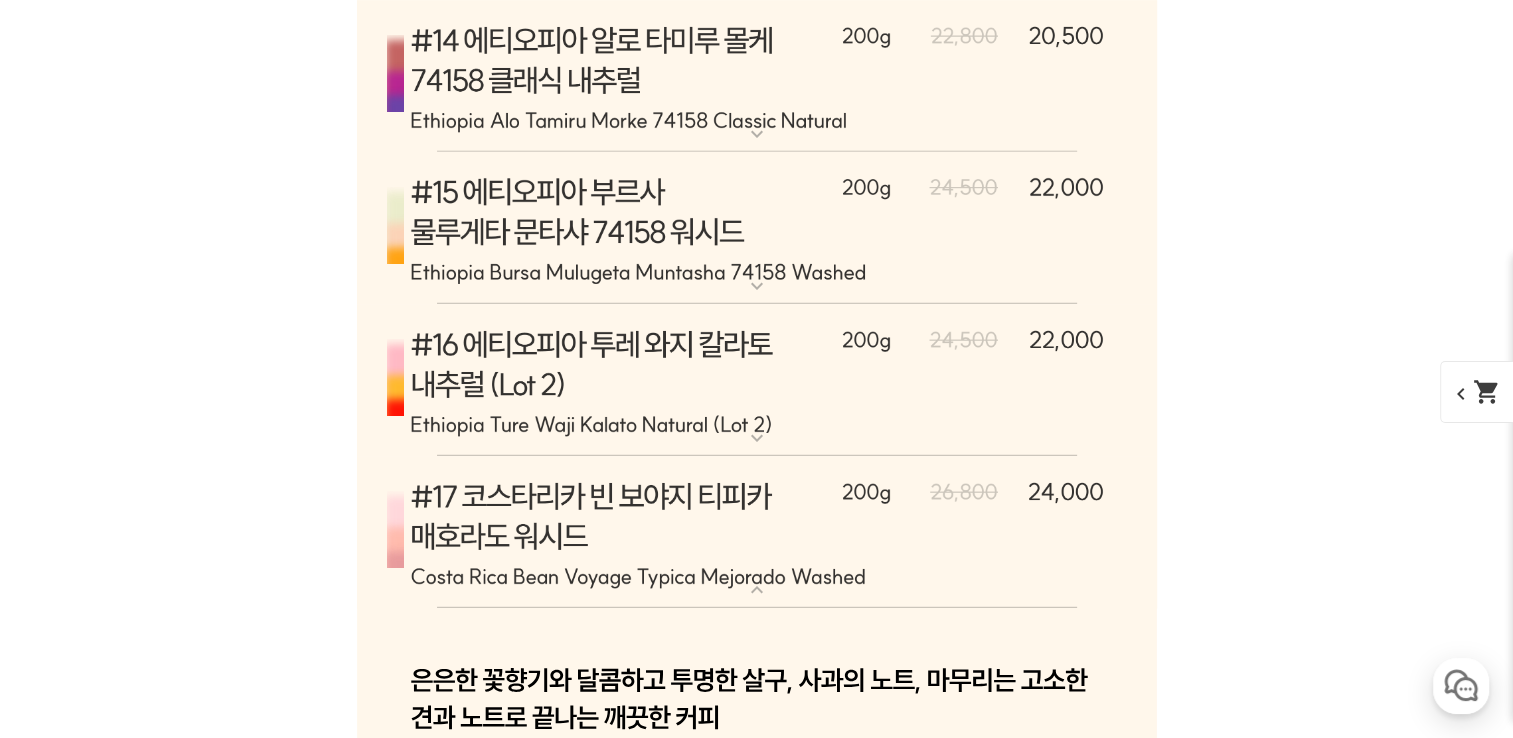 scroll, scrollTop: 13300, scrollLeft: 0, axis: vertical 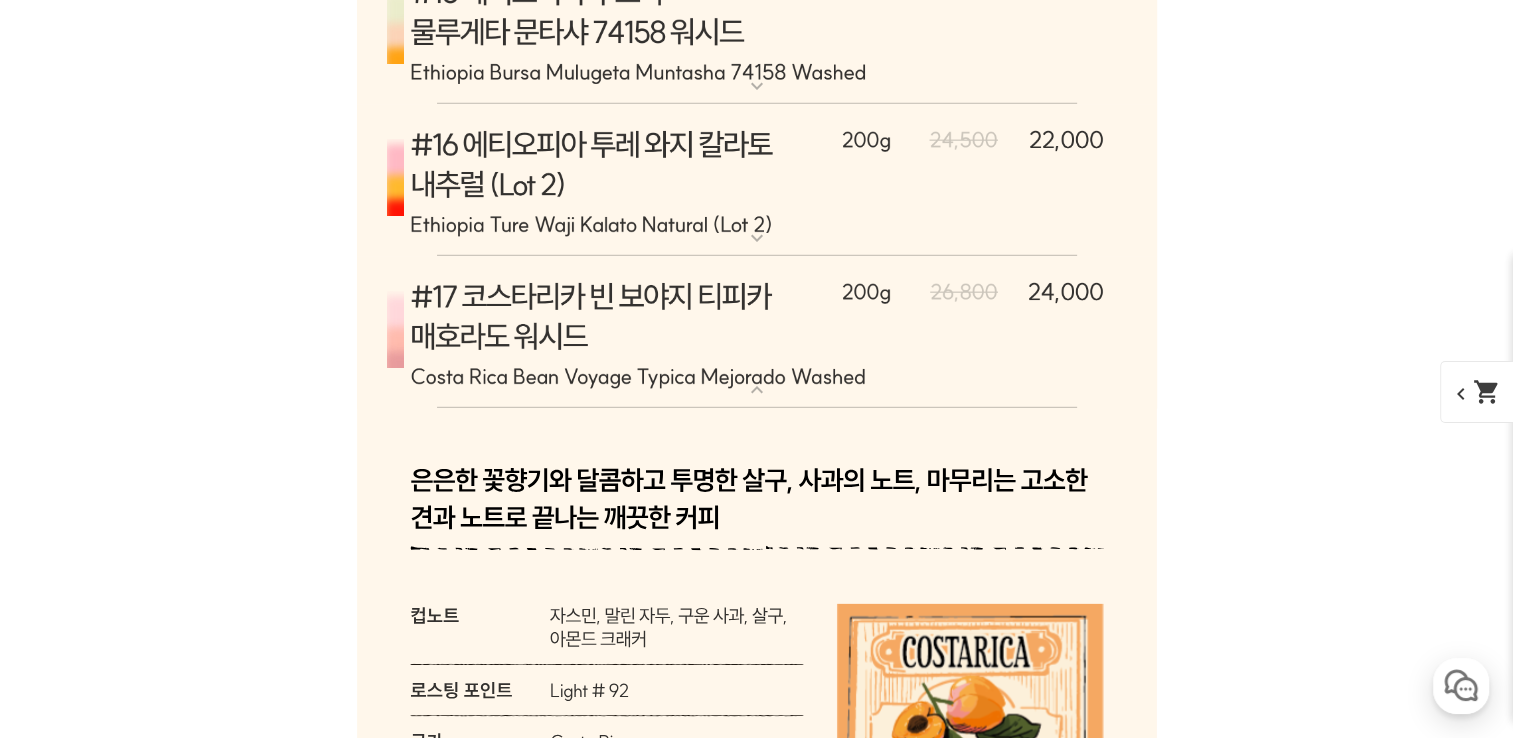 click on "expand_more" at bounding box center [757, 390] 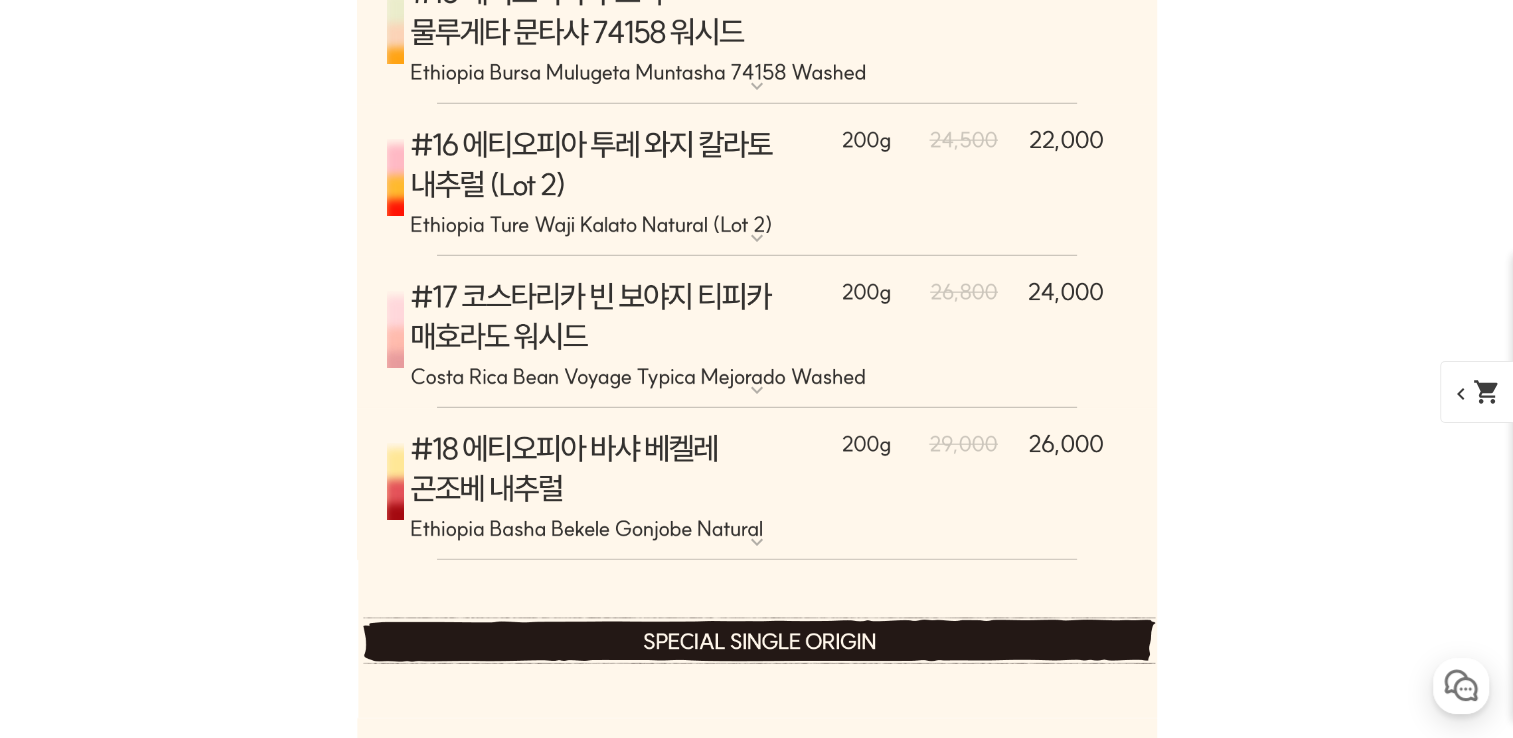click on "expand_more" at bounding box center [757, 542] 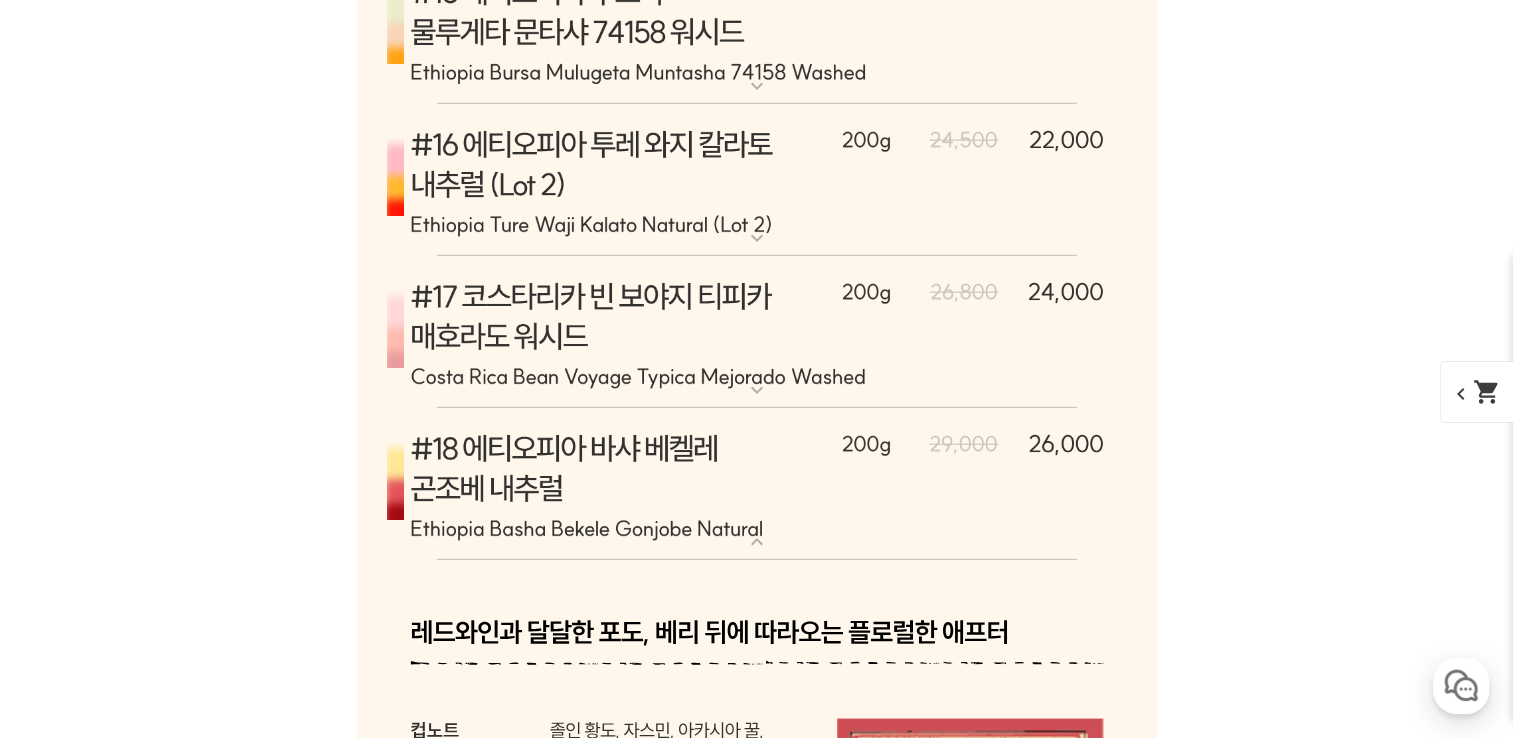 click on "expand_more" at bounding box center [757, 542] 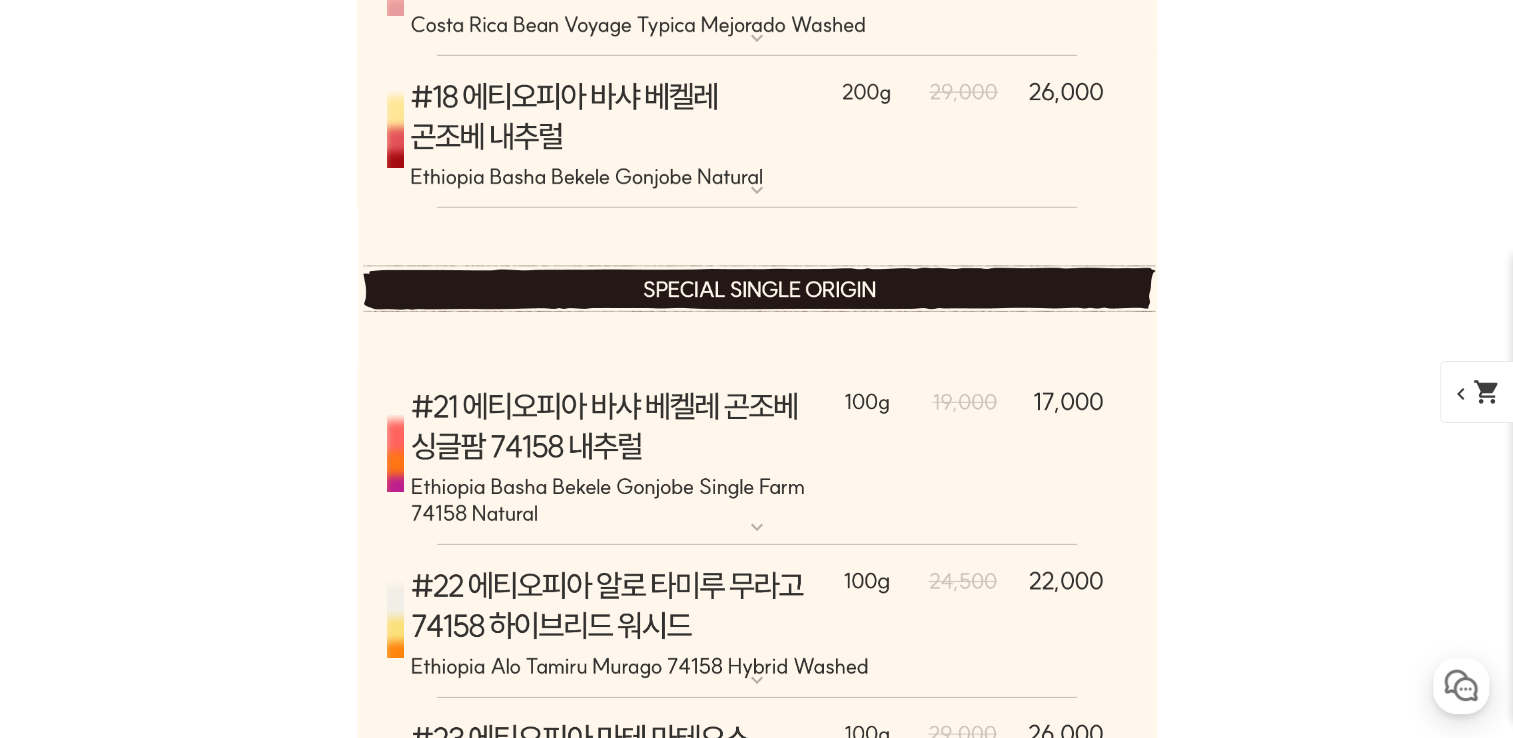 scroll, scrollTop: 13700, scrollLeft: 0, axis: vertical 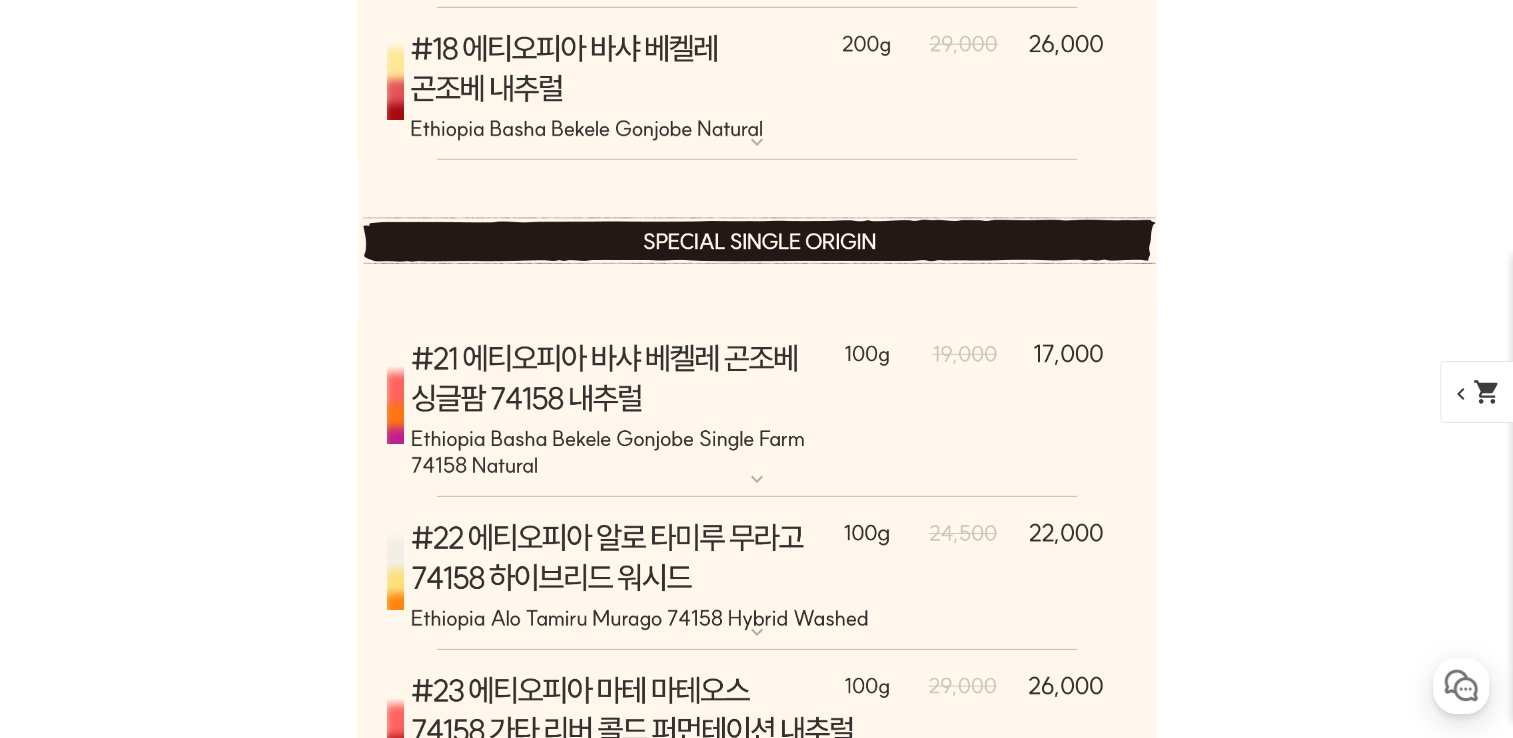 click on "expand_more" at bounding box center [757, 479] 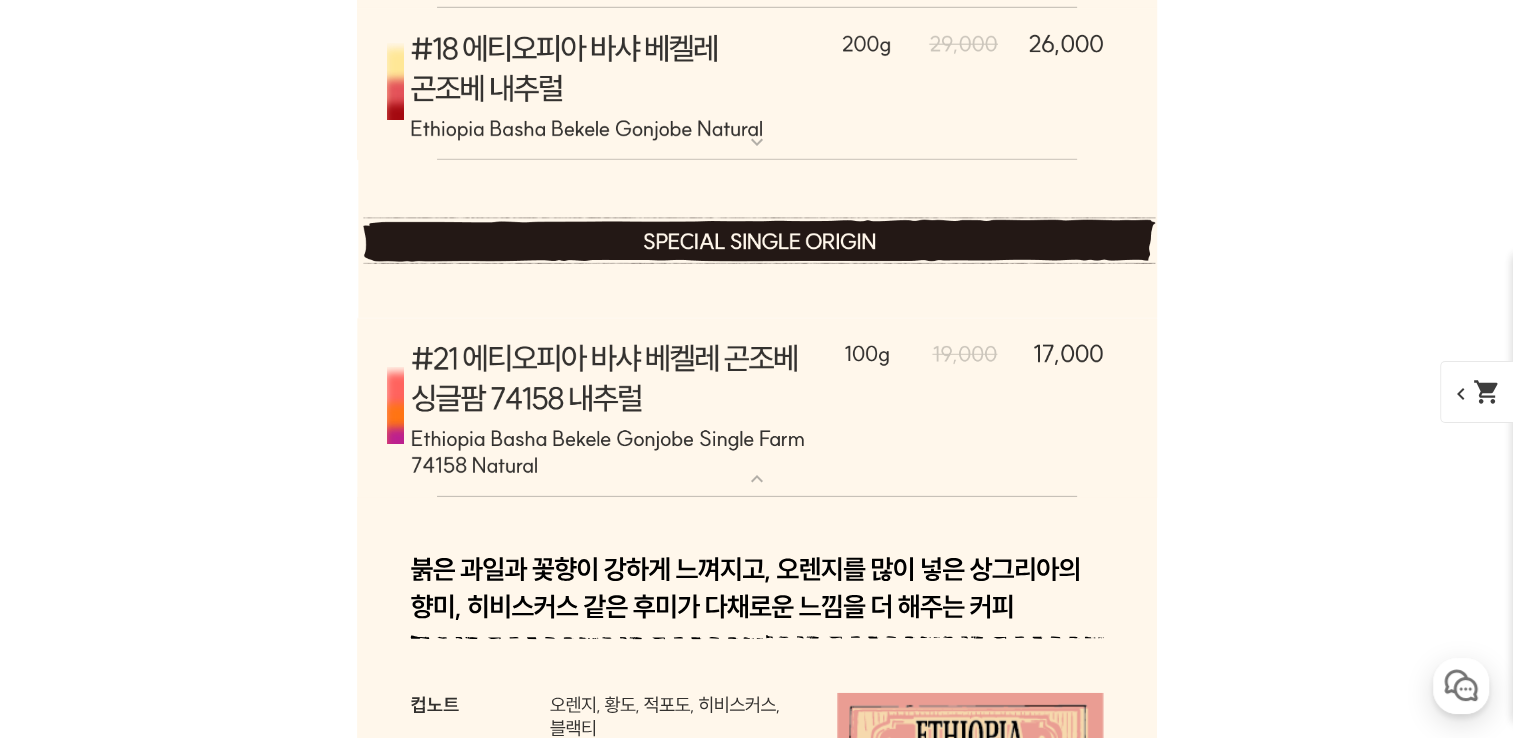 click on "expand_more" at bounding box center [757, 479] 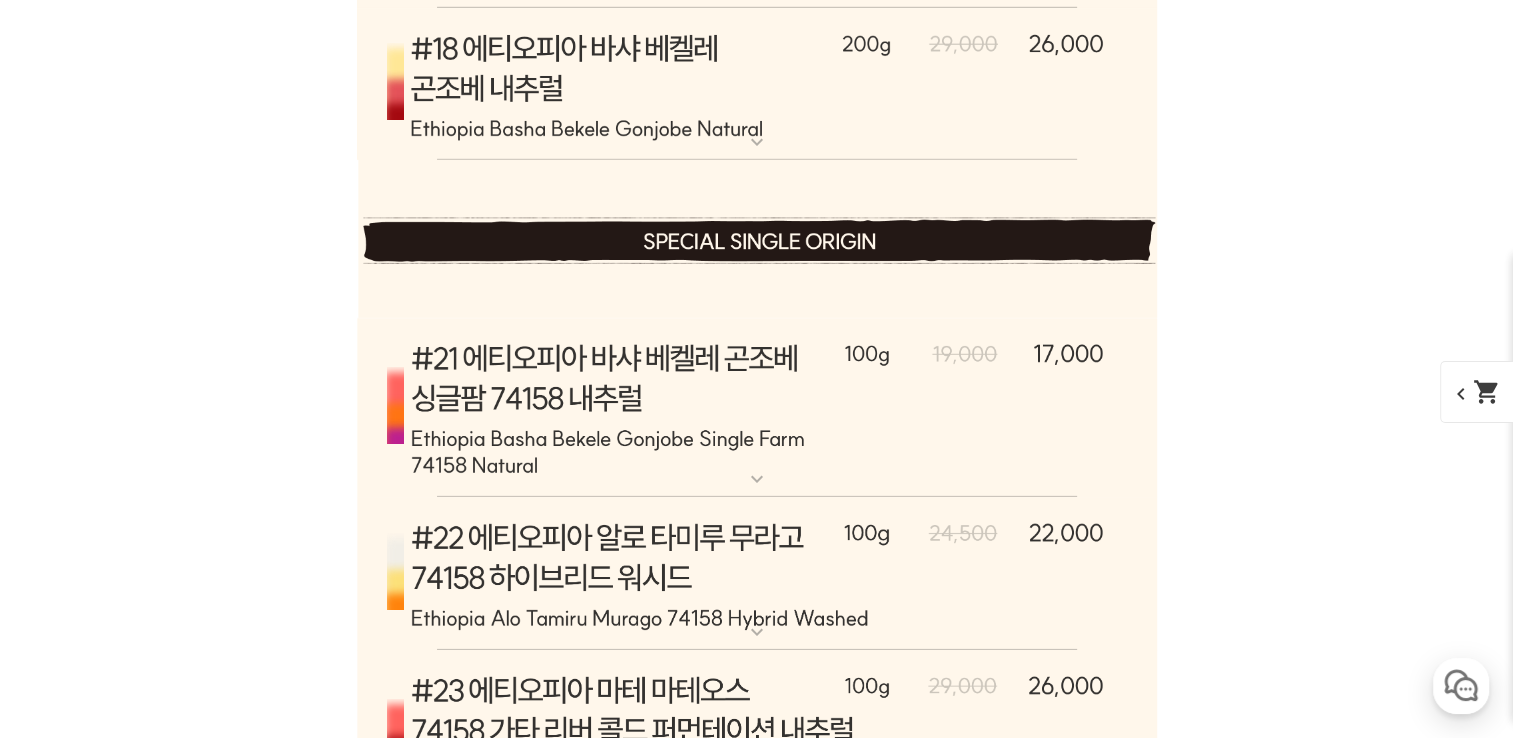 click on "expand_more" at bounding box center [757, 632] 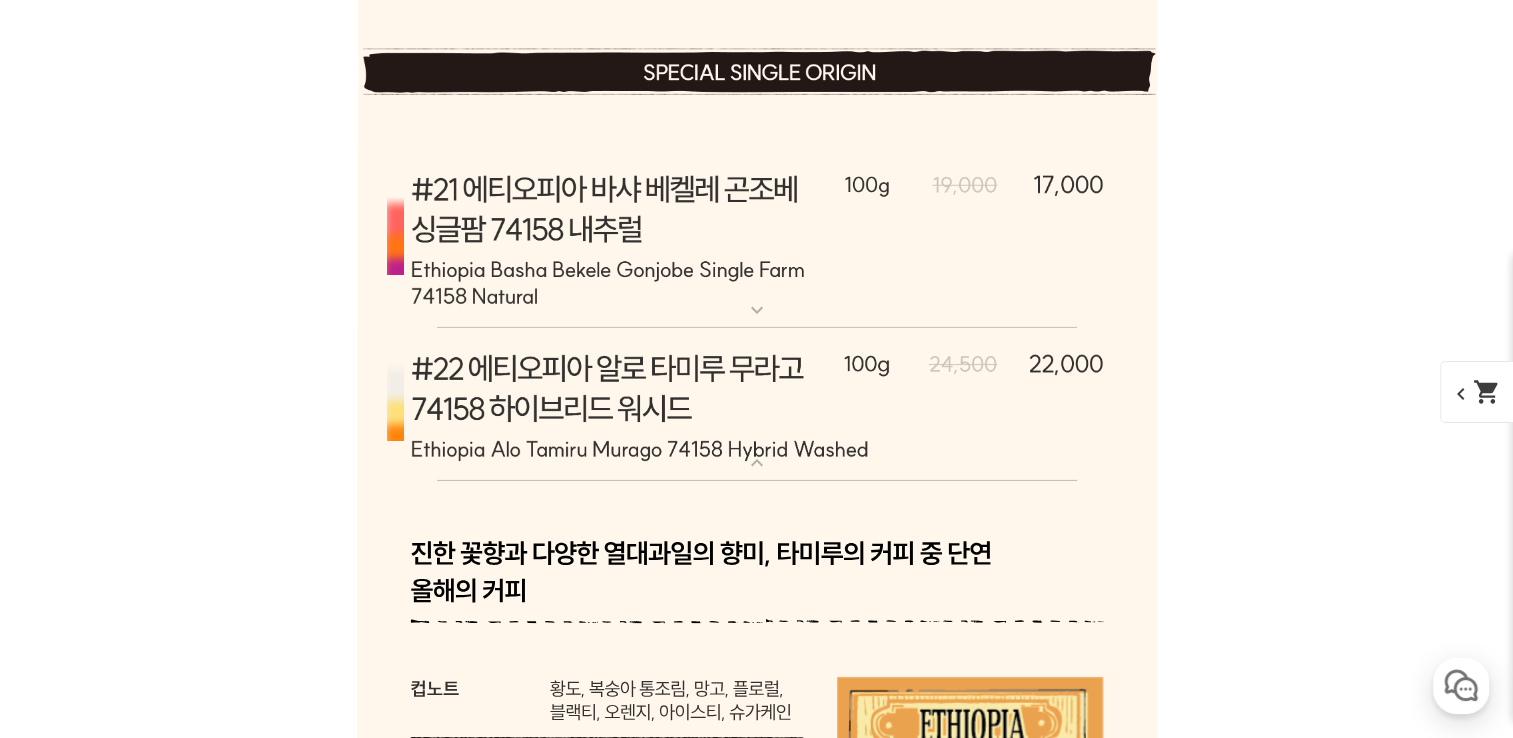 scroll, scrollTop: 13900, scrollLeft: 0, axis: vertical 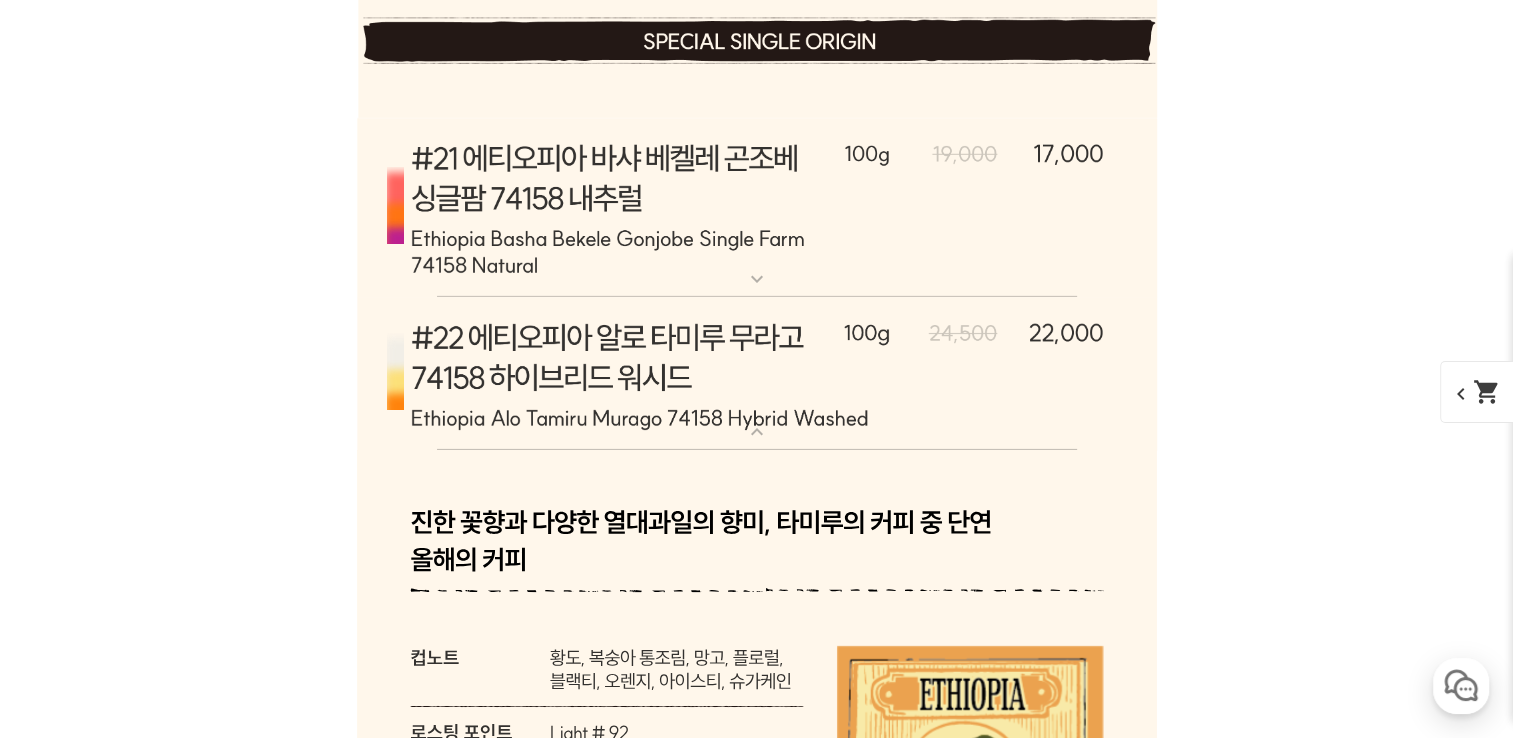 click on "expand_more" at bounding box center [757, 432] 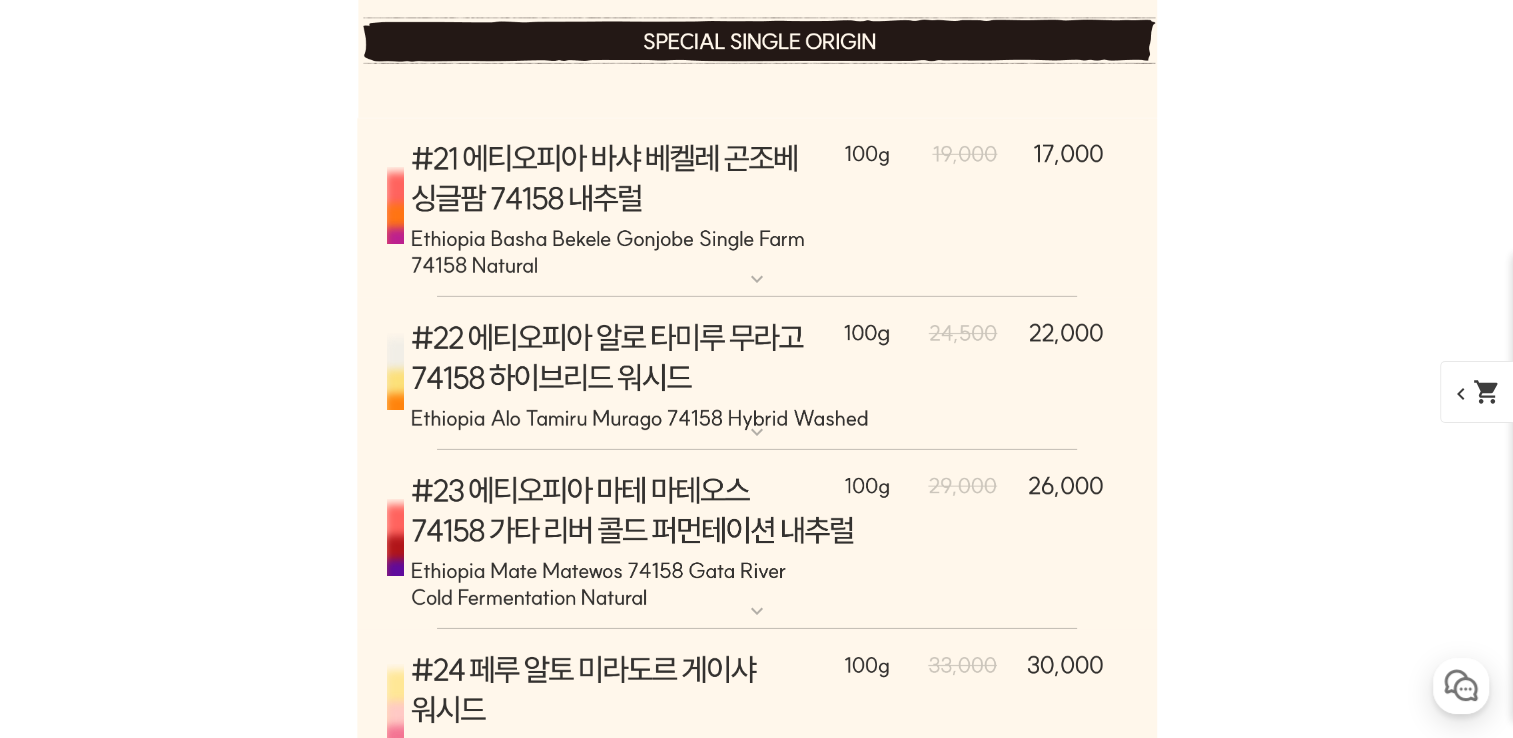 click on "expand_more" at bounding box center (757, 611) 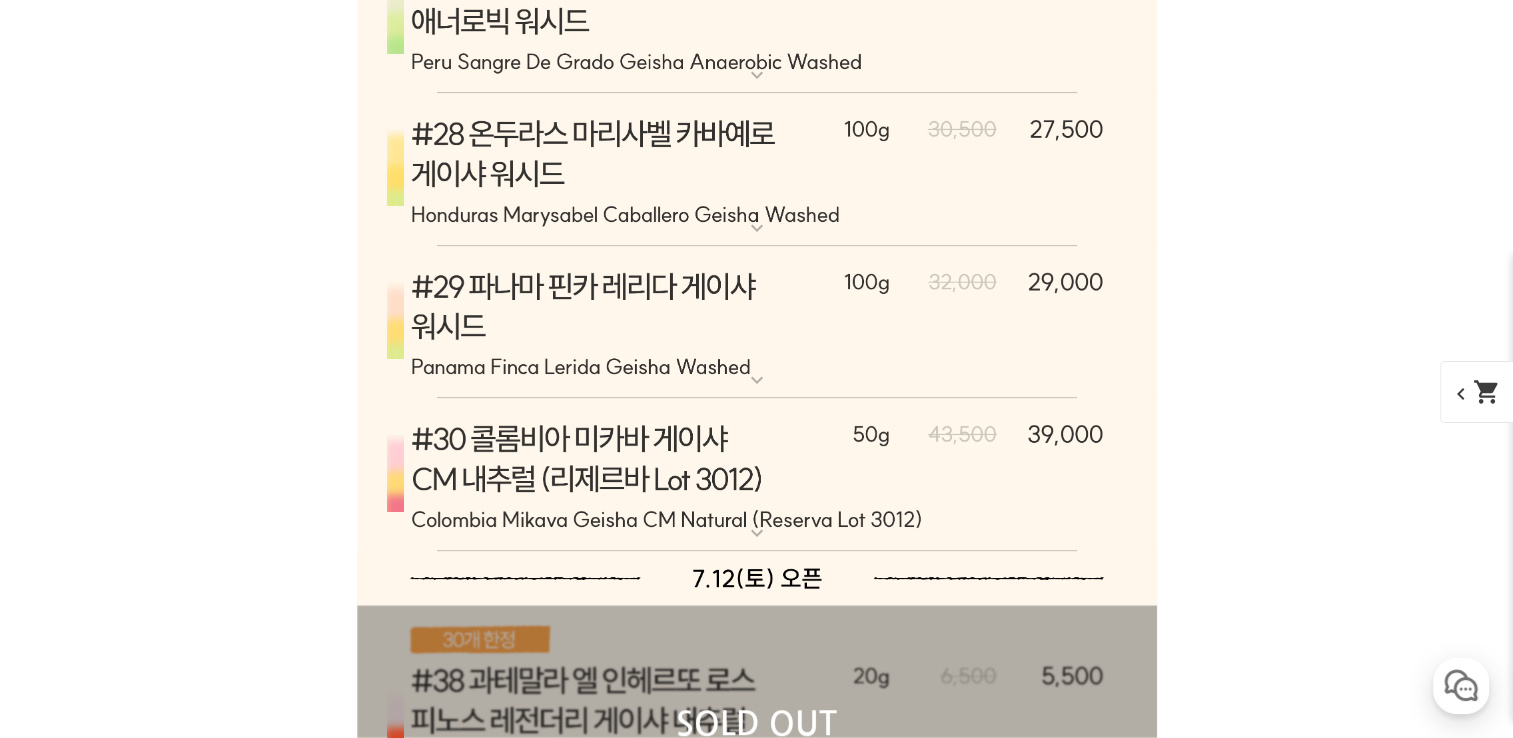 scroll, scrollTop: 16300, scrollLeft: 0, axis: vertical 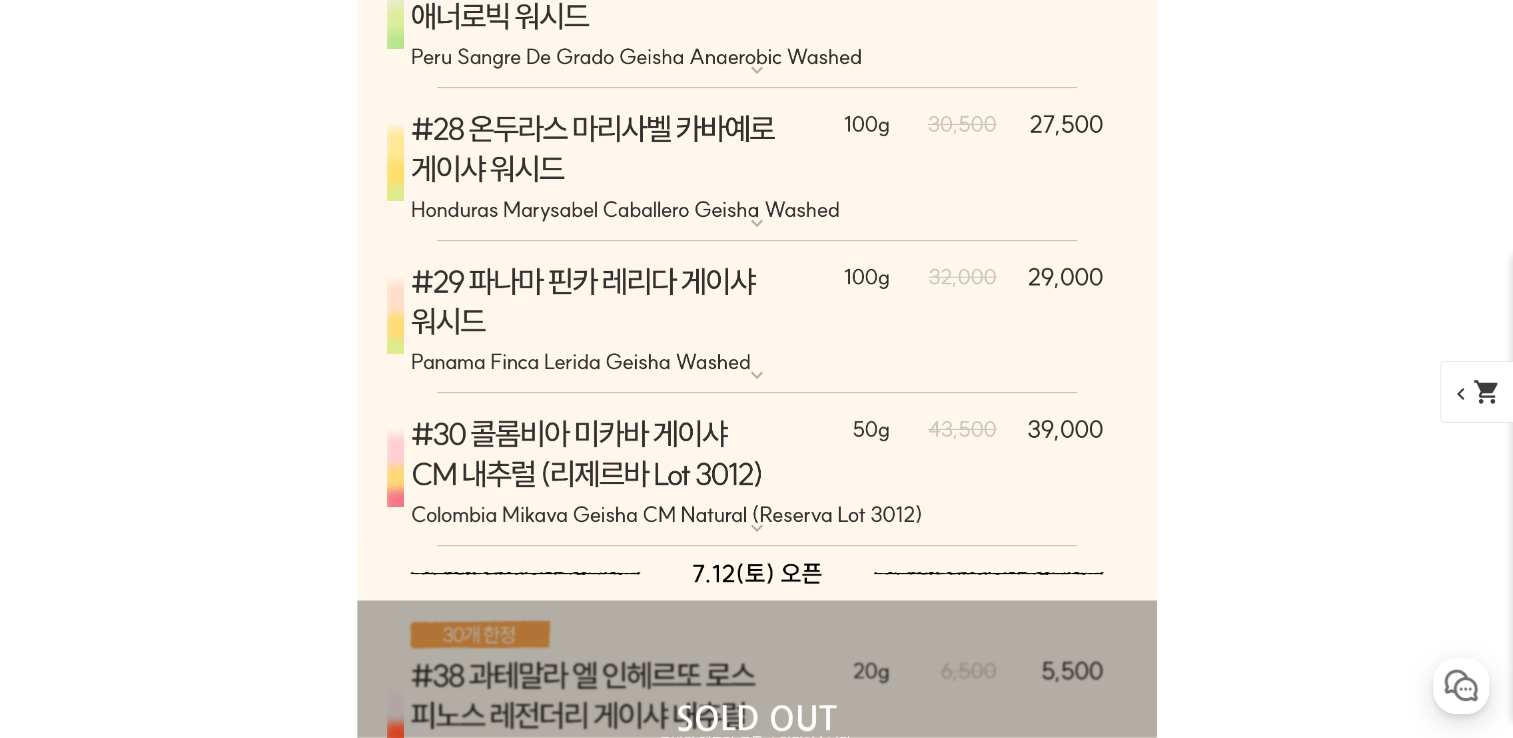 click on "expand_more" at bounding box center (757, 375) 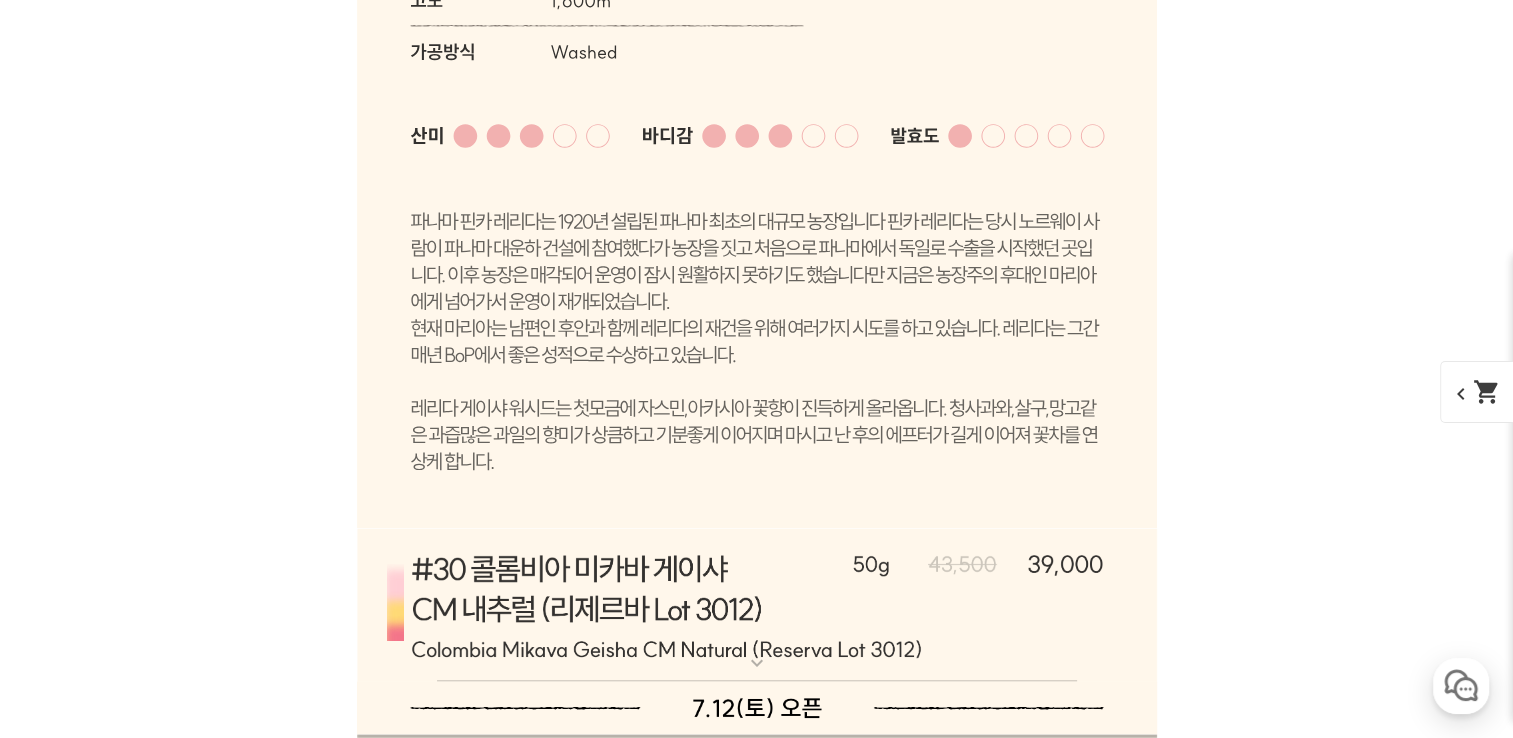 scroll, scrollTop: 17400, scrollLeft: 0, axis: vertical 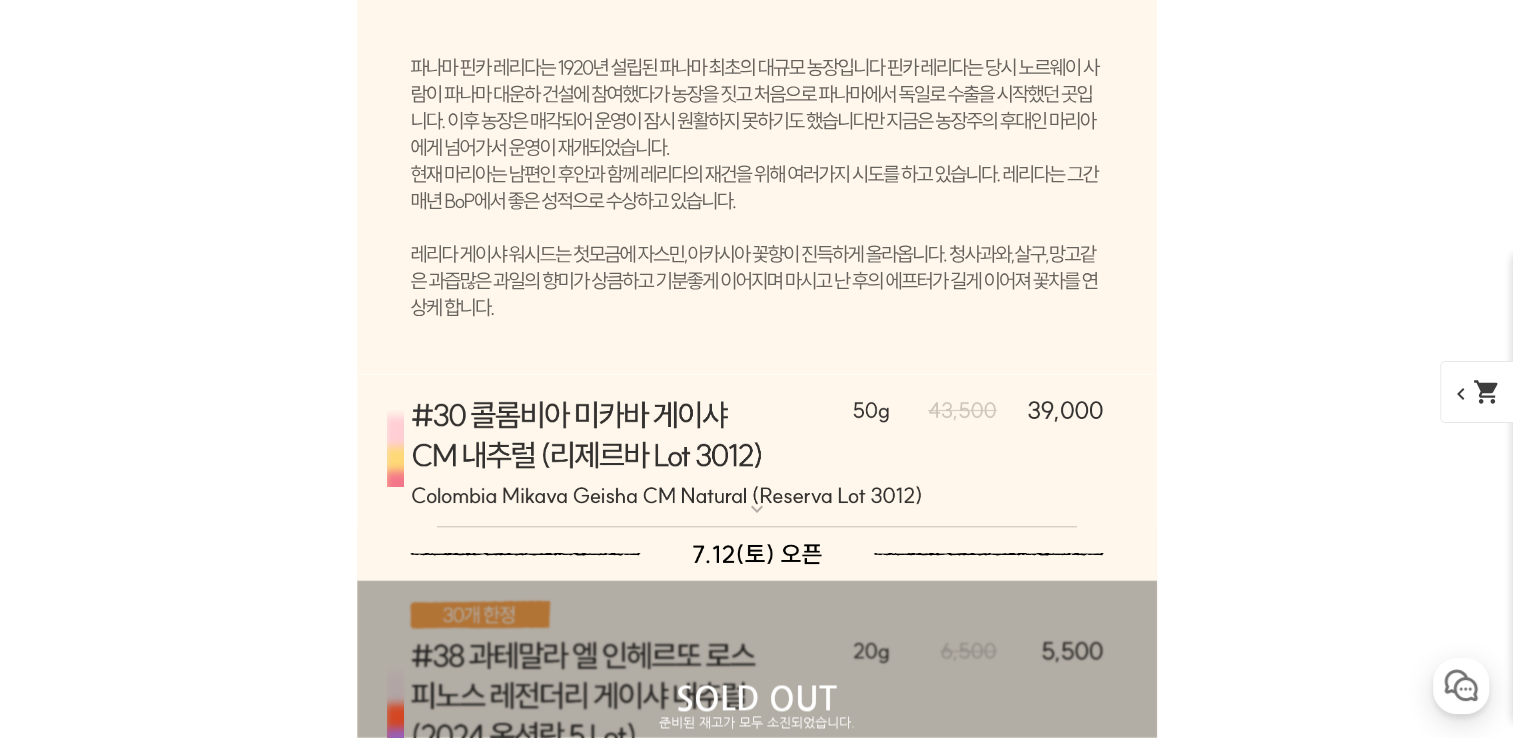 click on "expand_more" at bounding box center (757, 509) 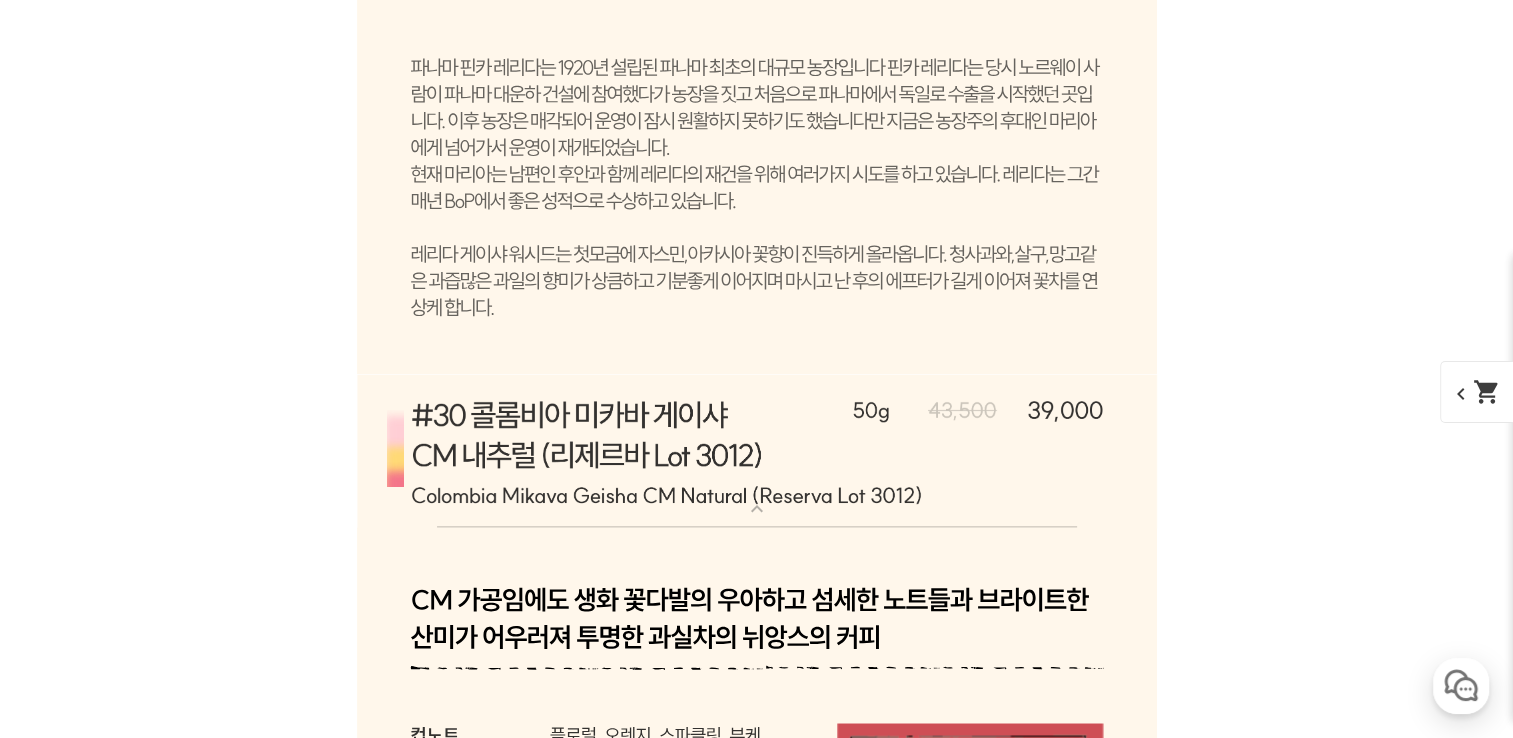 click at bounding box center (757, 451) 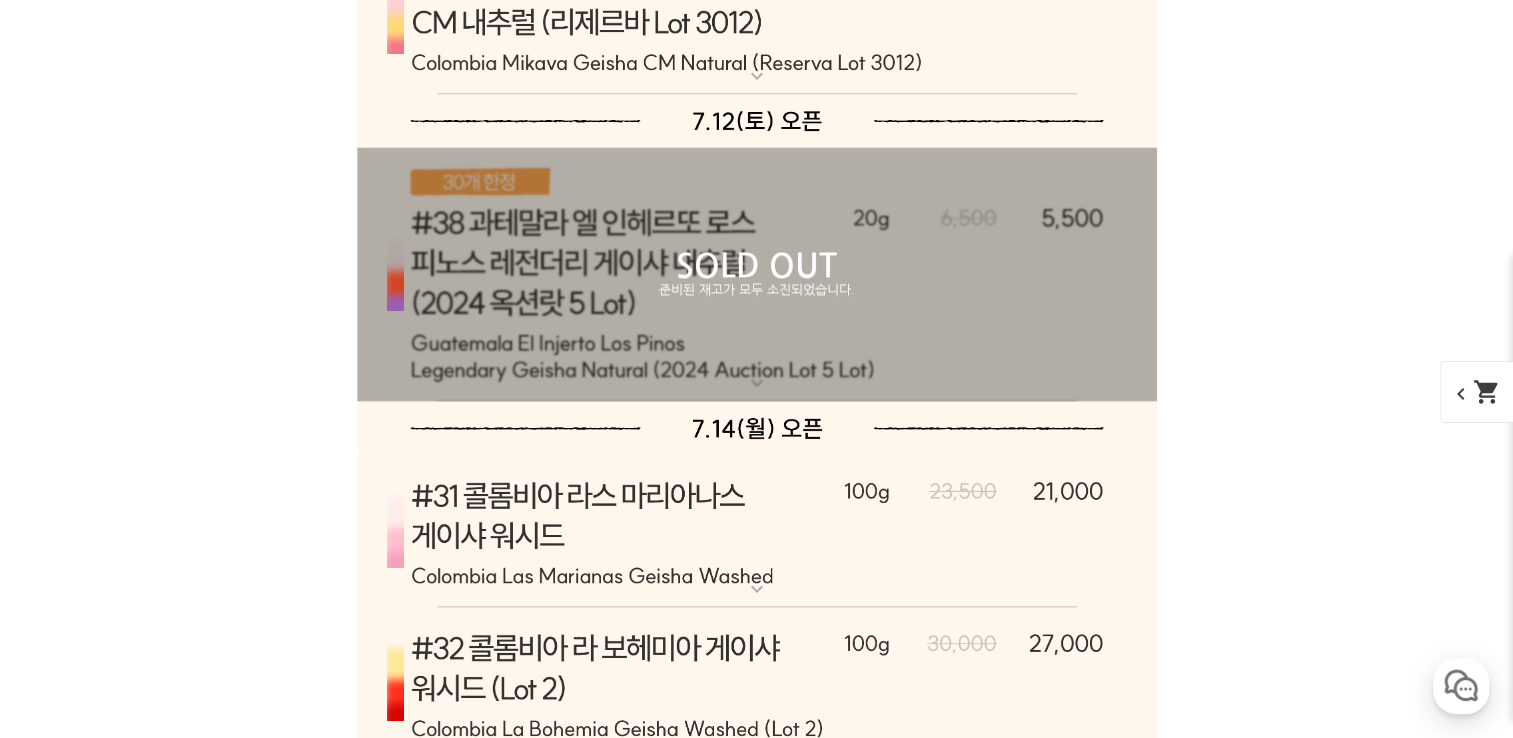 scroll, scrollTop: 18000, scrollLeft: 0, axis: vertical 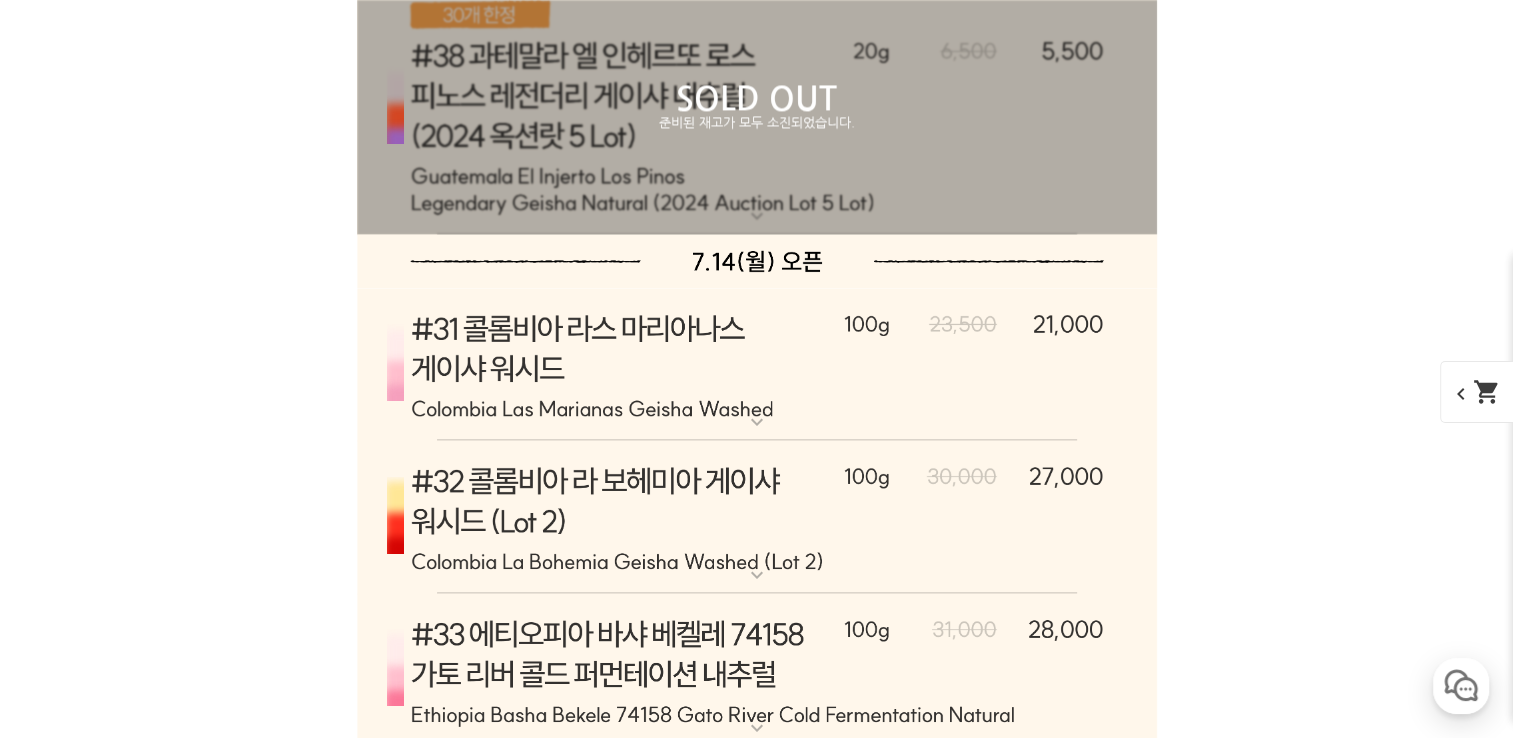 click on "expand_more" at bounding box center (757, 422) 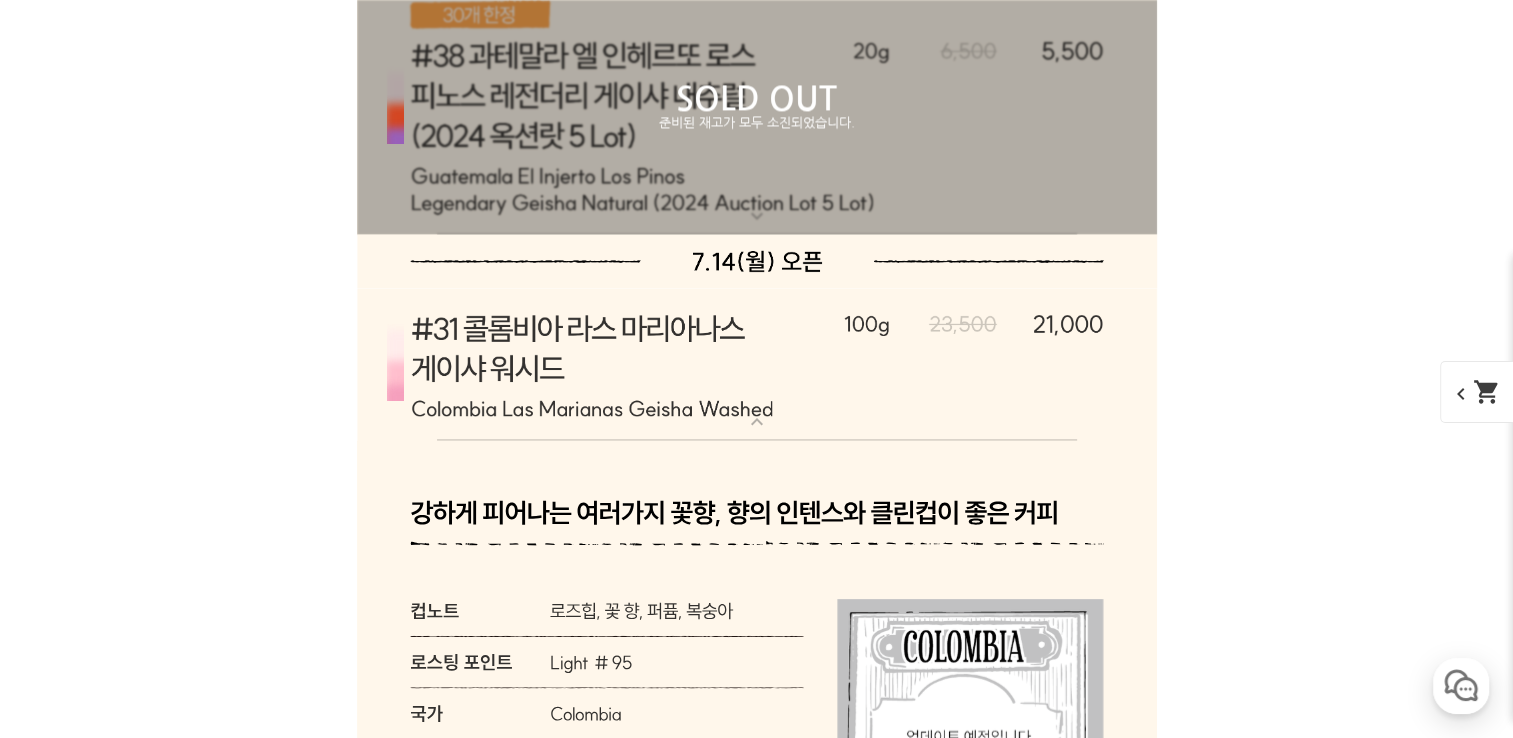 click on "expand_more" at bounding box center [757, 422] 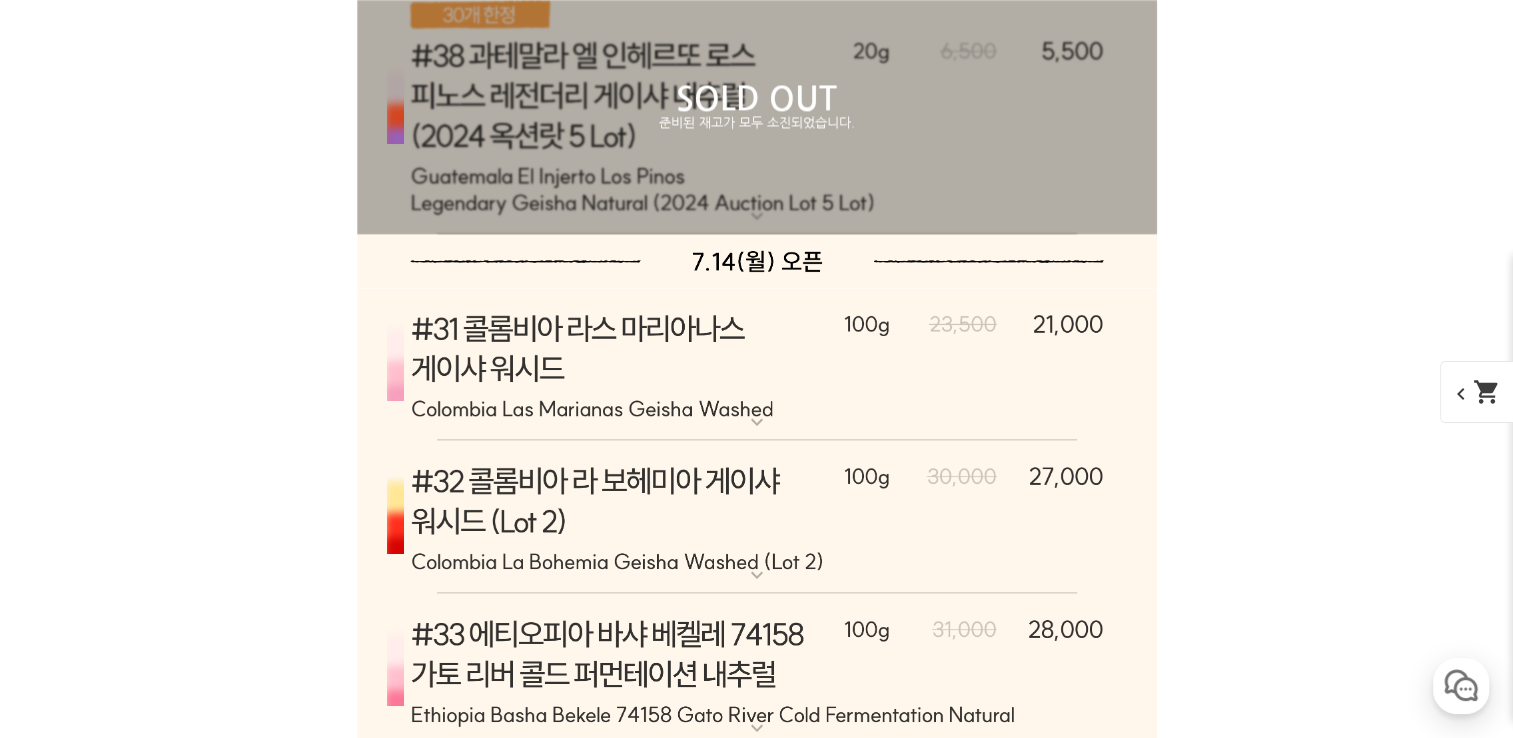 click on "expand_more" at bounding box center [757, 575] 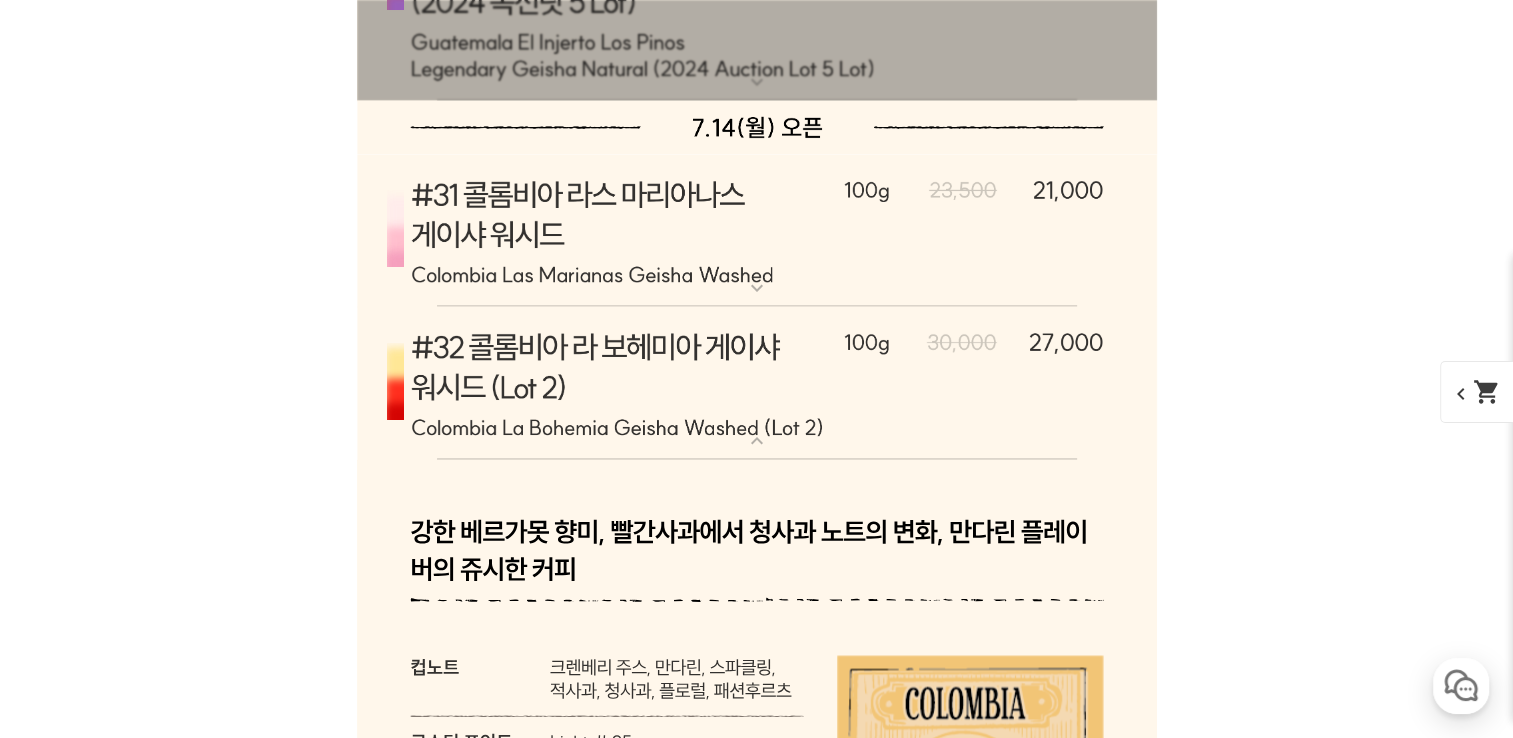 scroll, scrollTop: 18200, scrollLeft: 0, axis: vertical 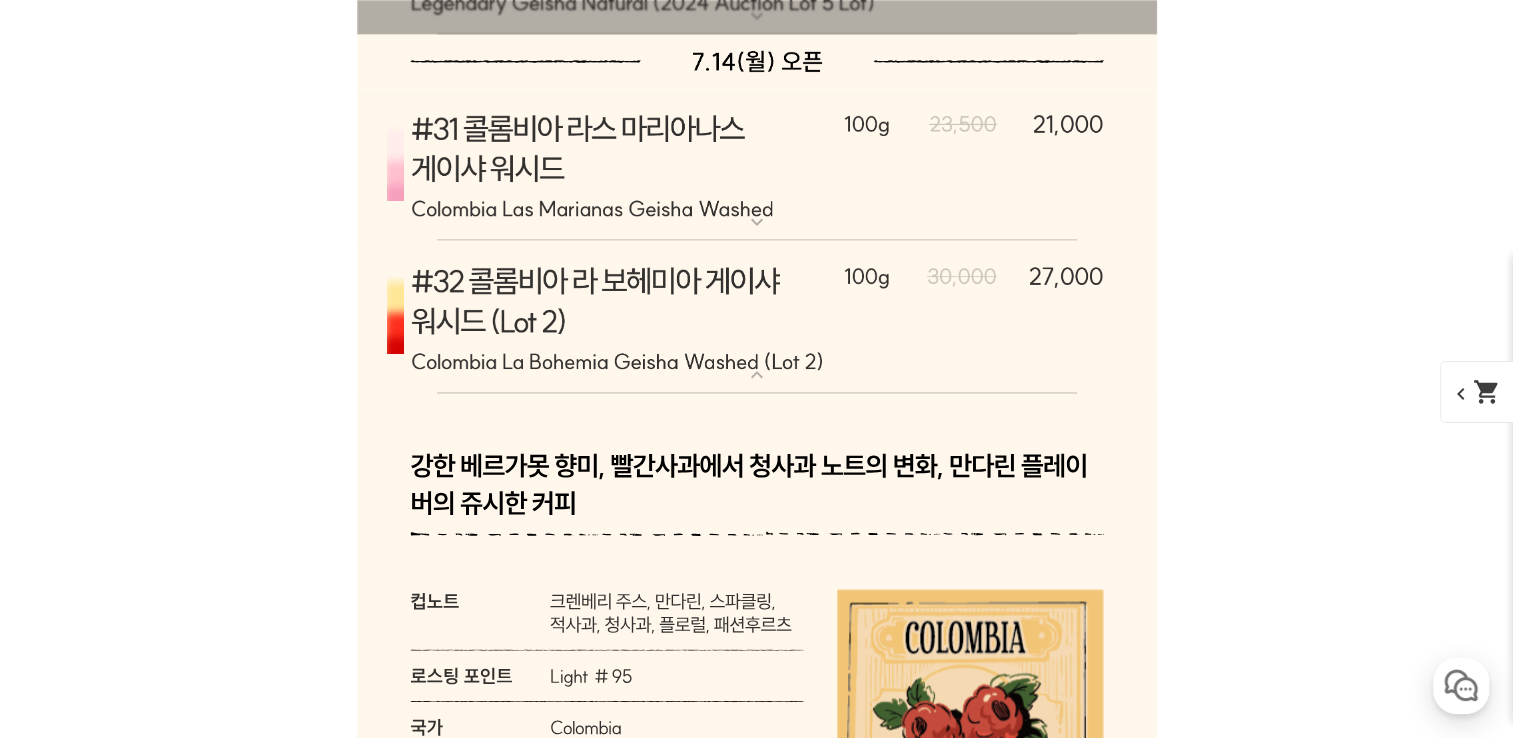 click on "expand_more" at bounding box center (757, 375) 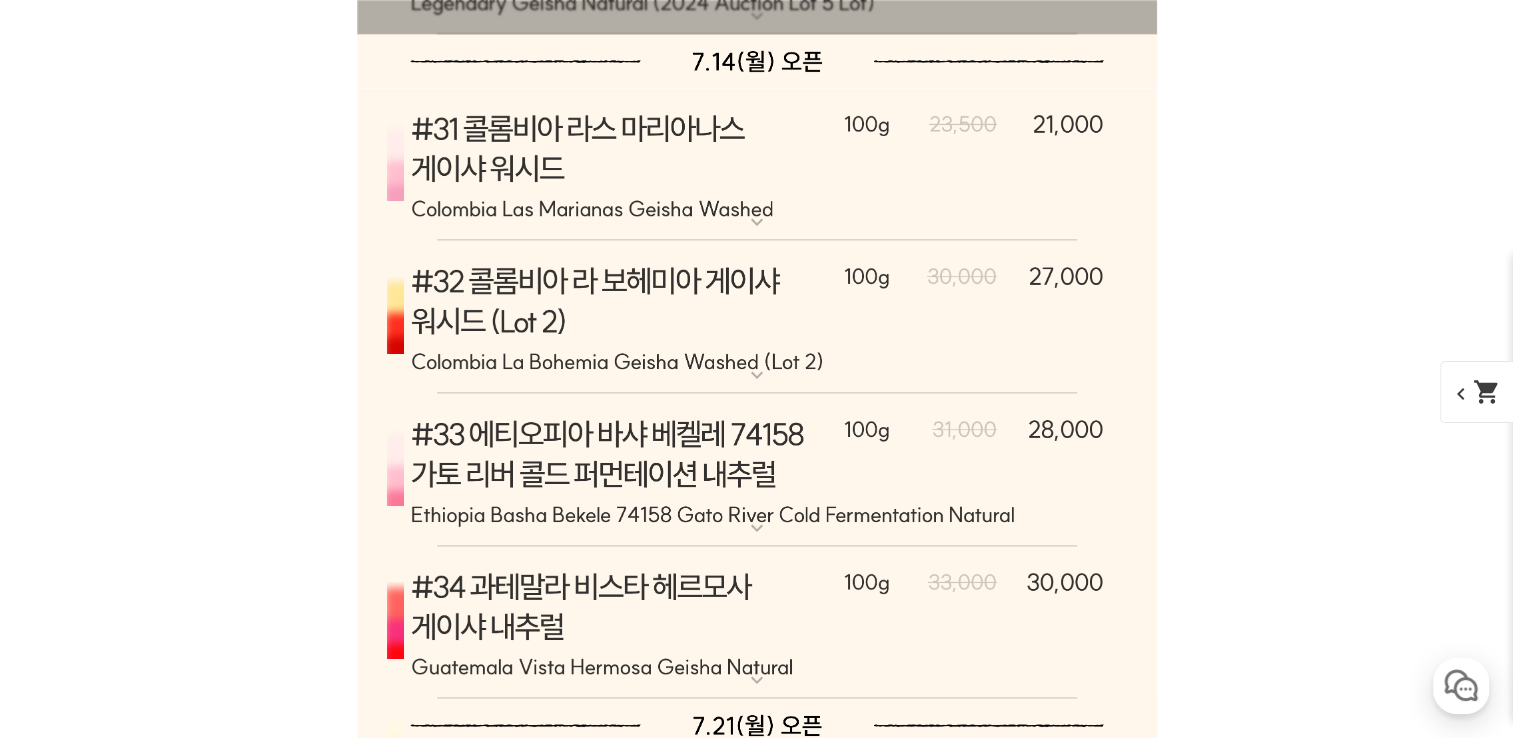 click on "expand_more" at bounding box center [757, 680] 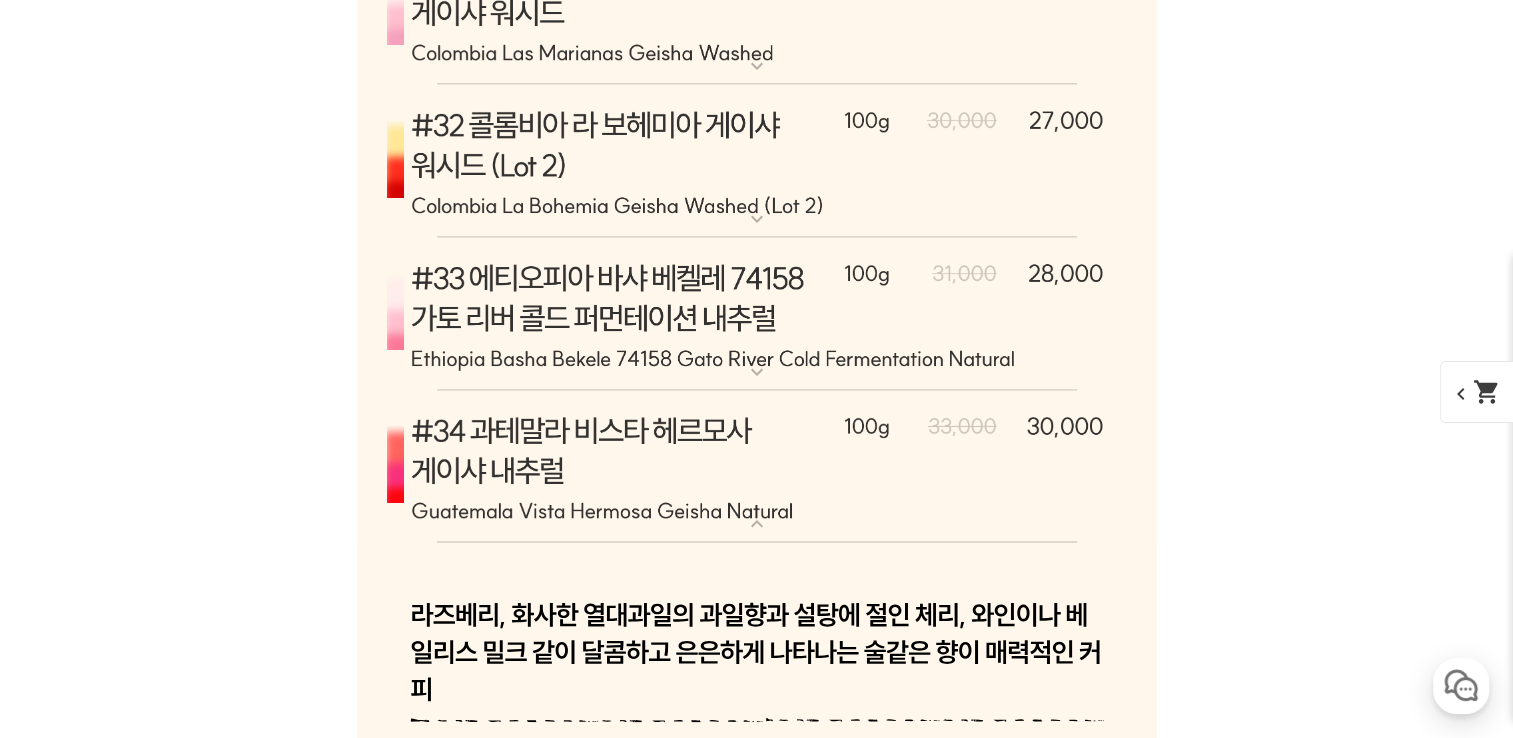 scroll, scrollTop: 18600, scrollLeft: 0, axis: vertical 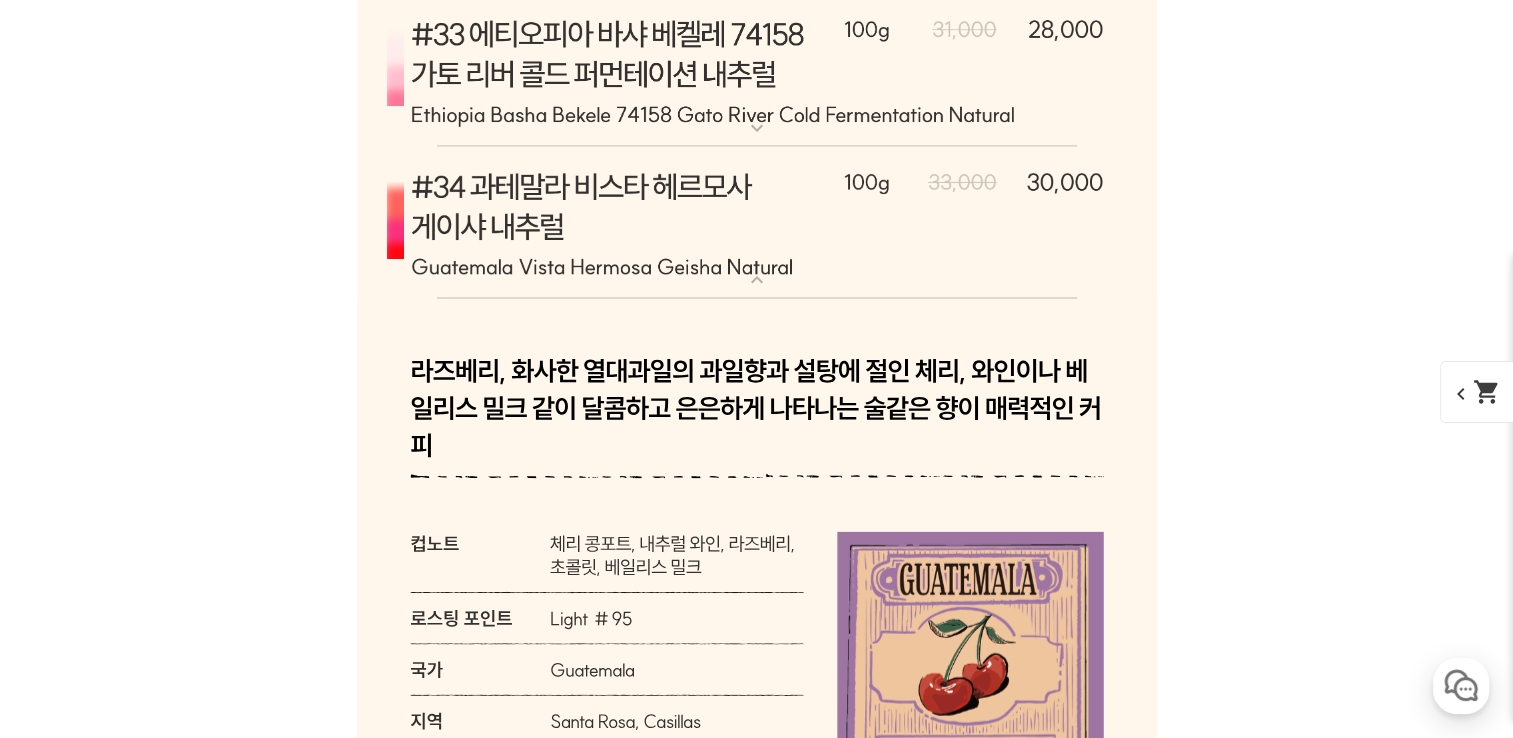 click on "expand_more" at bounding box center [757, 280] 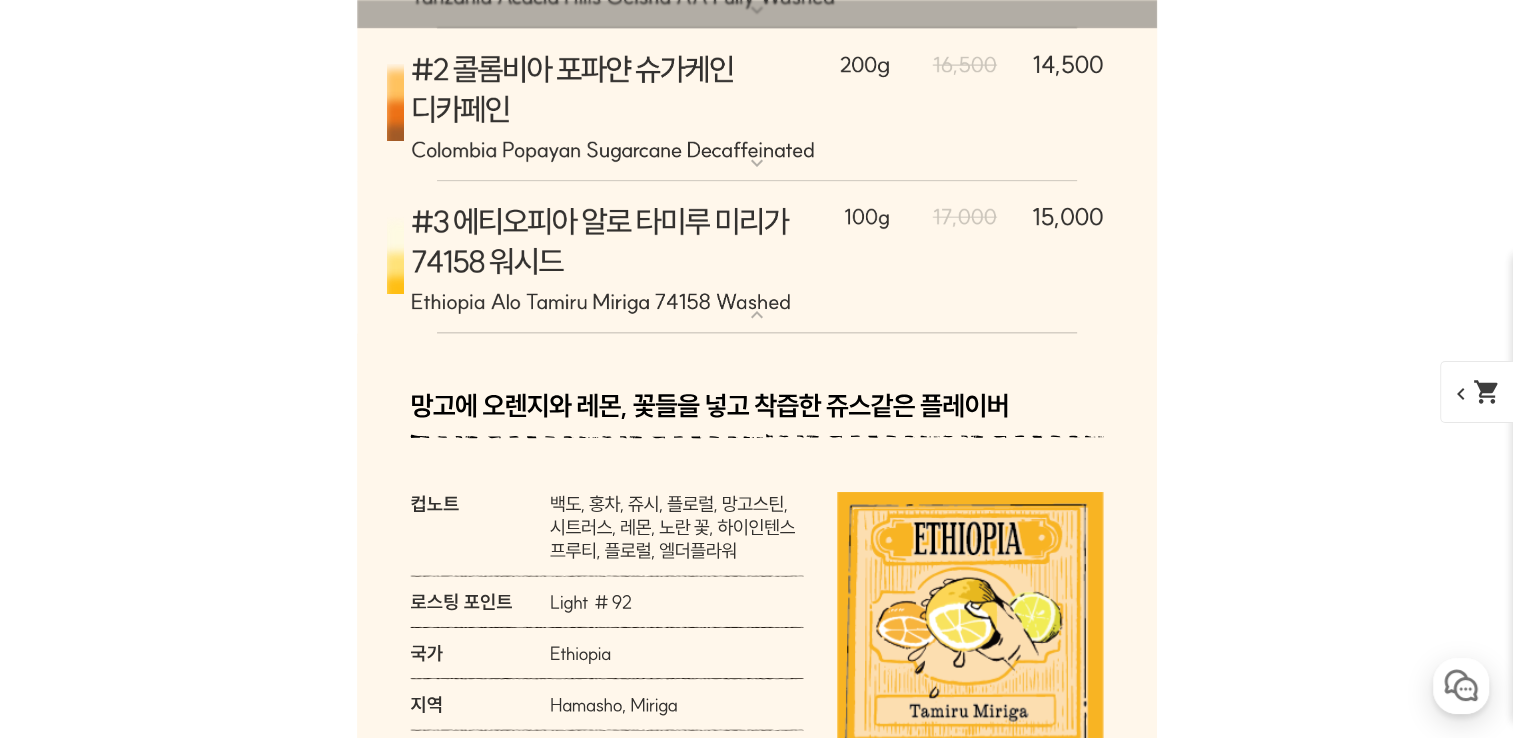 scroll, scrollTop: 9800, scrollLeft: 0, axis: vertical 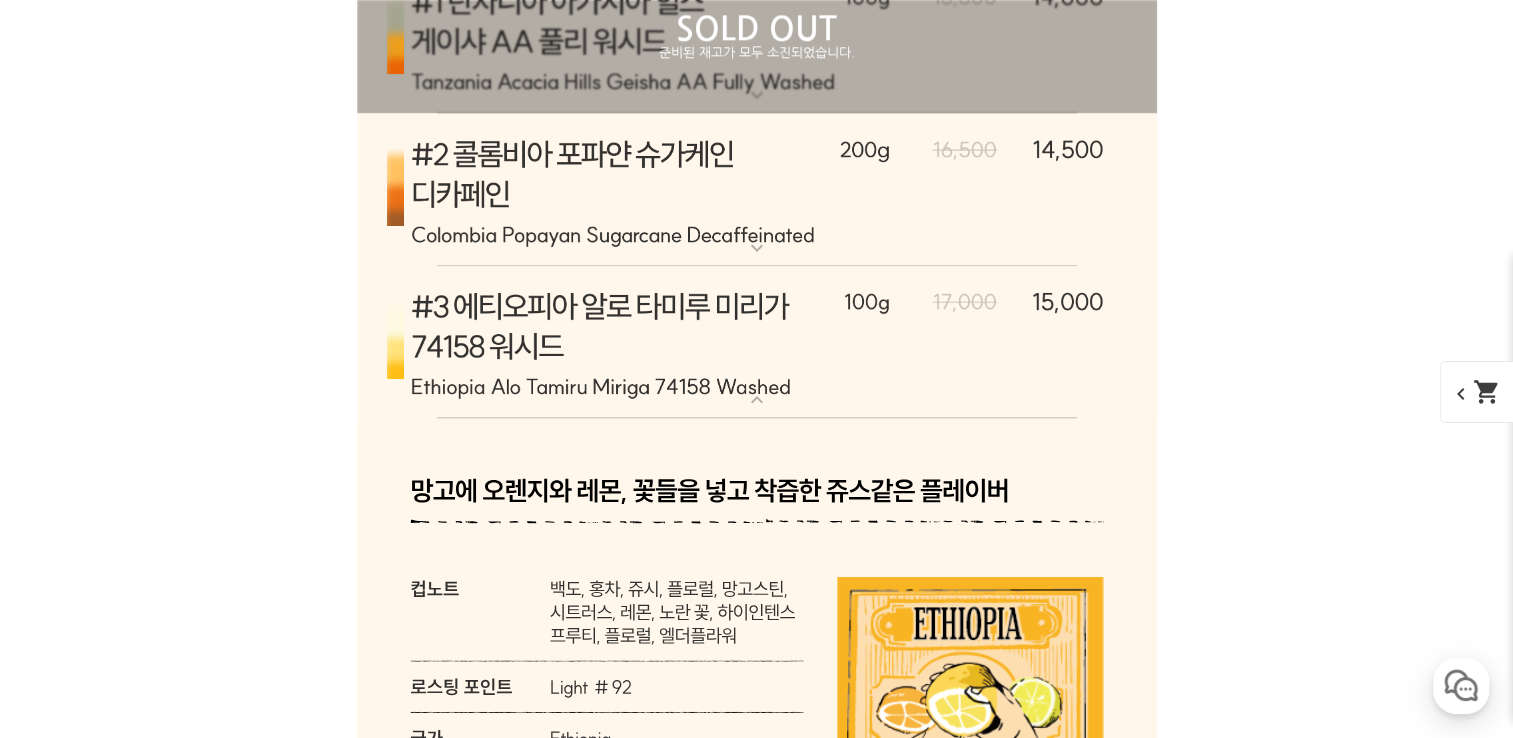click on "expand_more" at bounding box center (757, 400) 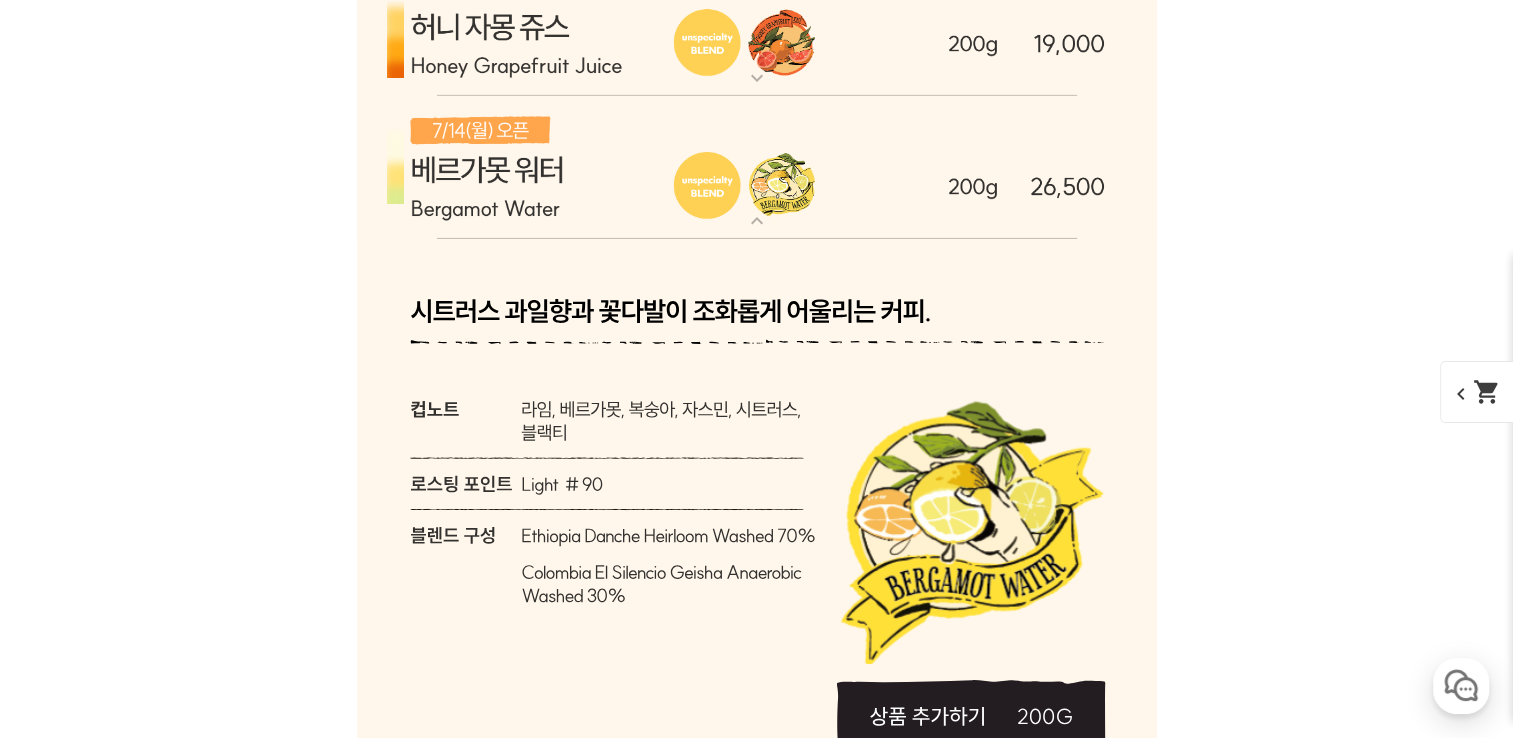 scroll, scrollTop: 6300, scrollLeft: 0, axis: vertical 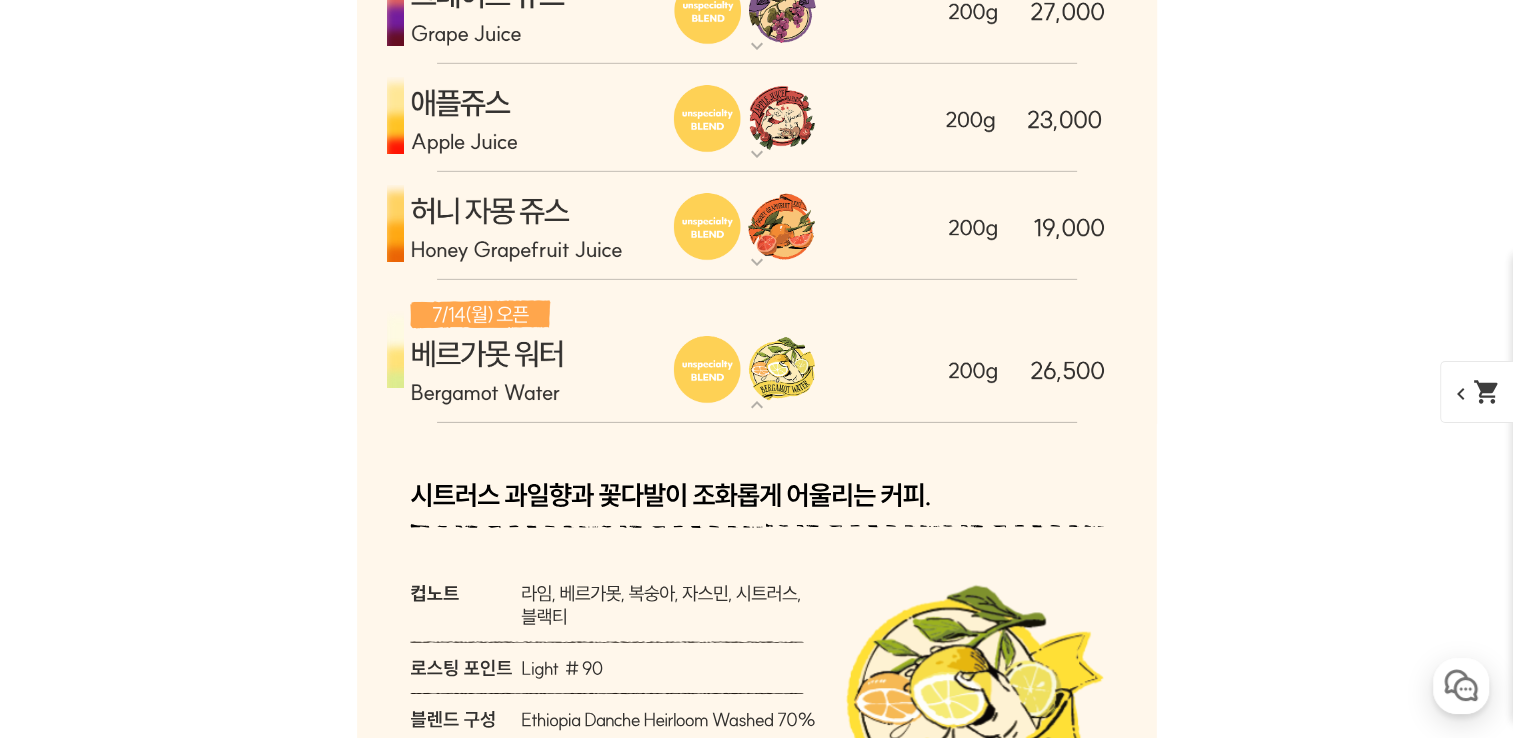 click on "expand_more" at bounding box center (757, 405) 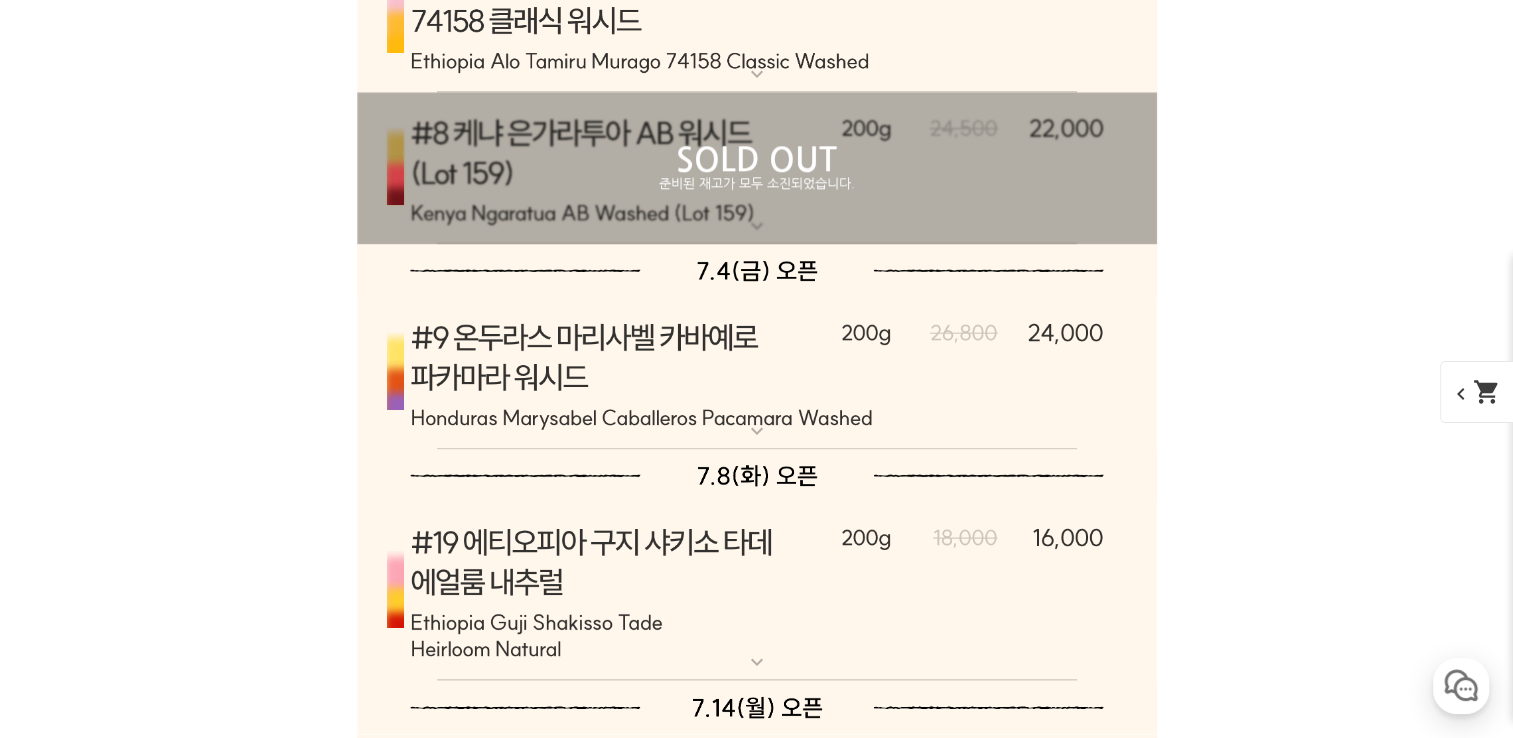 scroll, scrollTop: 9600, scrollLeft: 0, axis: vertical 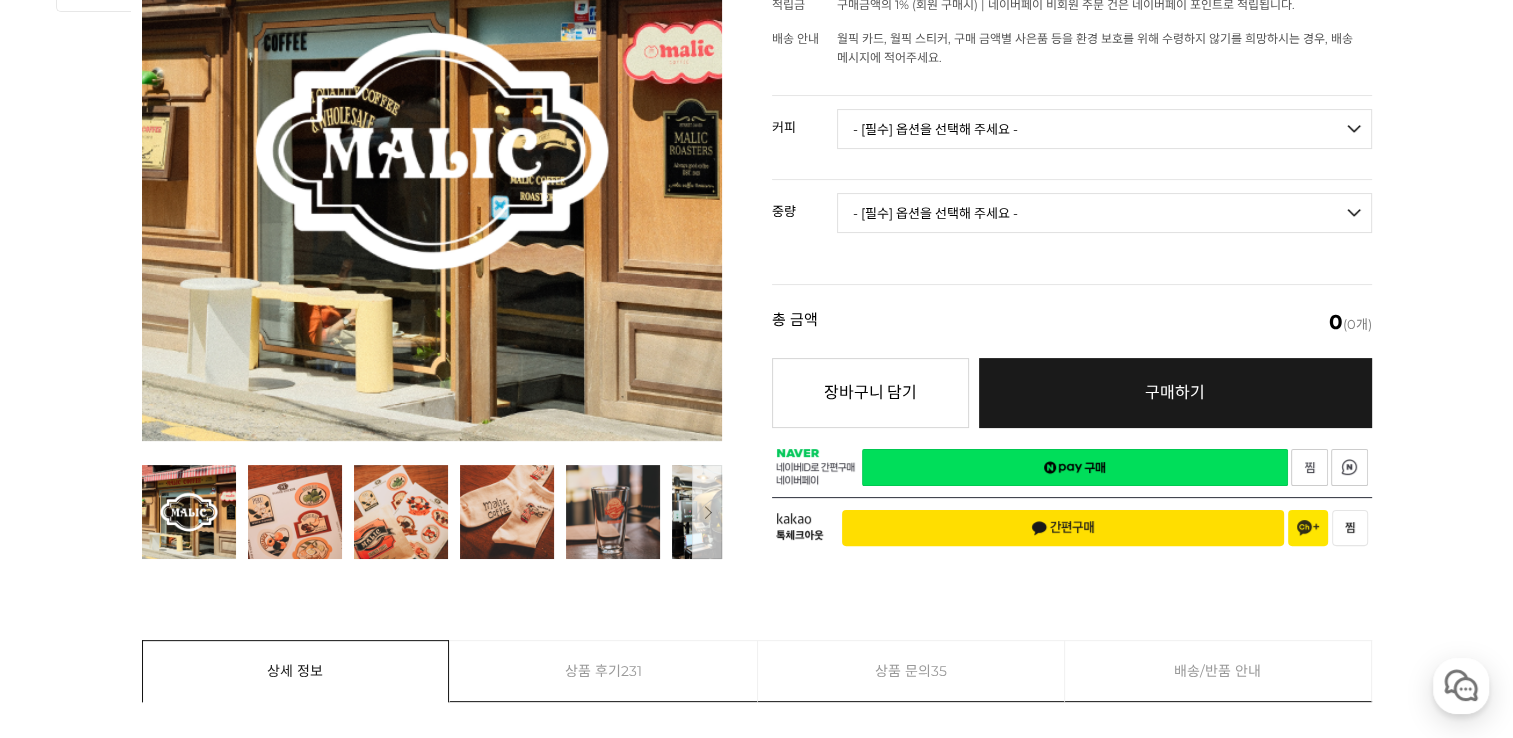 click on "- [필수] 옵션을 선택해 주세요 - ------------------- 언스페셜티 분쇄도 가이드 종이(주문 1개당 최대 1개 제공) 그레이프 쥬스 (언스페셜티 블렌드) 애플 쥬스 (언스페셜티 블렌드) 허니 자몽 쥬스 (언스페셜티 블렌드) [기획상품] 2024 Best of Panama 3종 10g 레시피팩 프루티 블렌드 마일드 블렌드 모닝 블렌드 #1 탄자니아 아카시아 힐스 게이샤 AA 풀리 워시드 [품절] #2 콜롬비아 포파얀 슈가케인 디카페인 #3 에티오피아 알로 타미루 미리가 74158 워시드 #4 에티오피아 첼베사 워시드 디카페인 #5 케냐 뚱구리 AB 풀리 워시드 [품절] #6 에티오피아 버그 우 셀렉션 에얼룸 내추럴 (Lot2) [품절] #7 에티오피아 알로 타미루 무라고 74158 클래식 워시드 #8 케냐 은가라투아 AB 워시드 (Lot 159) [품절] [7.4 오픈] #9 온두라스 마리사벨 카바예로 파카마라 워시드 #24 페루 알토 미라도르 게이샤 워시드" at bounding box center [1104, 129] 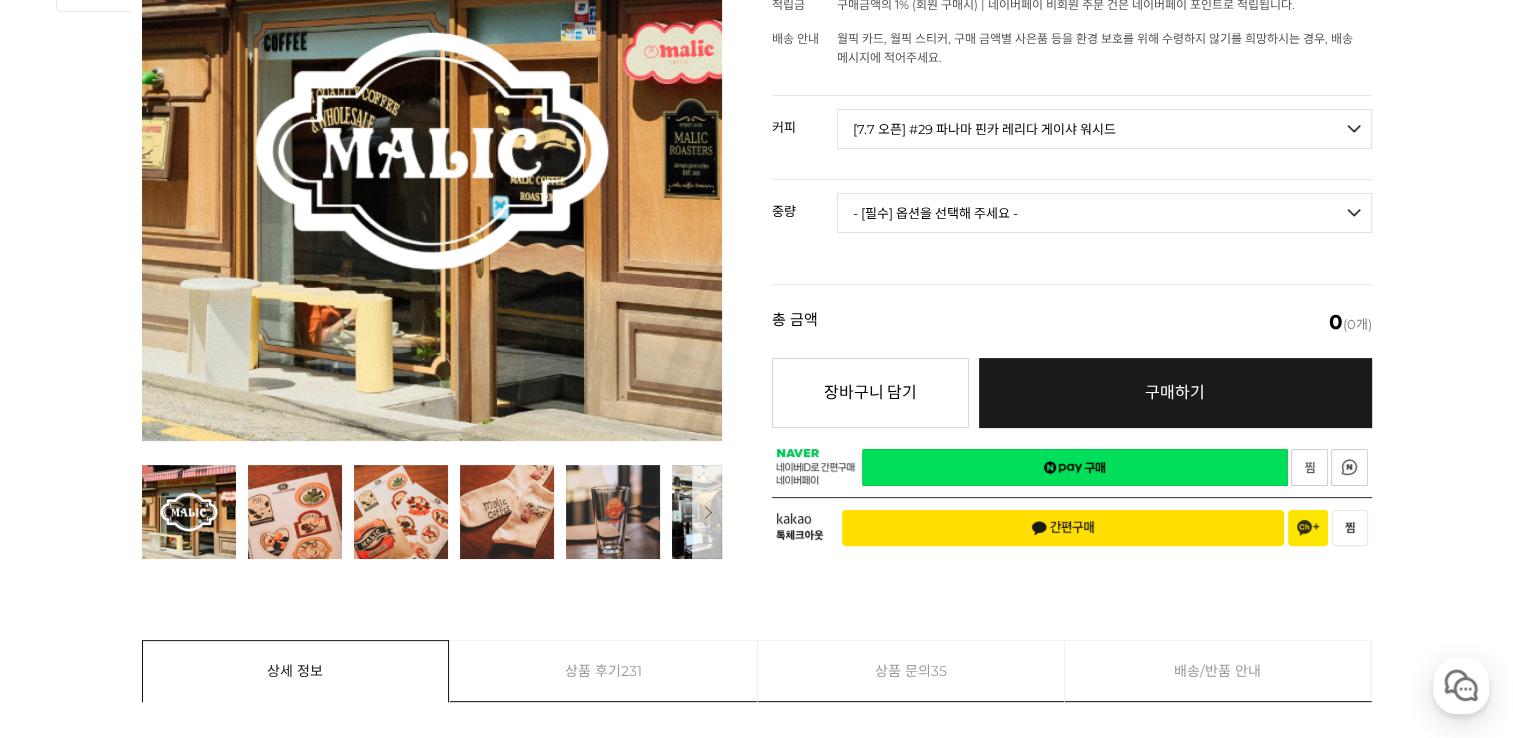 click on "- [필수] 옵션을 선택해 주세요 - ------------------- 언스페셜티 분쇄도 가이드 종이(주문 1개당 최대 1개 제공) 그레이프 쥬스 (언스페셜티 블렌드) 애플 쥬스 (언스페셜티 블렌드) 허니 자몽 쥬스 (언스페셜티 블렌드) [기획상품] 2024 Best of Panama 3종 10g 레시피팩 프루티 블렌드 마일드 블렌드 모닝 블렌드 #1 탄자니아 아카시아 힐스 게이샤 AA 풀리 워시드 [품절] #2 콜롬비아 포파얀 슈가케인 디카페인 #3 에티오피아 알로 타미루 미리가 74158 워시드 #4 에티오피아 첼베사 워시드 디카페인 #5 케냐 뚱구리 AB 풀리 워시드 [품절] #6 에티오피아 버그 우 셀렉션 에얼룸 내추럴 (Lot2) [품절] #7 에티오피아 알로 타미루 무라고 74158 클래식 워시드 #8 케냐 은가라투아 AB 워시드 (Lot 159) [품절] [7.4 오픈] #9 온두라스 마리사벨 카바예로 파카마라 워시드 #24 페루 알토 미라도르 게이샤 워시드" at bounding box center [1104, 129] 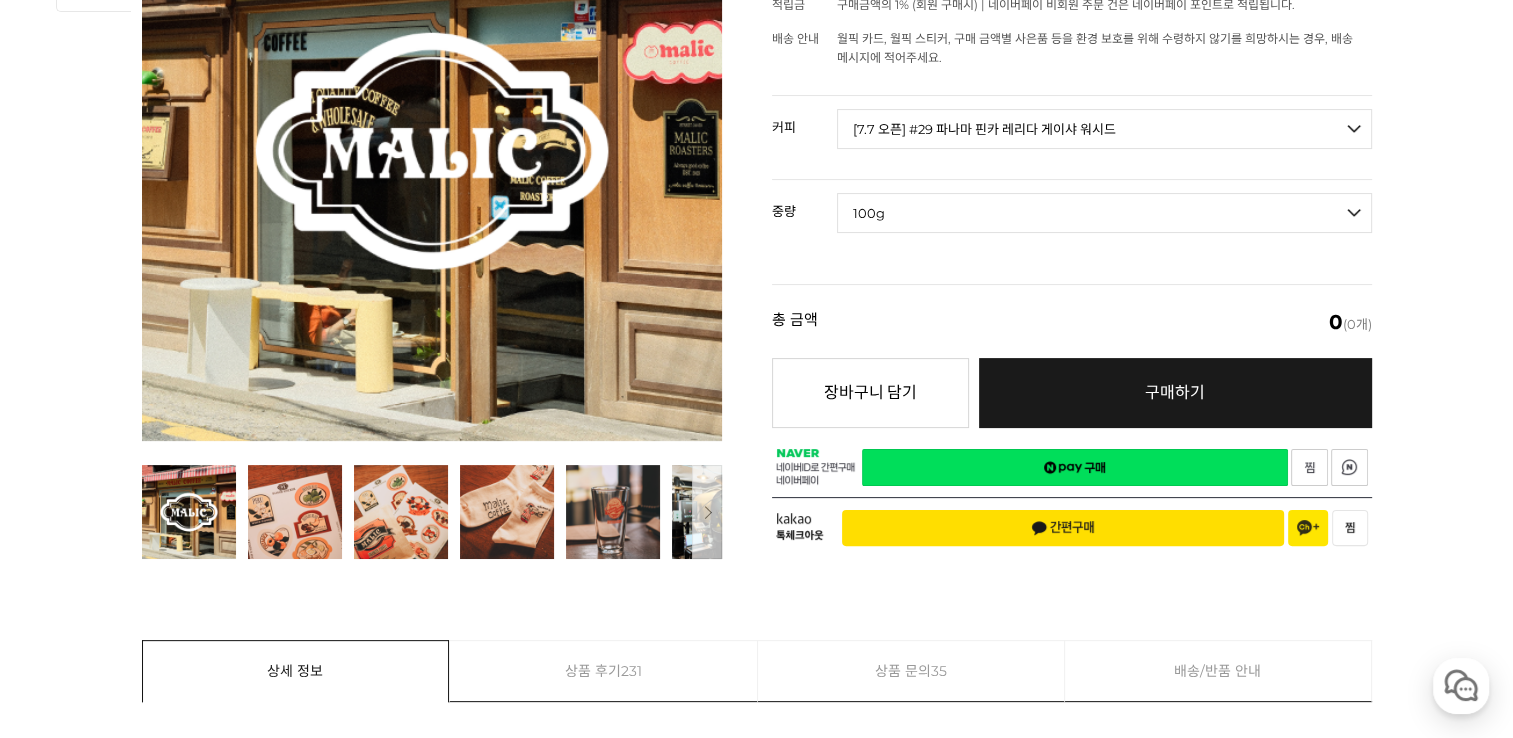click on "- [필수] 옵션을 선택해 주세요 - ------------------- 100g" at bounding box center (1104, 213) 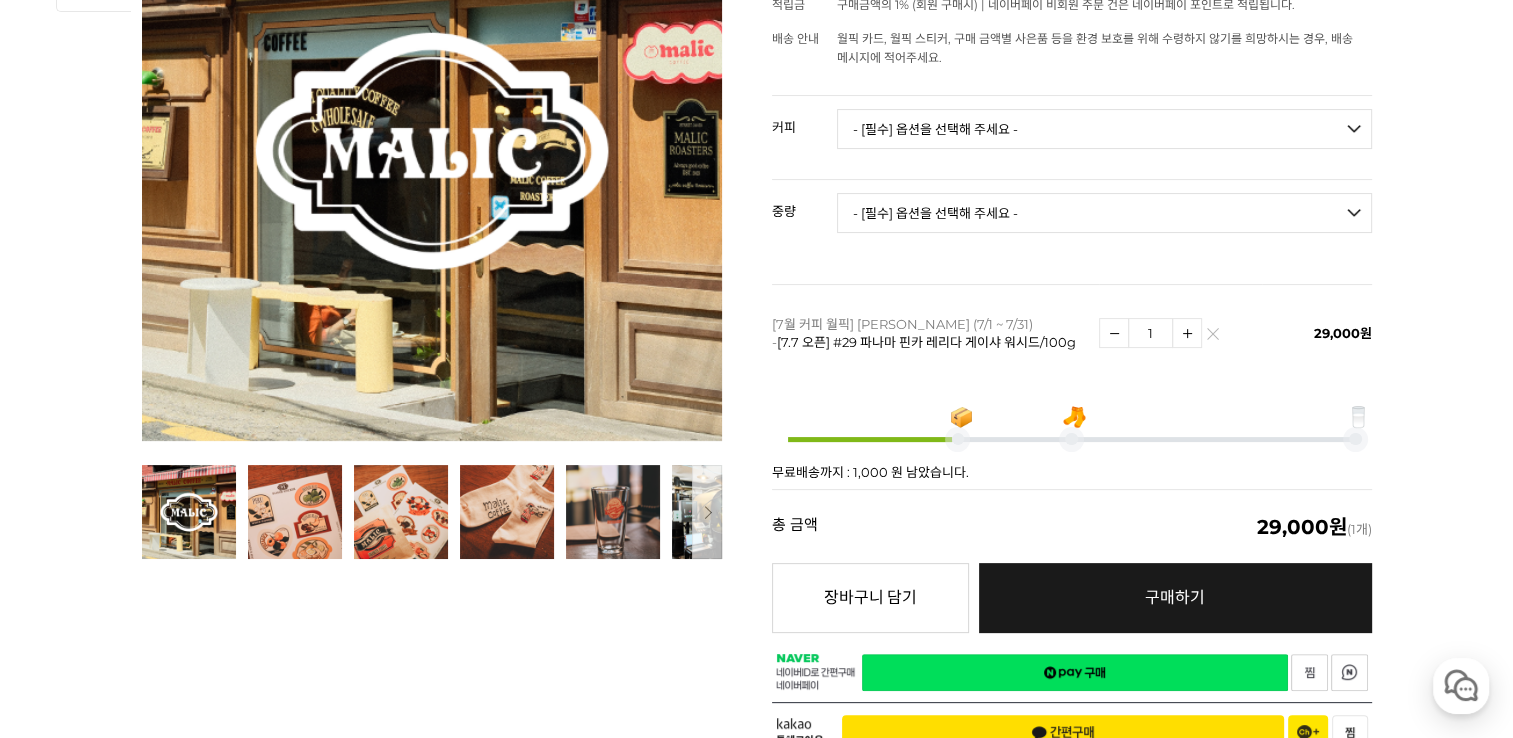 click on "- [필수] 옵션을 선택해 주세요 - ------------------- 언스페셜티 분쇄도 가이드 종이(주문 1개당 최대 1개 제공) 그레이프 쥬스 (언스페셜티 블렌드) 애플 쥬스 (언스페셜티 블렌드) 허니 자몽 쥬스 (언스페셜티 블렌드) [기획상품] 2024 Best of Panama 3종 10g 레시피팩 프루티 블렌드 마일드 블렌드 모닝 블렌드 #1 탄자니아 아카시아 힐스 게이샤 AA 풀리 워시드 [품절] #2 콜롬비아 포파얀 슈가케인 디카페인 #3 에티오피아 알로 타미루 미리가 74158 워시드 #4 에티오피아 첼베사 워시드 디카페인 #5 케냐 뚱구리 AB 풀리 워시드 [품절] #6 에티오피아 버그 우 셀렉션 에얼룸 내추럴 (Lot2) [품절] #7 에티오피아 알로 타미루 무라고 74158 클래식 워시드 #8 케냐 은가라투아 AB 워시드 (Lot 159) [품절] [7.4 오픈] #9 온두라스 마리사벨 카바예로 파카마라 워시드 #24 페루 알토 미라도르 게이샤 워시드" at bounding box center (1104, 129) 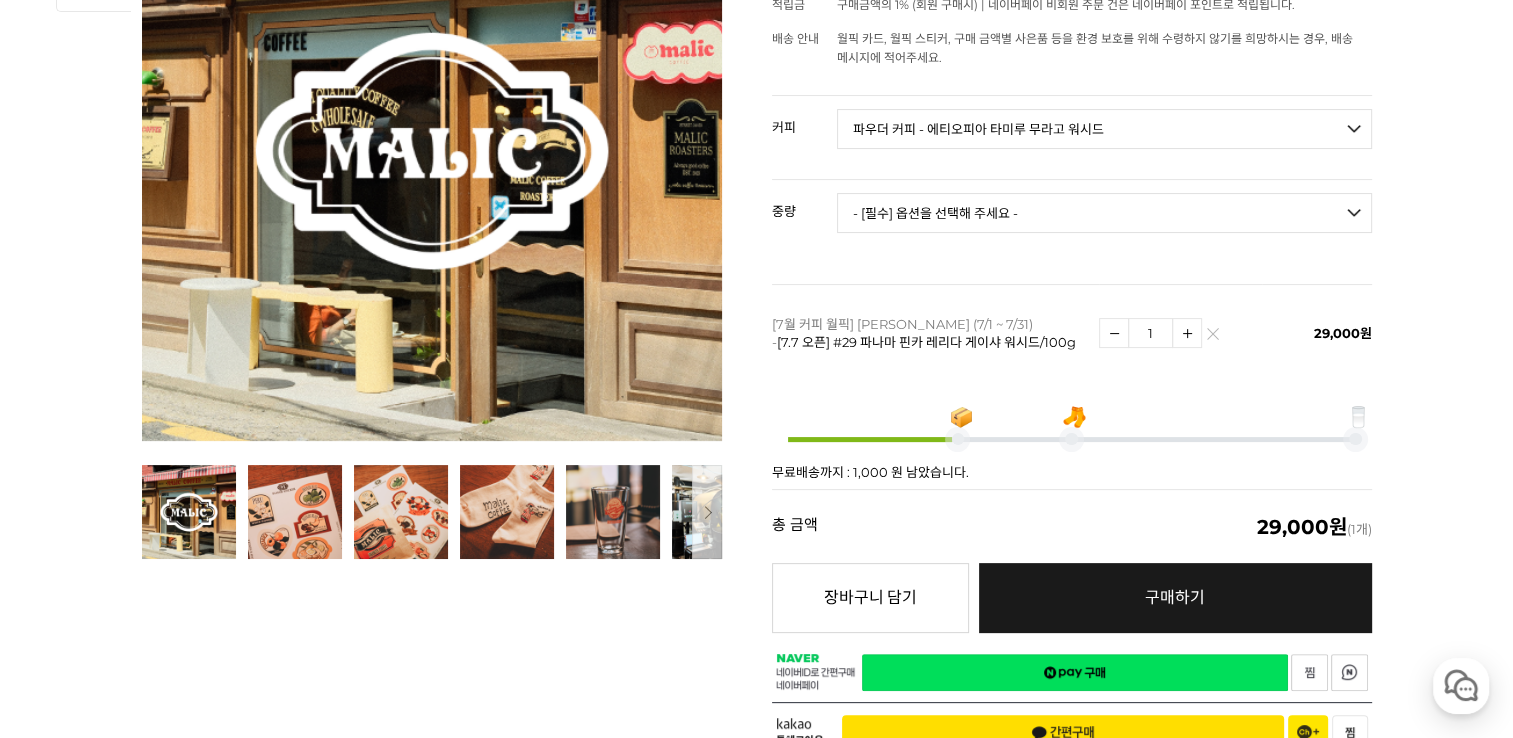click on "- [필수] 옵션을 선택해 주세요 - ------------------- 언스페셜티 분쇄도 가이드 종이(주문 1개당 최대 1개 제공) 그레이프 쥬스 (언스페셜티 블렌드) 애플 쥬스 (언스페셜티 블렌드) 허니 자몽 쥬스 (언스페셜티 블렌드) [기획상품] 2024 Best of Panama 3종 10g 레시피팩 프루티 블렌드 마일드 블렌드 모닝 블렌드 #1 탄자니아 아카시아 힐스 게이샤 AA 풀리 워시드 [품절] #2 콜롬비아 포파얀 슈가케인 디카페인 #3 에티오피아 알로 타미루 미리가 74158 워시드 #4 에티오피아 첼베사 워시드 디카페인 #5 케냐 뚱구리 AB 풀리 워시드 [품절] #6 에티오피아 버그 우 셀렉션 에얼룸 내추럴 (Lot2) [품절] #7 에티오피아 알로 타미루 무라고 74158 클래식 워시드 #8 케냐 은가라투아 AB 워시드 (Lot 159) [품절] [7.4 오픈] #9 온두라스 마리사벨 카바예로 파카마라 워시드 #24 페루 알토 미라도르 게이샤 워시드" at bounding box center [1104, 129] 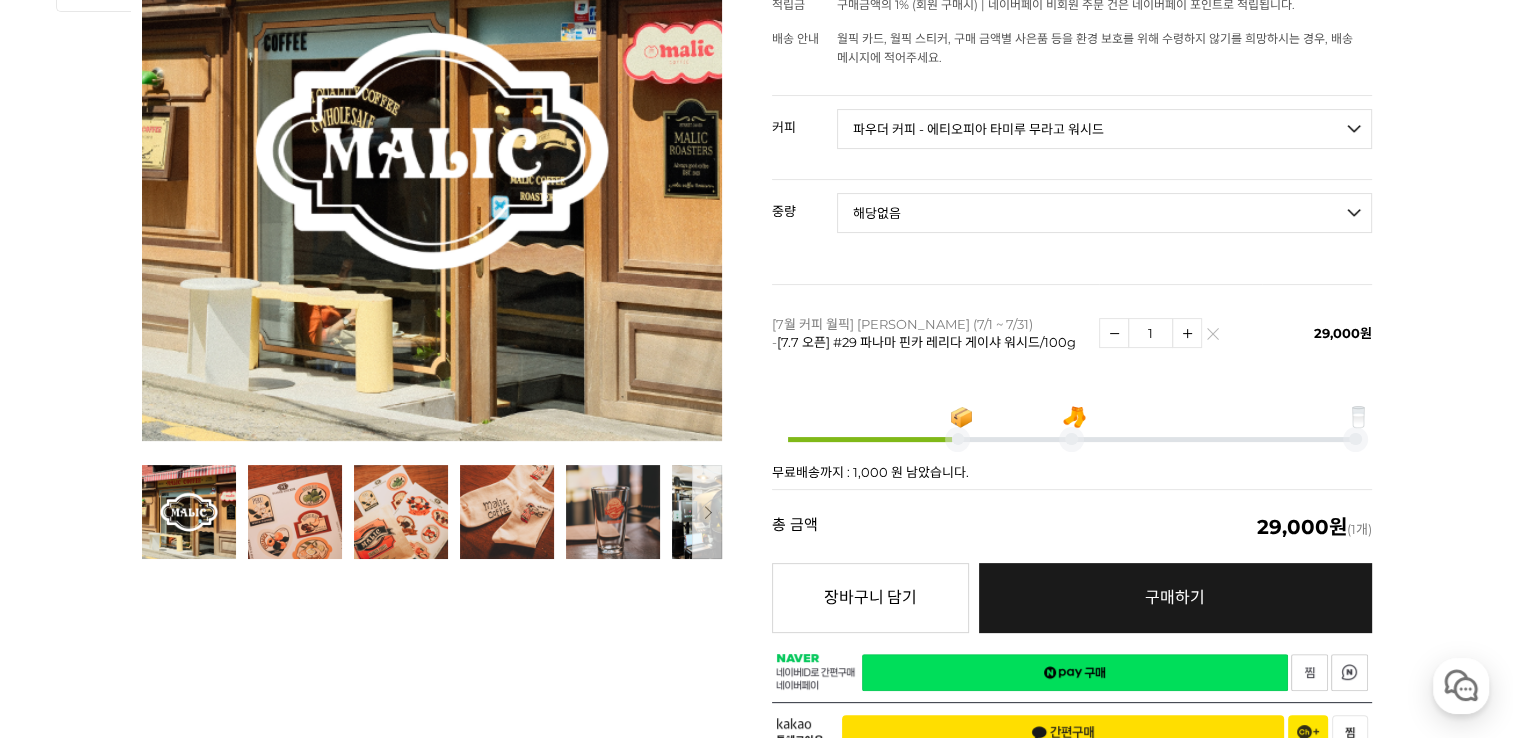 click on "- [필수] 옵션을 선택해 주세요 - ------------------- 해당없음" at bounding box center (1104, 213) 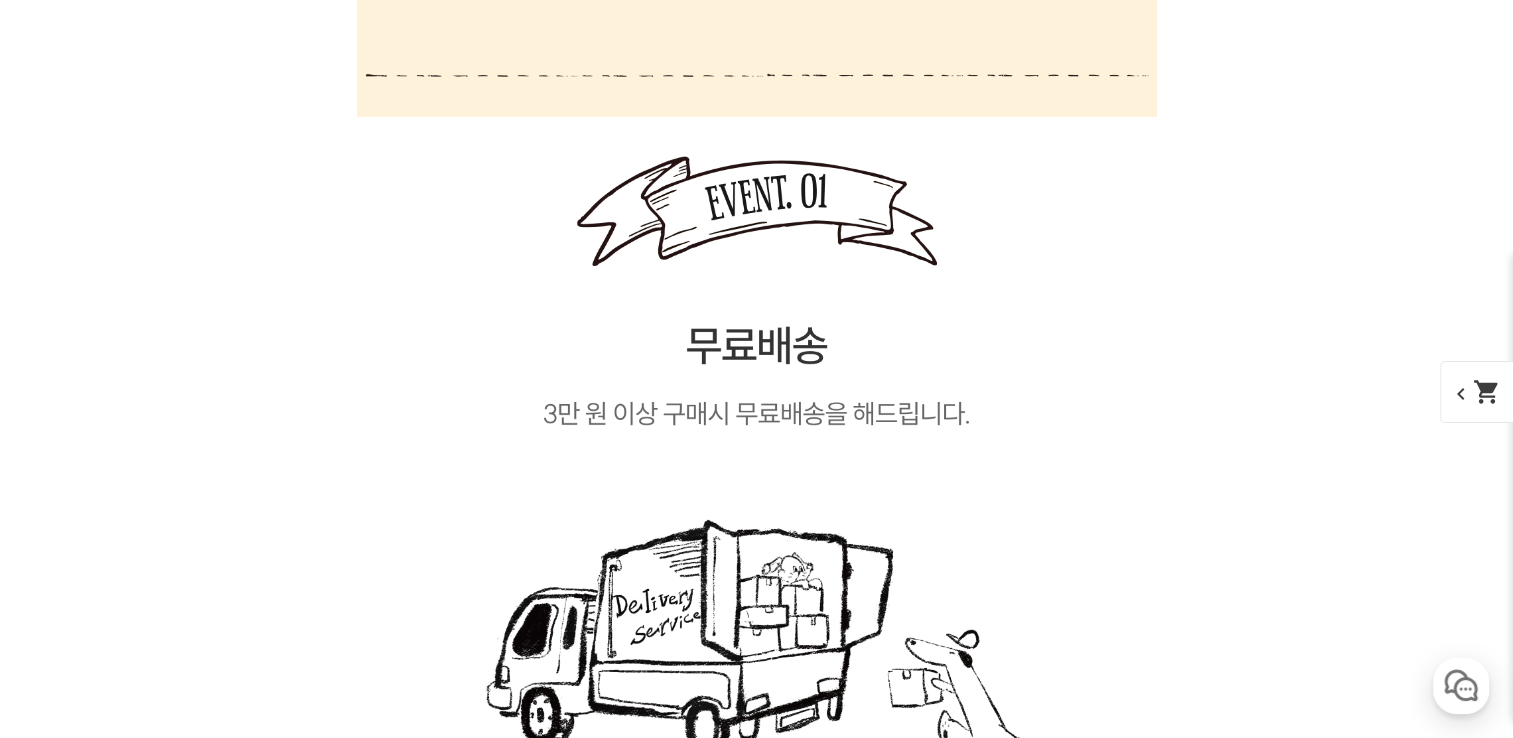 scroll, scrollTop: 21119, scrollLeft: 0, axis: vertical 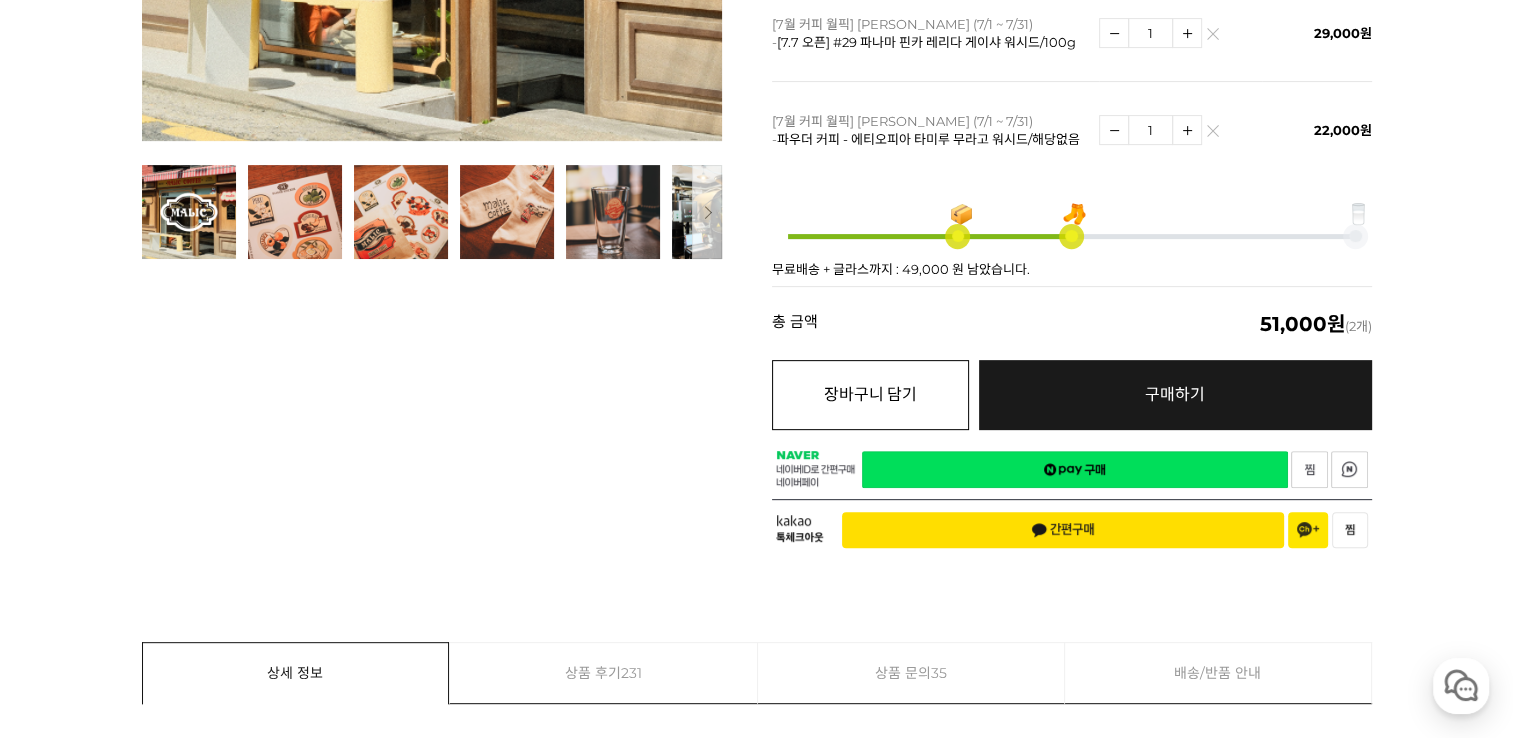 click on "장바구니 담기" at bounding box center [870, 395] 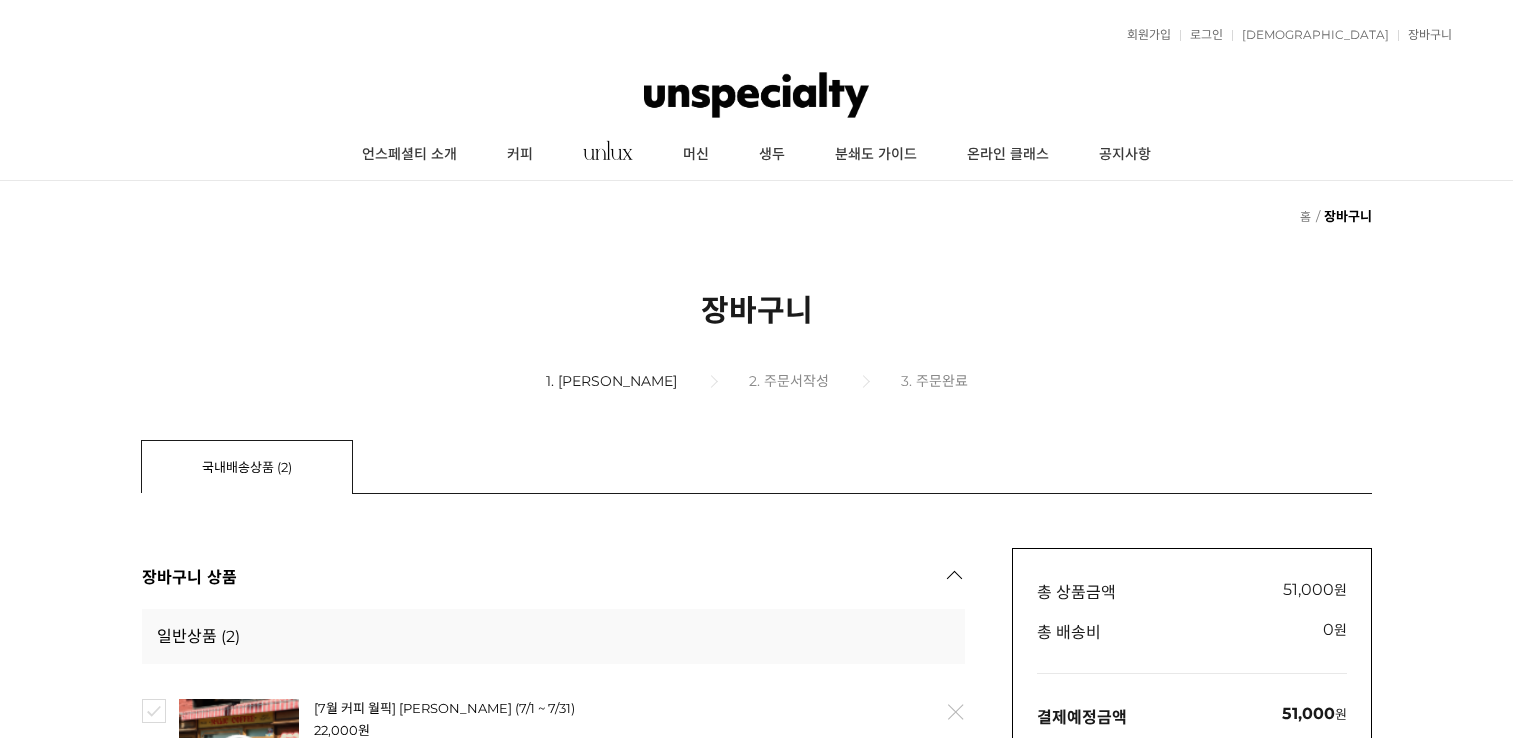 scroll, scrollTop: 0, scrollLeft: 0, axis: both 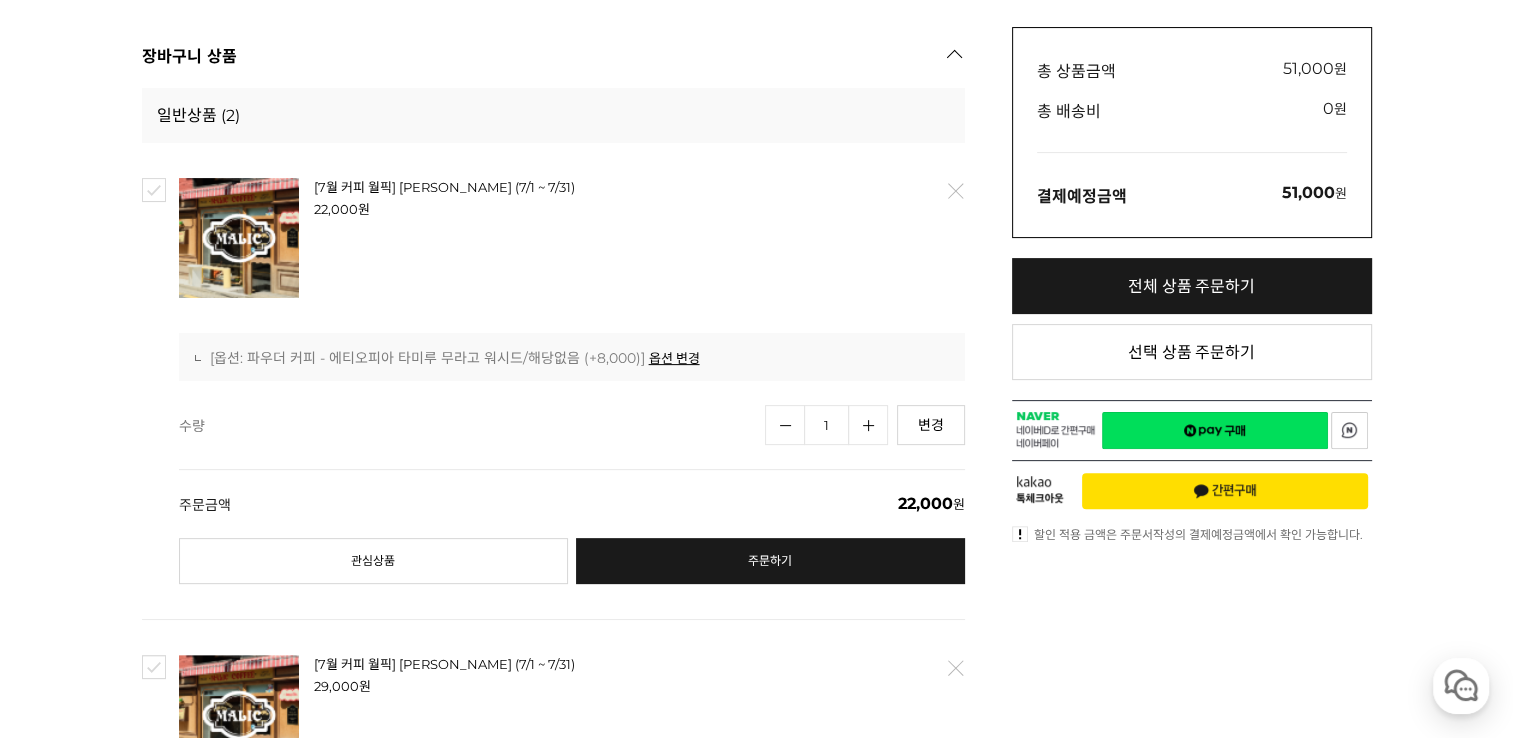 click on "네이버페이 구매하기" at bounding box center (1215, 430) 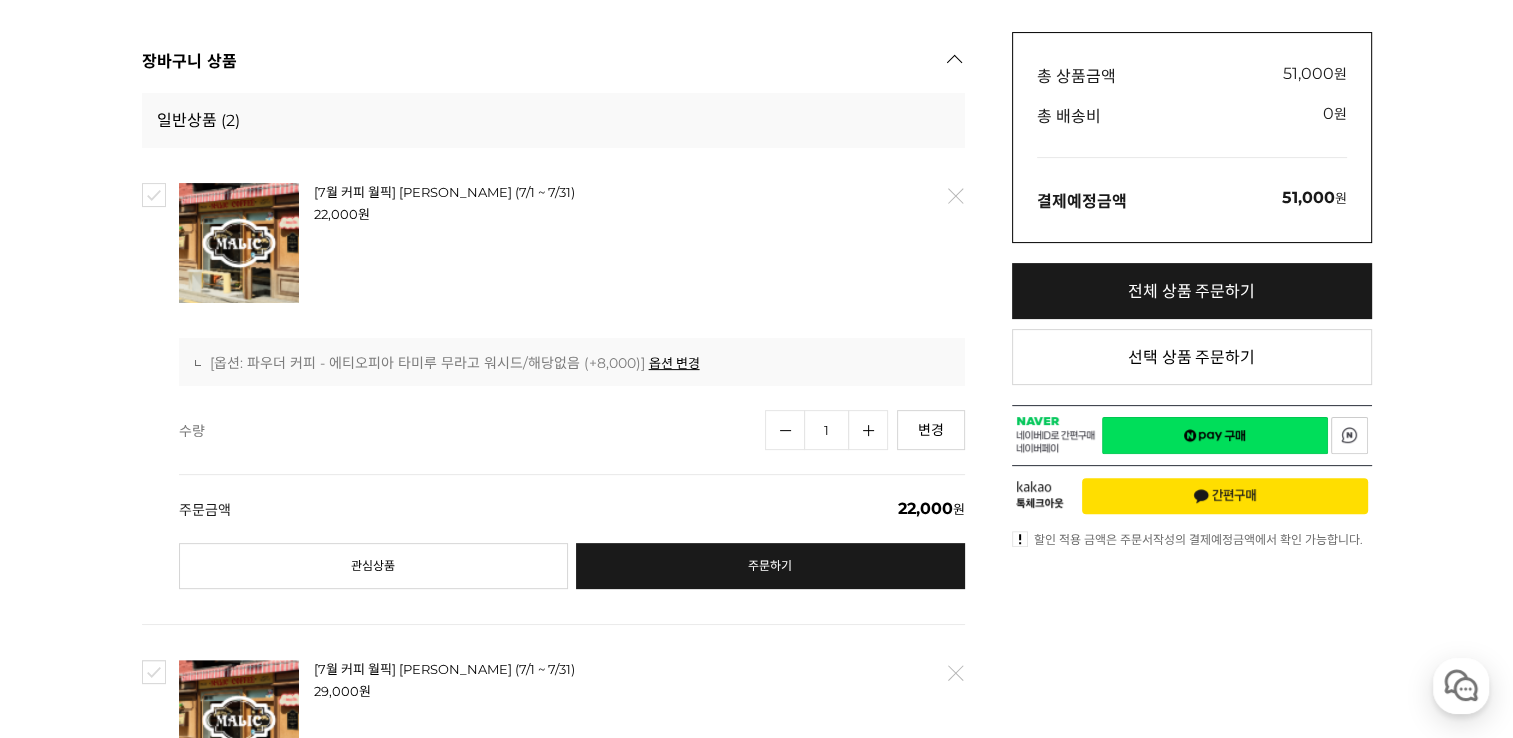 scroll, scrollTop: 521, scrollLeft: 0, axis: vertical 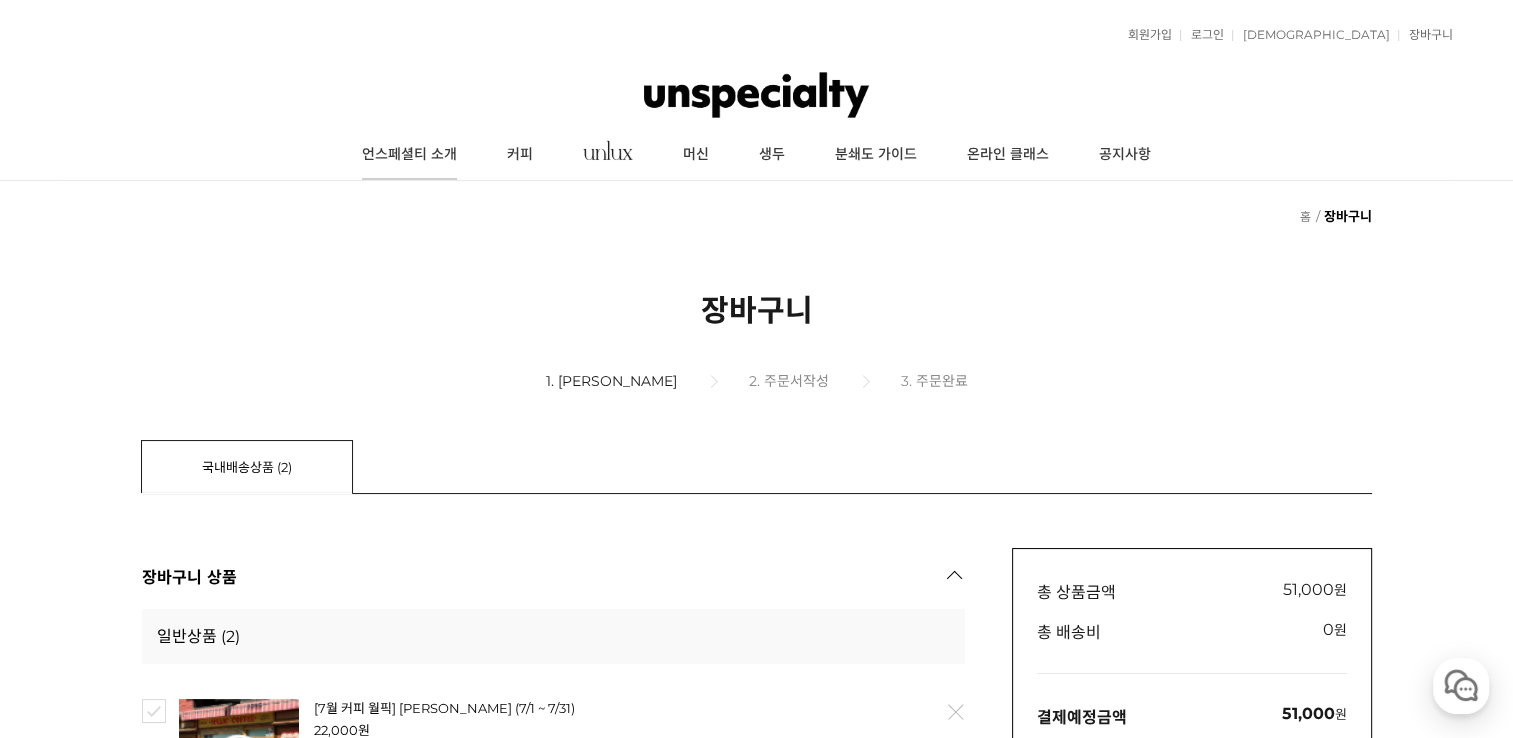 click on "언스페셜티 소개" at bounding box center [409, 155] 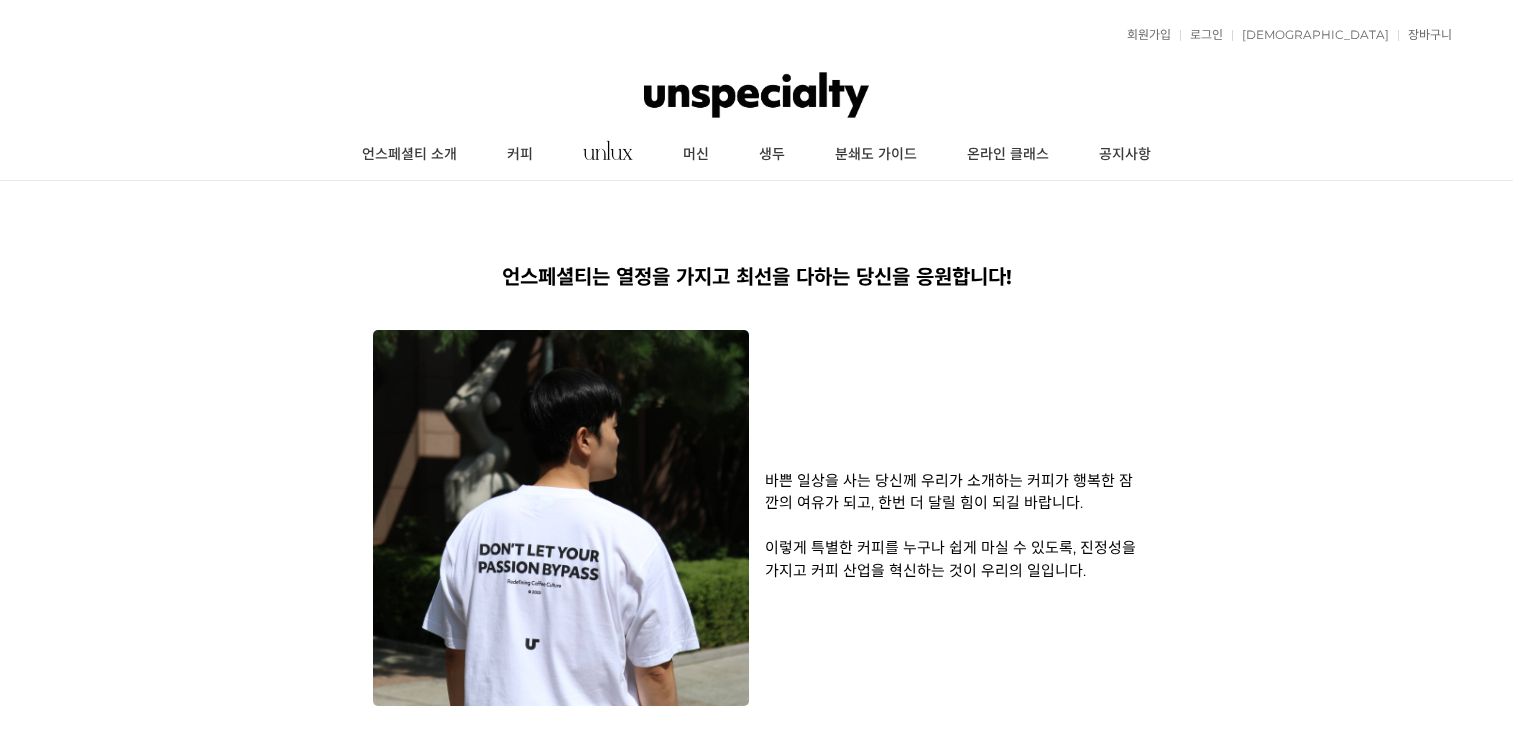scroll, scrollTop: 0, scrollLeft: 0, axis: both 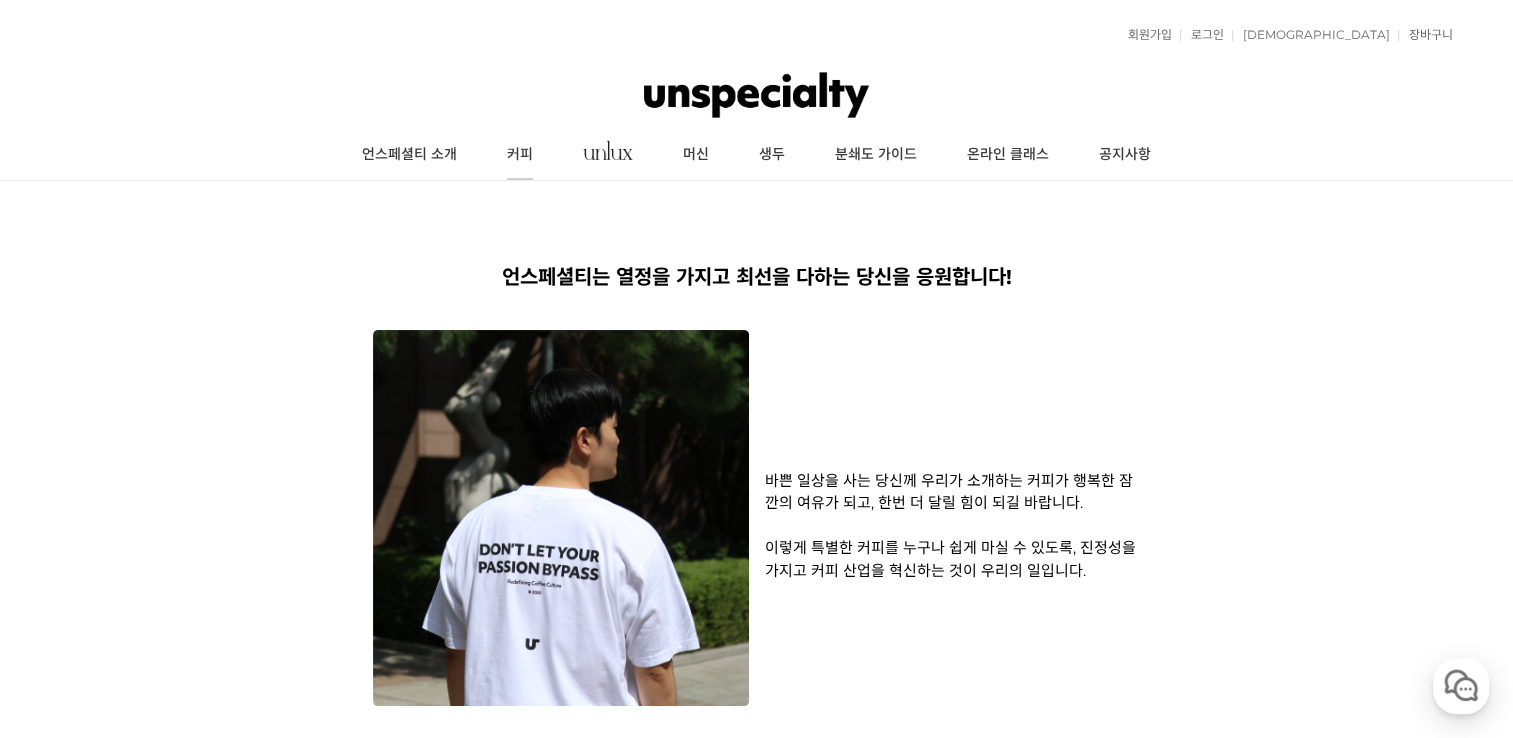 click on "커피" at bounding box center [520, 155] 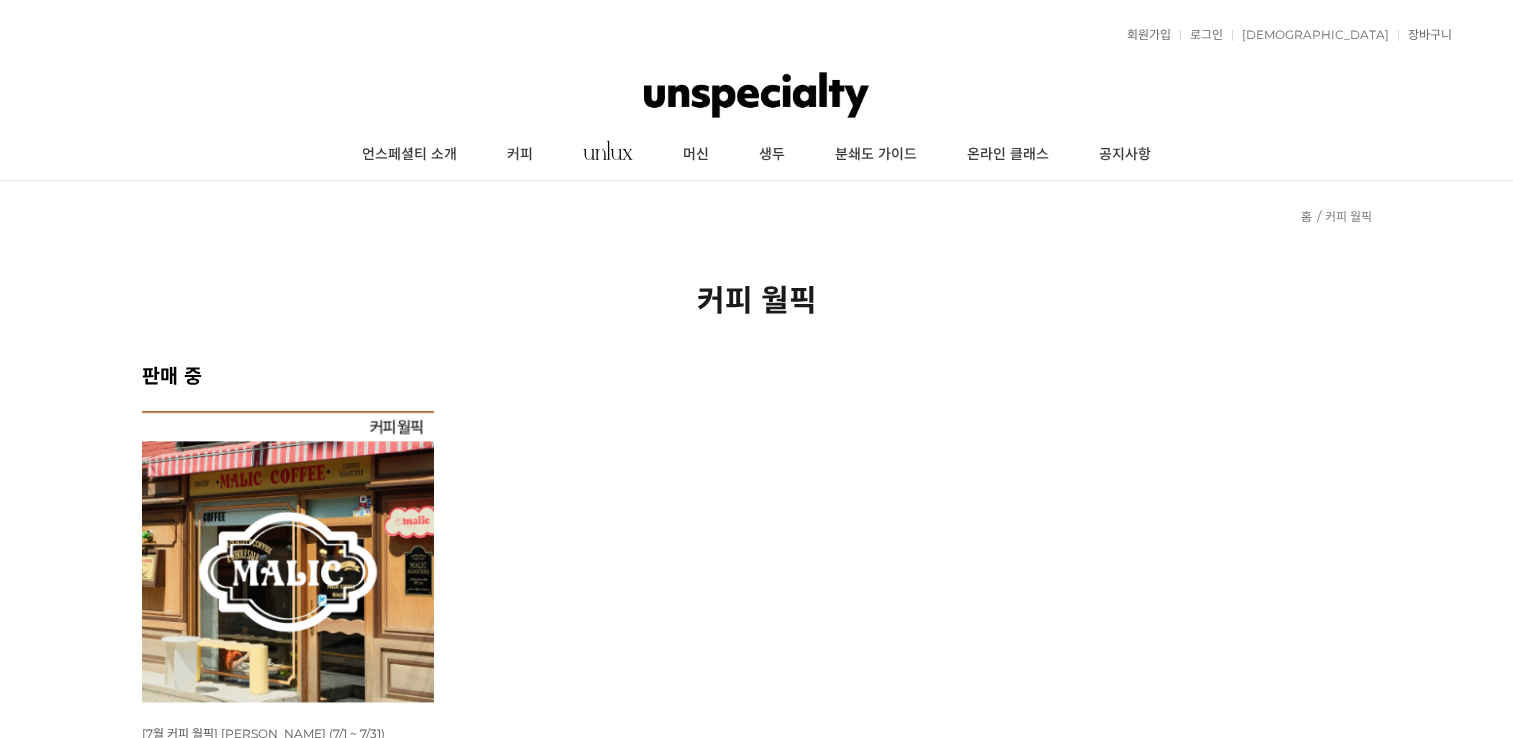 scroll, scrollTop: 0, scrollLeft: 0, axis: both 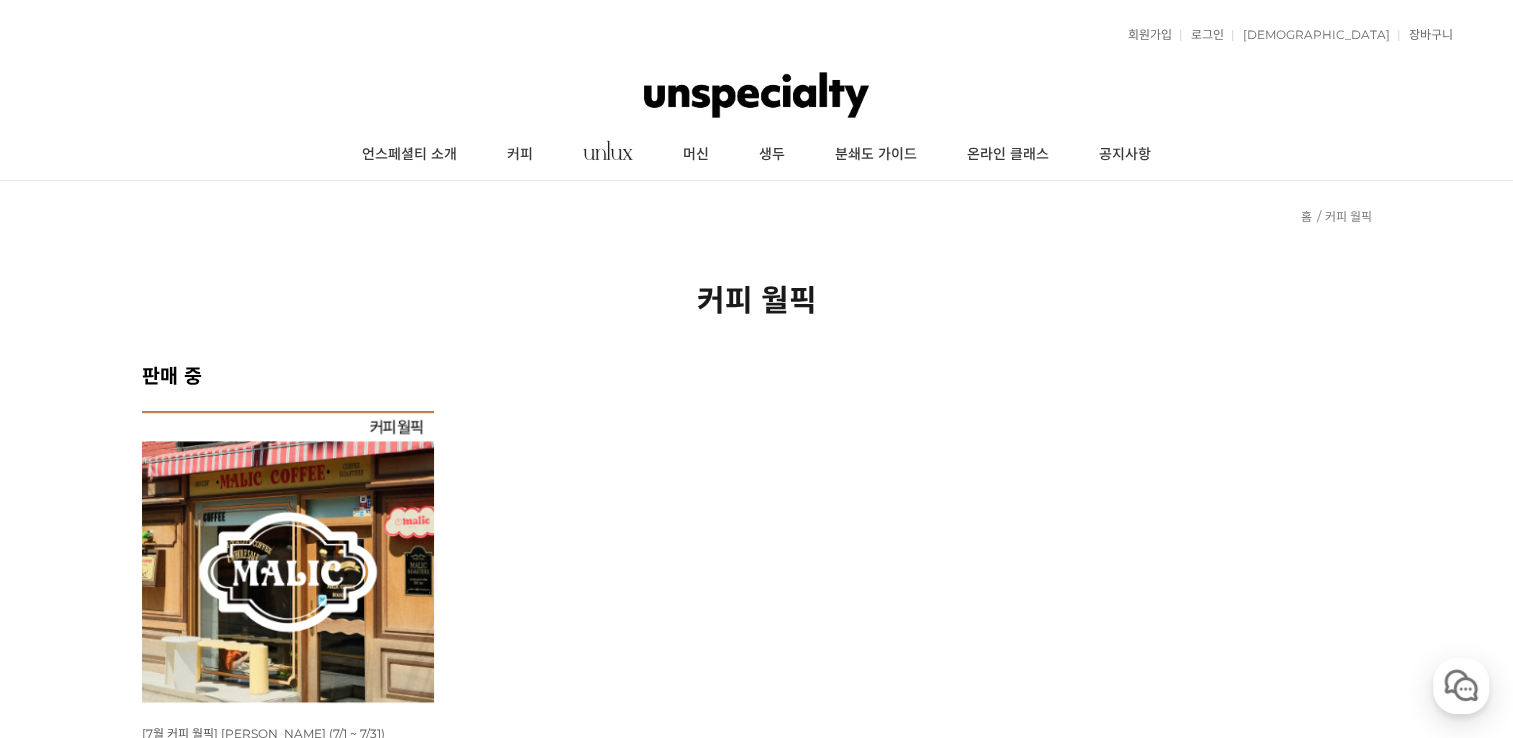 click at bounding box center [288, 557] 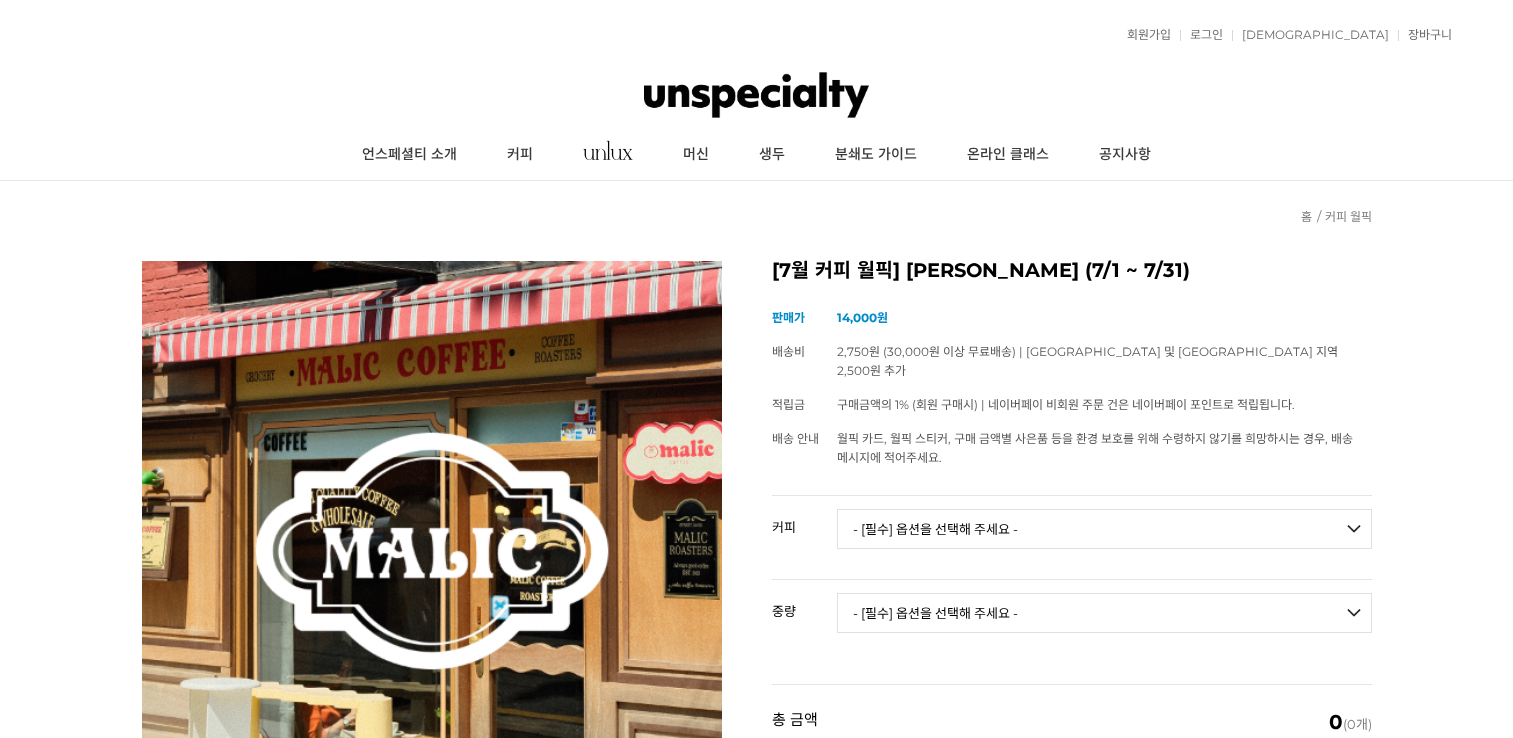 scroll, scrollTop: 0, scrollLeft: 0, axis: both 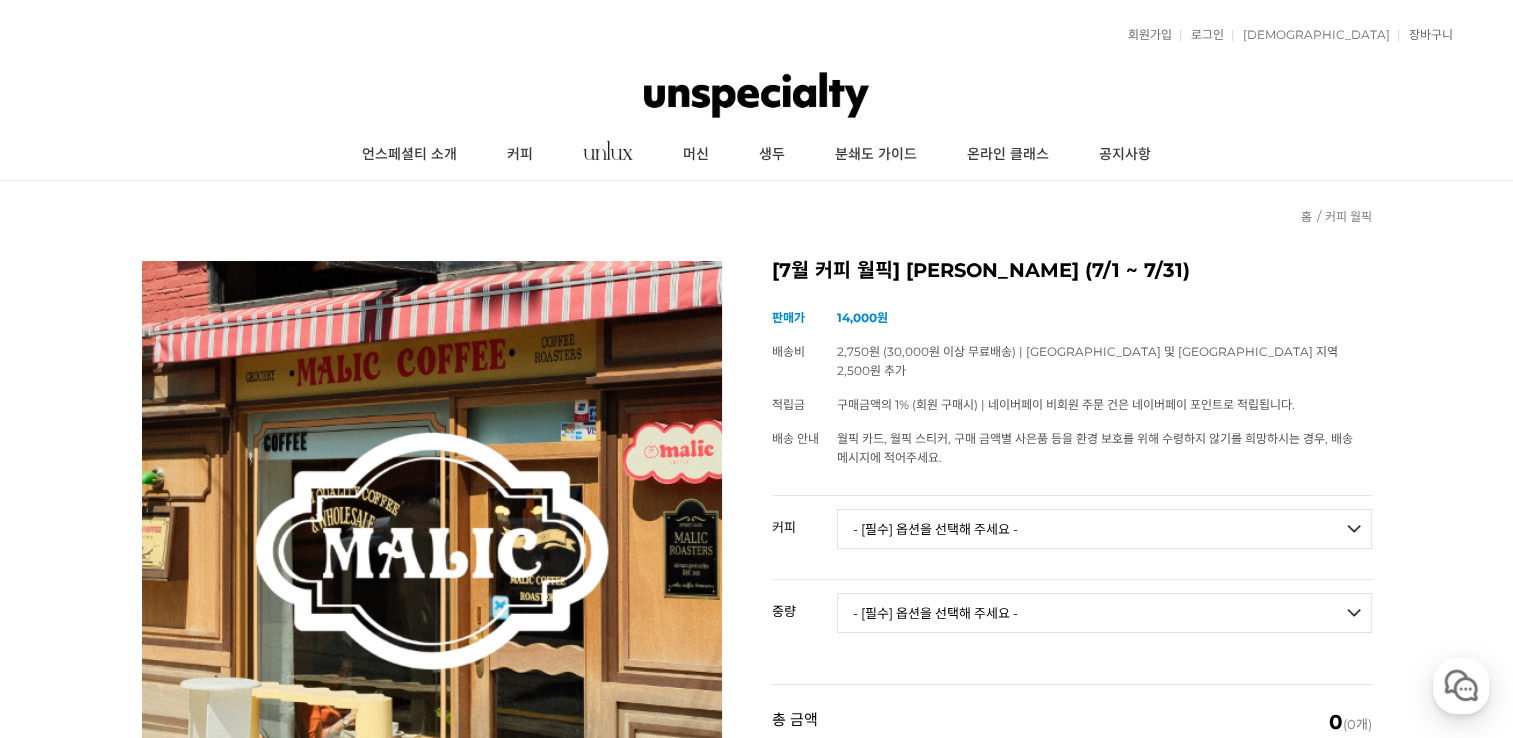 click on "- [필수] 옵션을 선택해 주세요 - ------------------- 언스페셜티 분쇄도 가이드 종이(주문 1개당 최대 1개 제공) 그레이프 쥬스 (언스페셜티 블렌드) 애플 쥬스 (언스페셜티 블렌드) 허니 자몽 쥬스 (언스페셜티 블렌드) [기획상품] 2024 Best of Panama 3종 10g 레시피팩 프루티 블렌드 마일드 블렌드 모닝 블렌드 #1 탄자니아 아카시아 힐스 게이샤 AA 풀리 워시드 [품절] #2 콜롬비아 포파얀 슈가케인 디카페인 #3 에티오피아 알로 타미루 미리가 74158 워시드 #4 에티오피아 첼베사 워시드 디카페인 #5 케냐 뚱구리 AB 풀리 워시드 [품절] #6 에티오피아 버그 우 셀렉션 에얼룸 내추럴 (Lot2) [품절] #7 에티오피아 알로 타미루 무라고 74158 클래식 워시드 #8 케냐 은가라투아 AB 워시드 (Lot 159) [품절] [7.4 오픈] #9 온두라스 마리사벨 카바예로 파카마라 워시드 #24 페루 알토 미라도르 게이샤 워시드" at bounding box center [1104, 529] 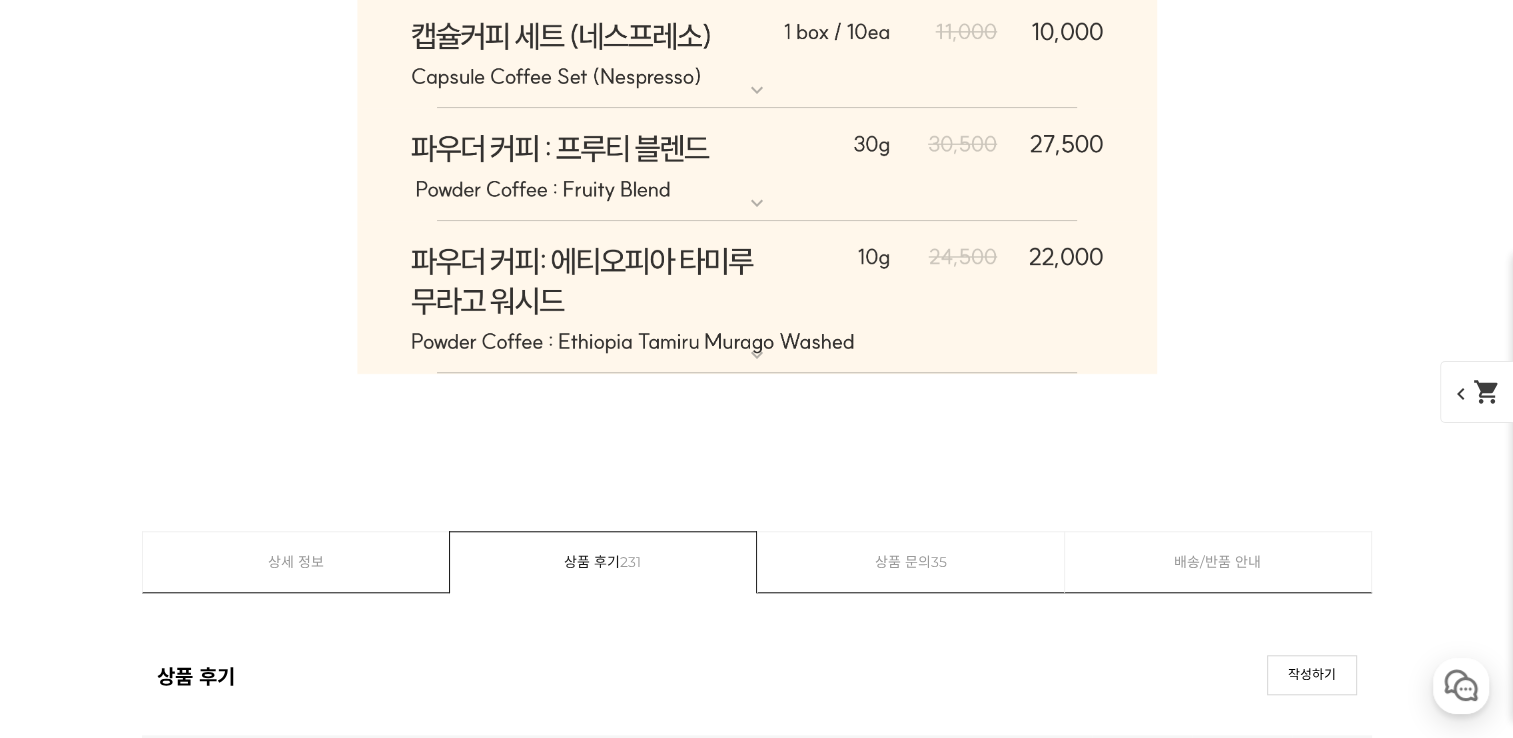 scroll, scrollTop: 9400, scrollLeft: 0, axis: vertical 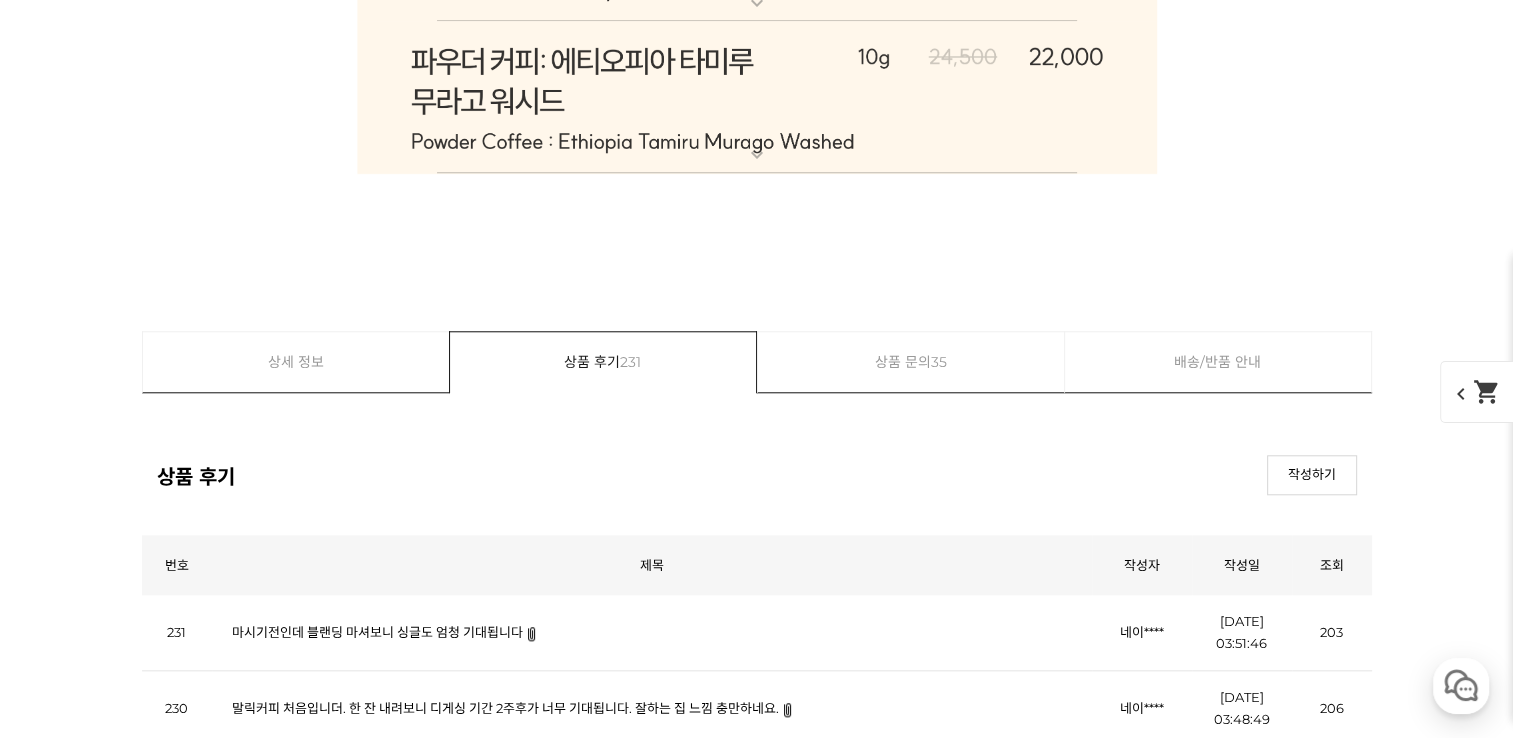 click on "expand_more" at bounding box center [757, -1373] 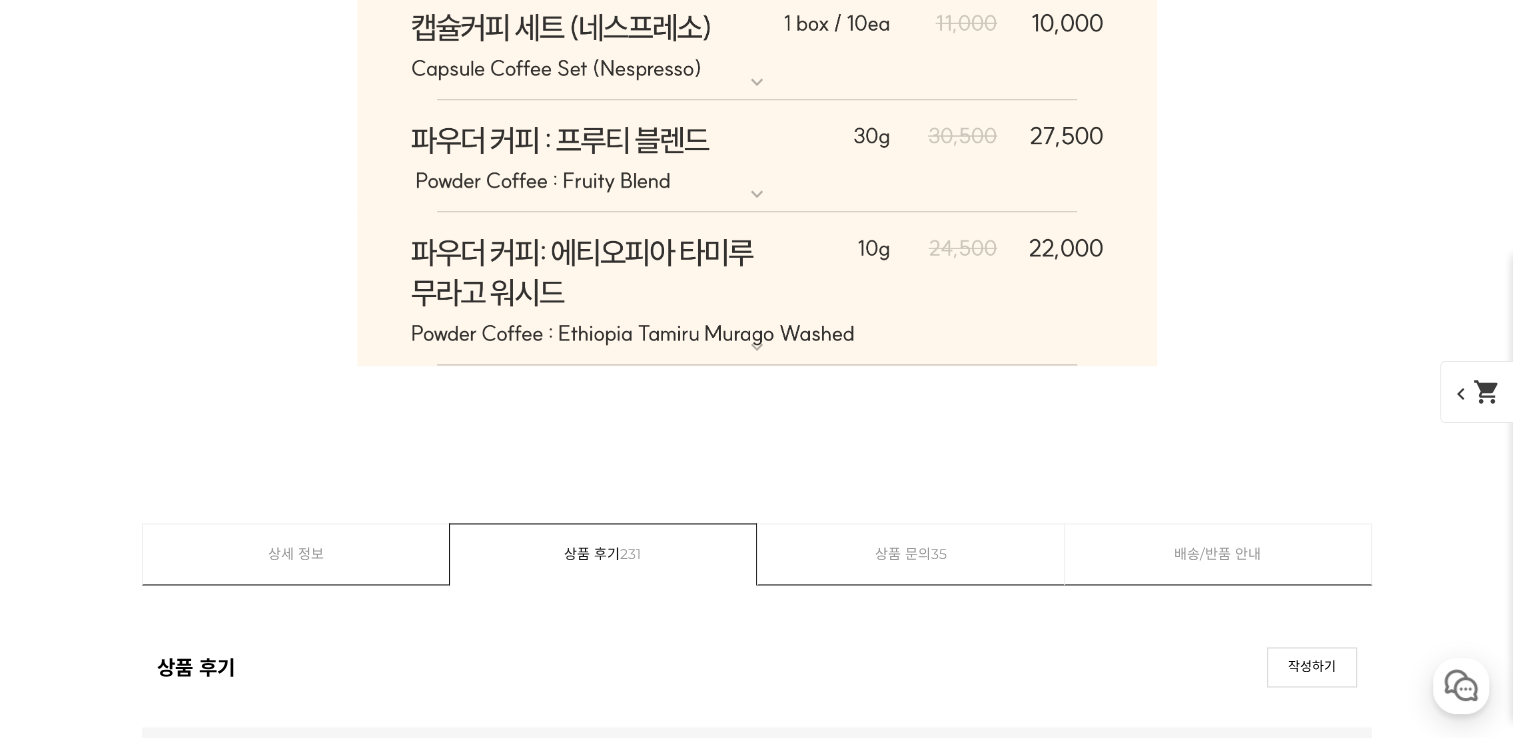 scroll, scrollTop: 10700, scrollLeft: 0, axis: vertical 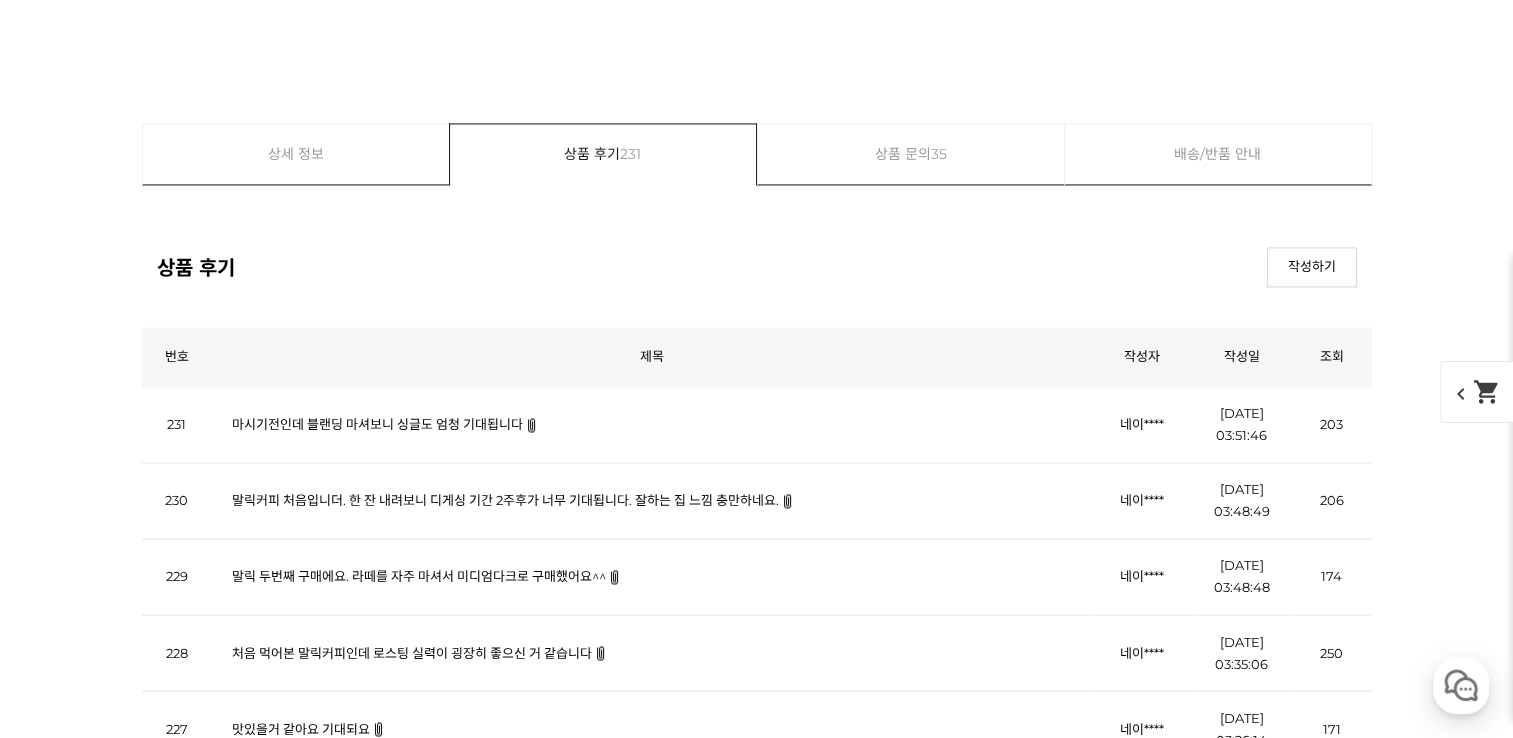 click on "expand_more" at bounding box center (757, -1498) 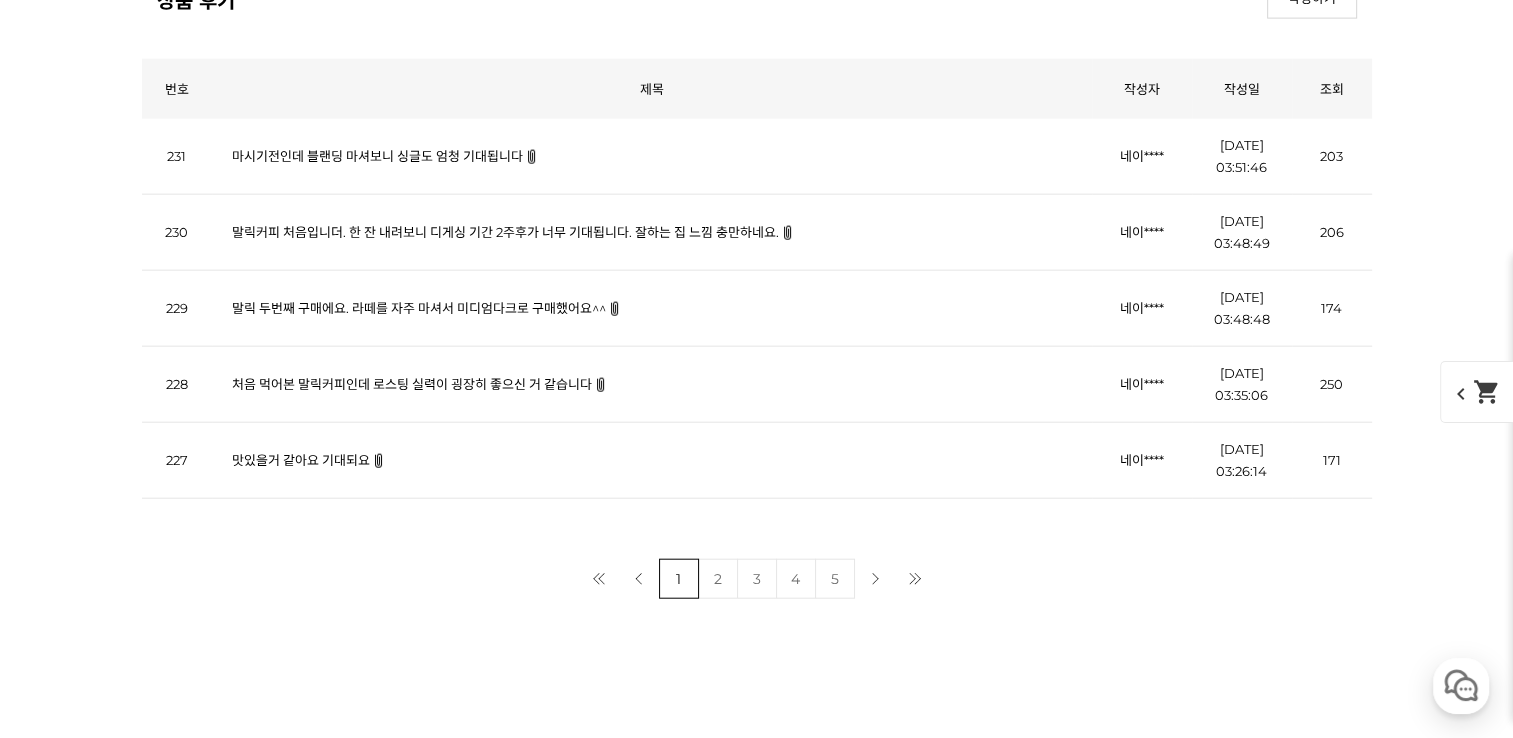 scroll, scrollTop: 12300, scrollLeft: 0, axis: vertical 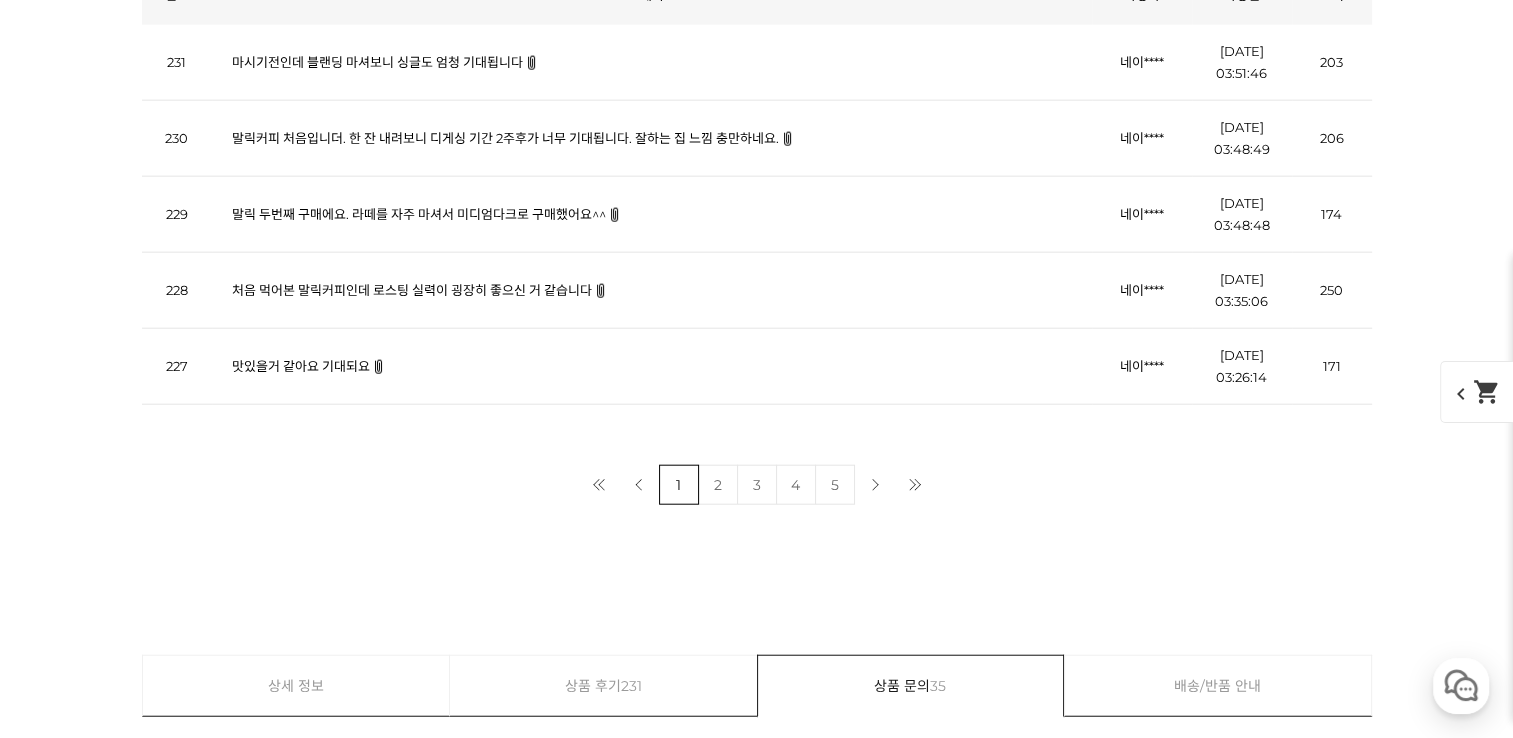 click on "expand_more" at bounding box center [757, -1791] 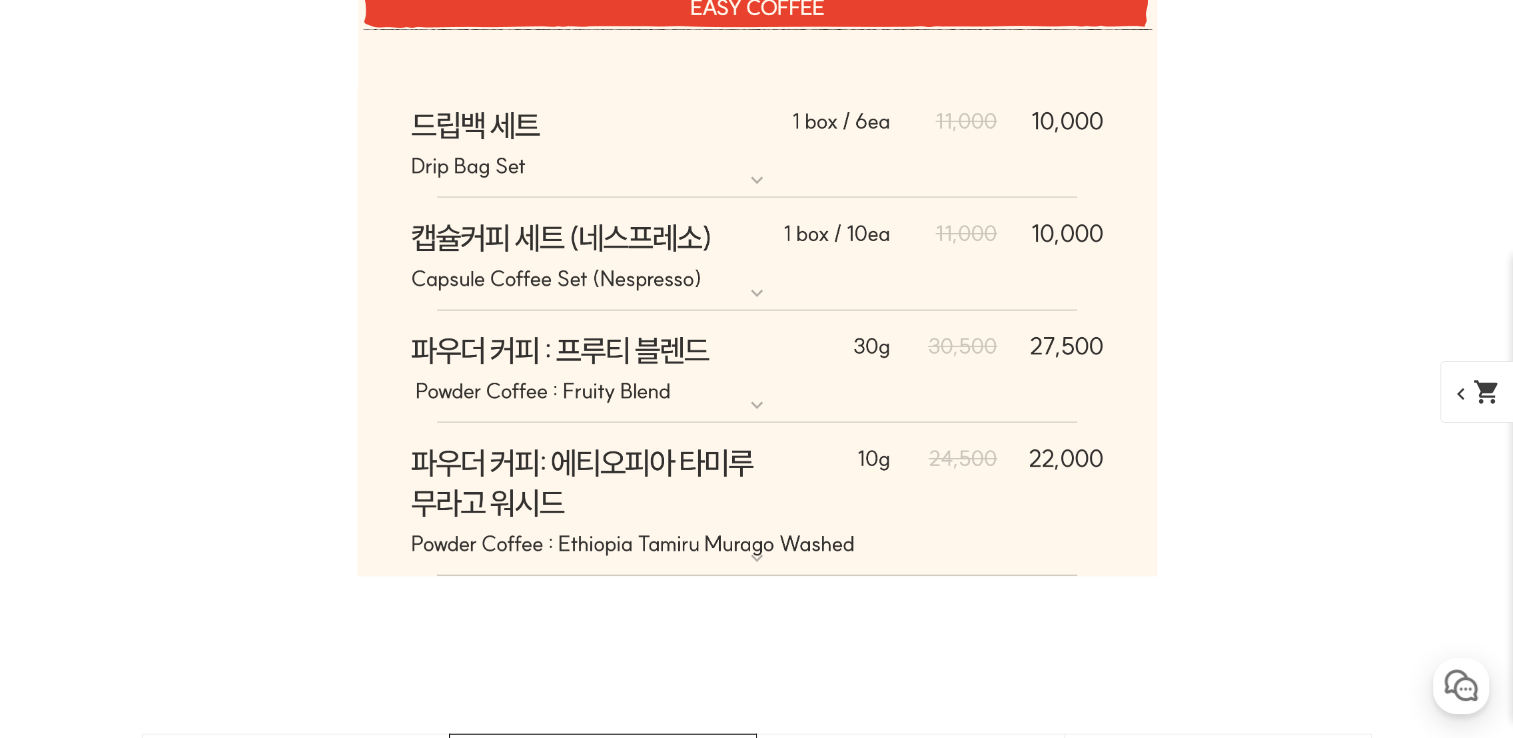 scroll, scrollTop: 12500, scrollLeft: 0, axis: vertical 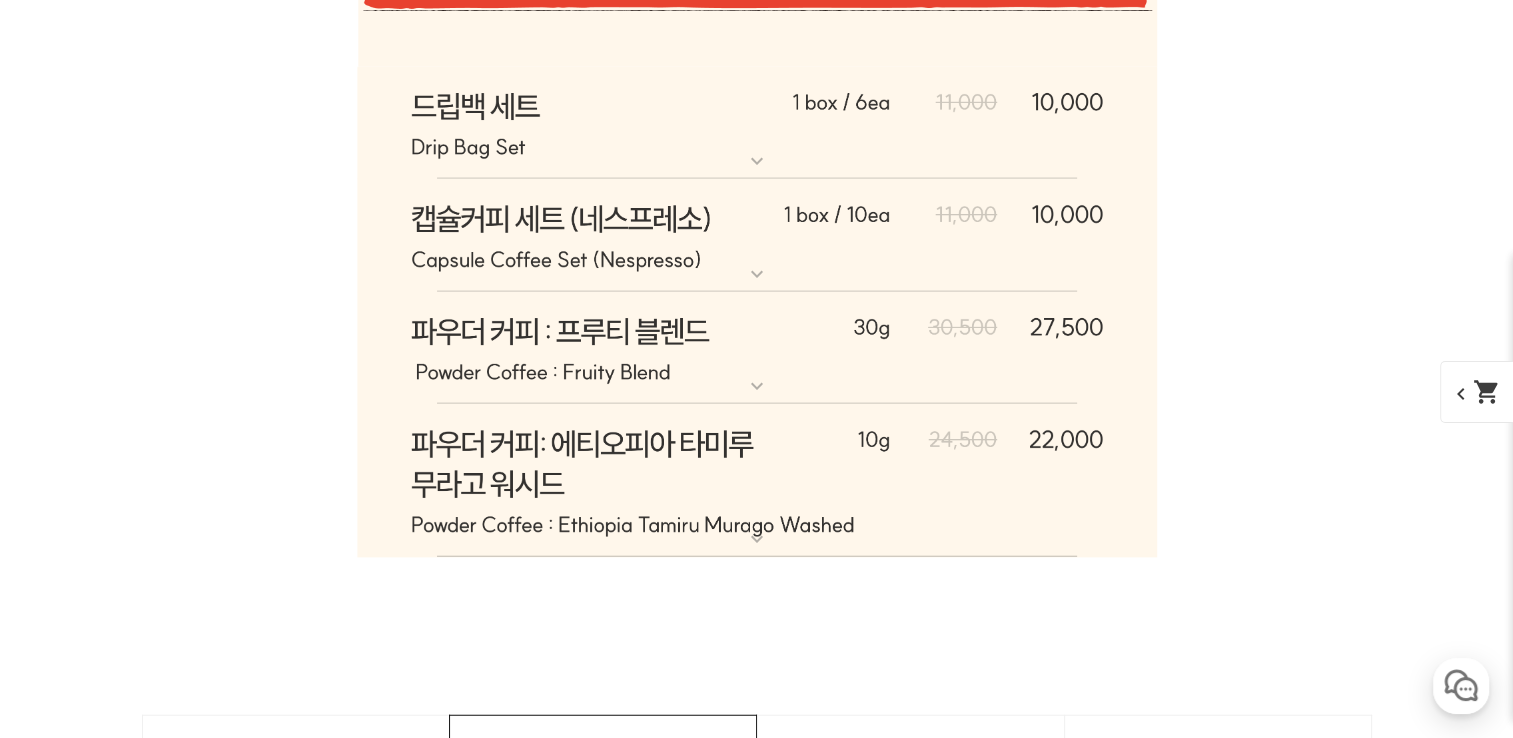 drag, startPoint x: 749, startPoint y: 303, endPoint x: 746, endPoint y: 322, distance: 19.235384 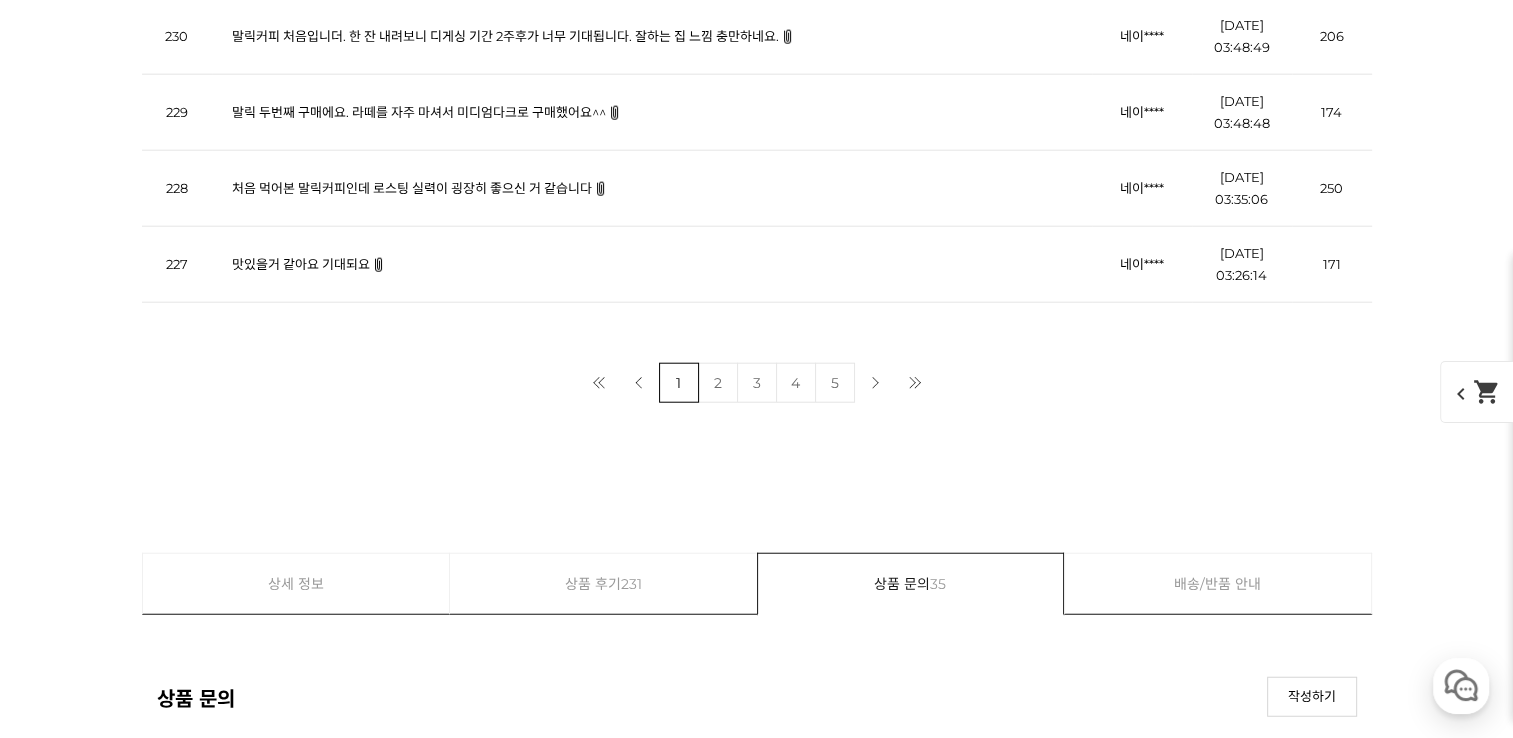 click on "expand_more" at bounding box center (757, -1923) 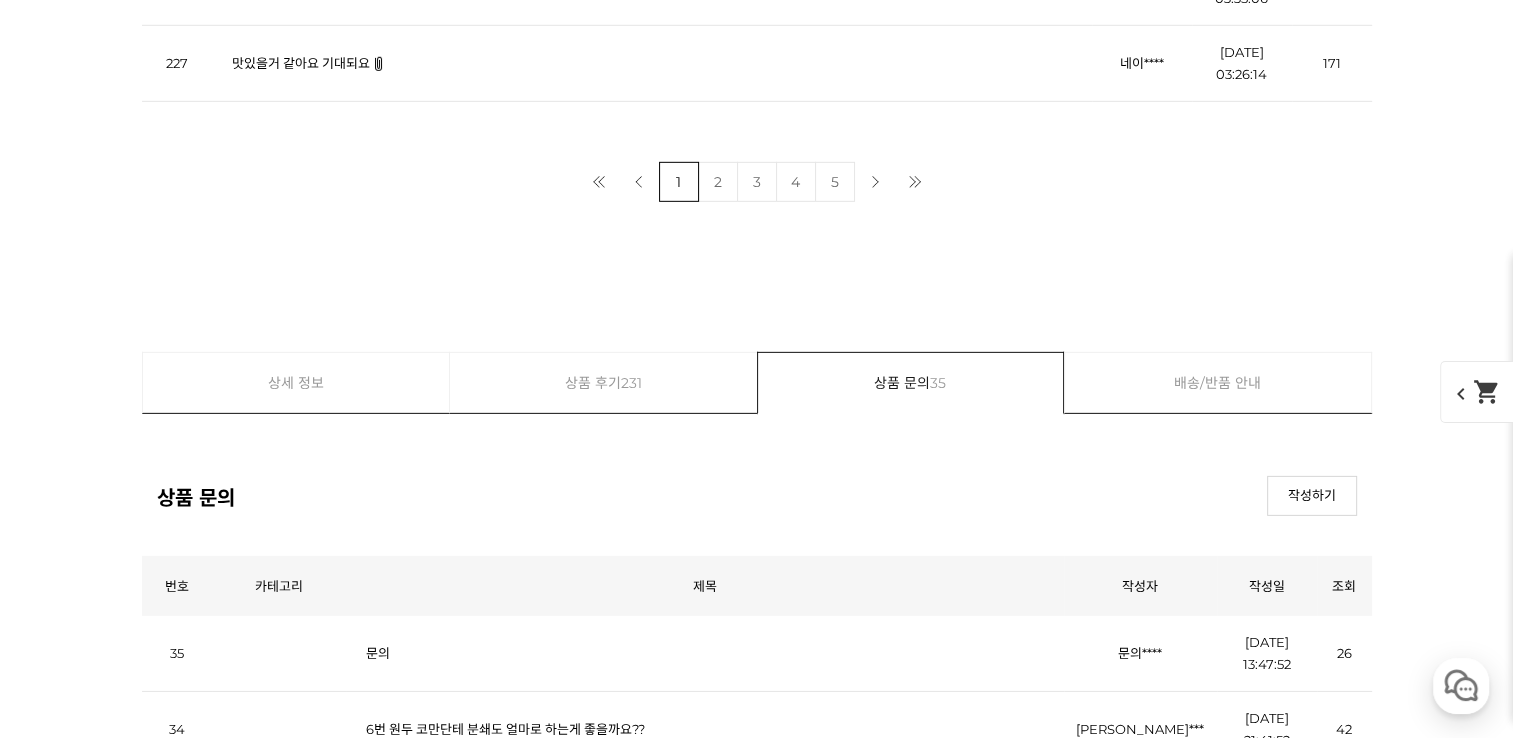 scroll, scrollTop: 13800, scrollLeft: 0, axis: vertical 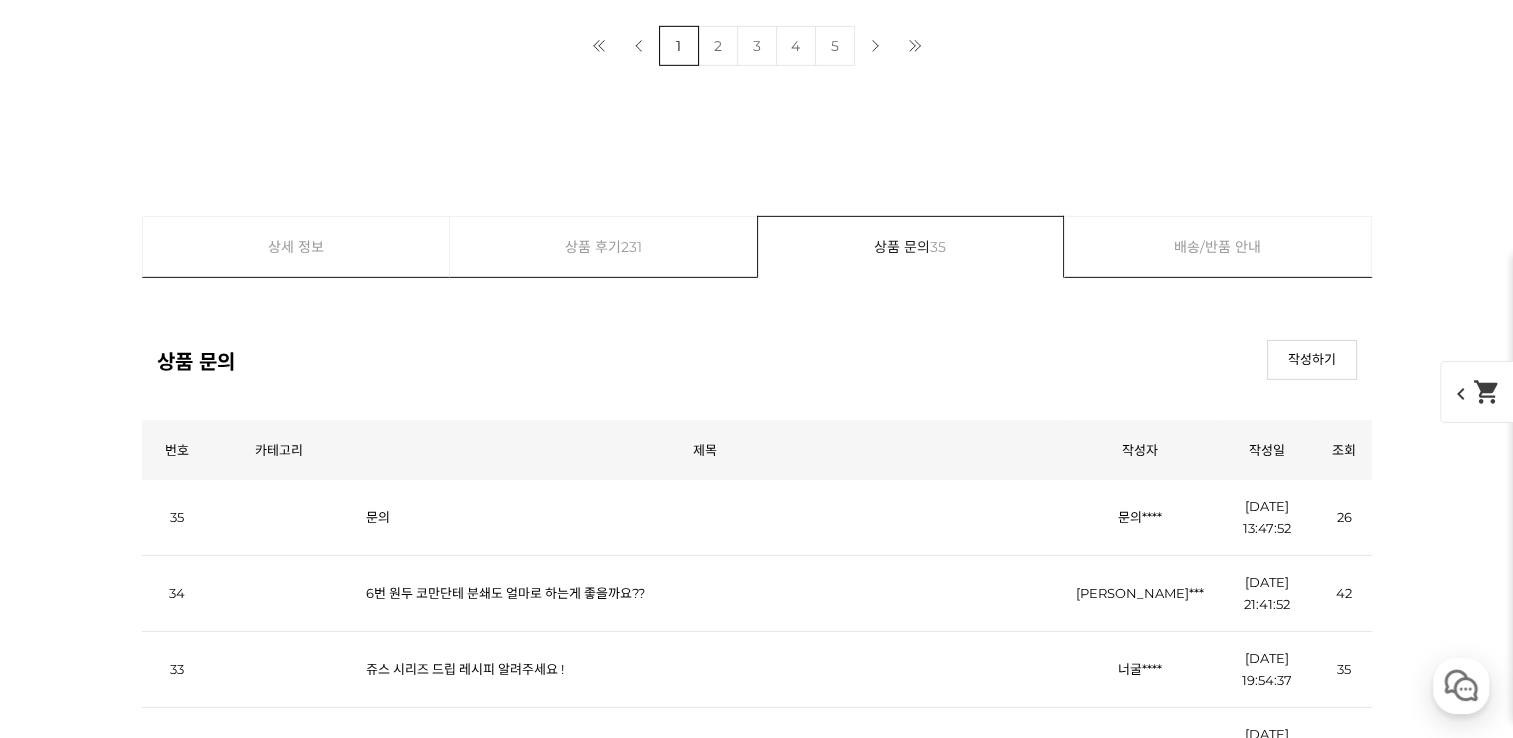 click on "expand_more" at bounding box center [757, -2244] 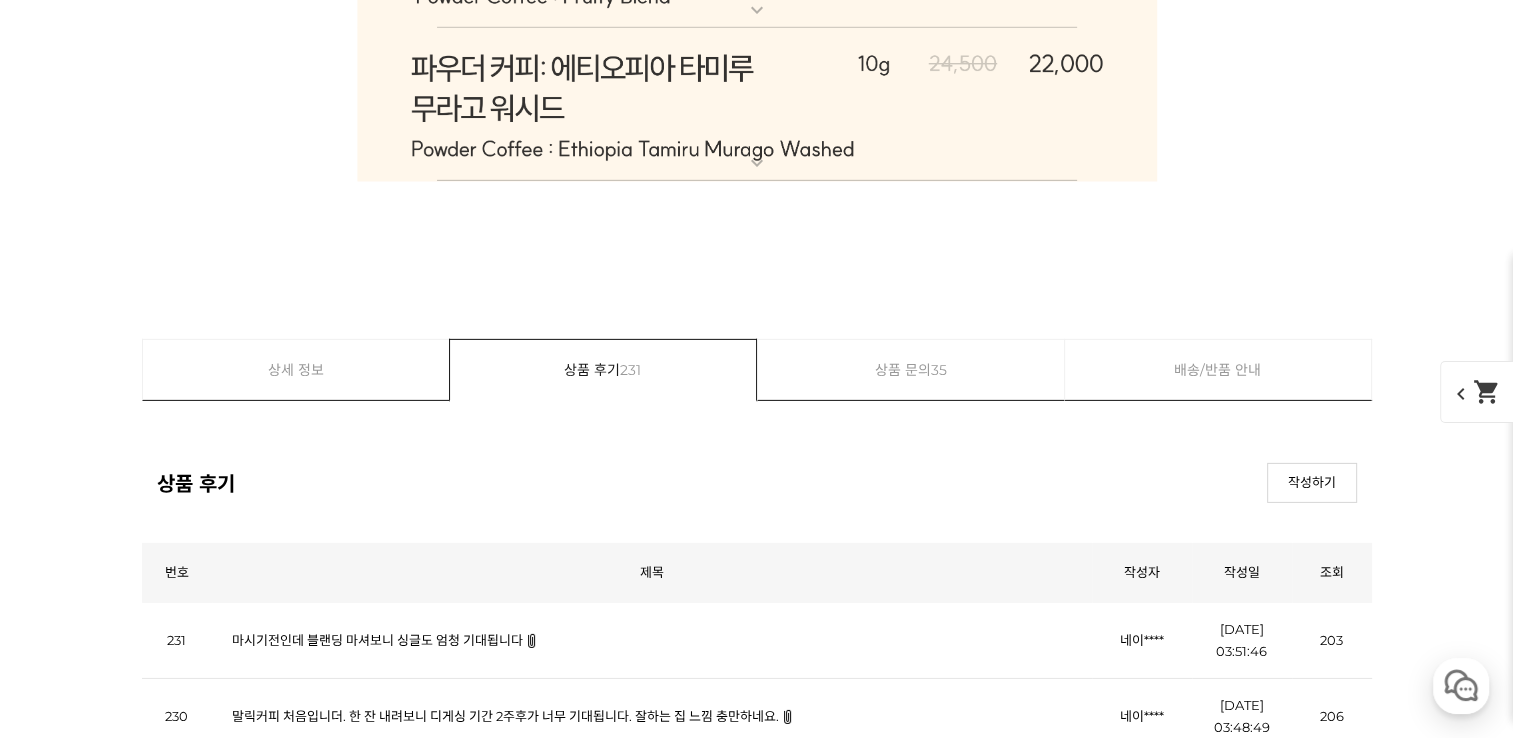 click on "expand_more" at bounding box center [757, -2244] 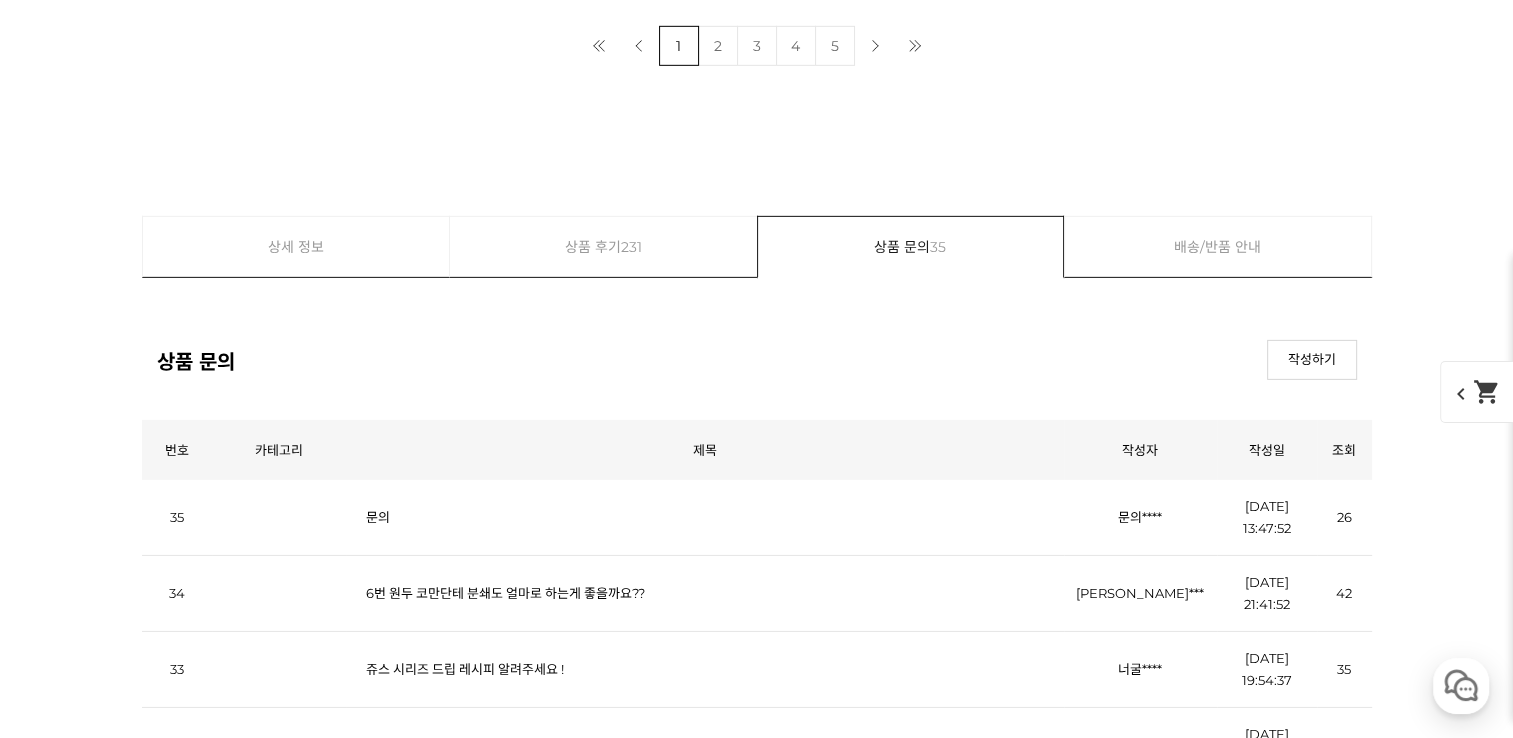 click at bounding box center (757, -2218) 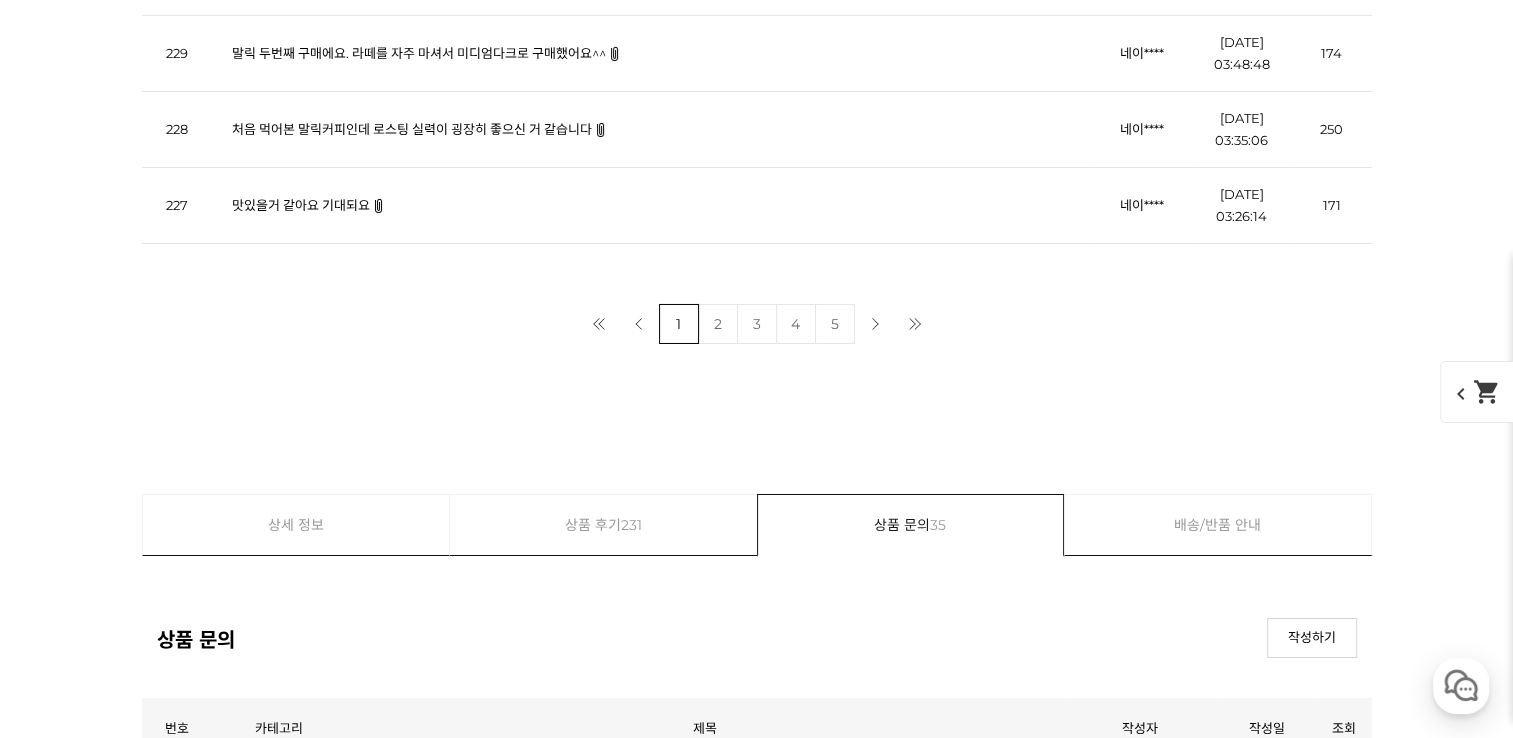 scroll, scrollTop: 14800, scrollLeft: 0, axis: vertical 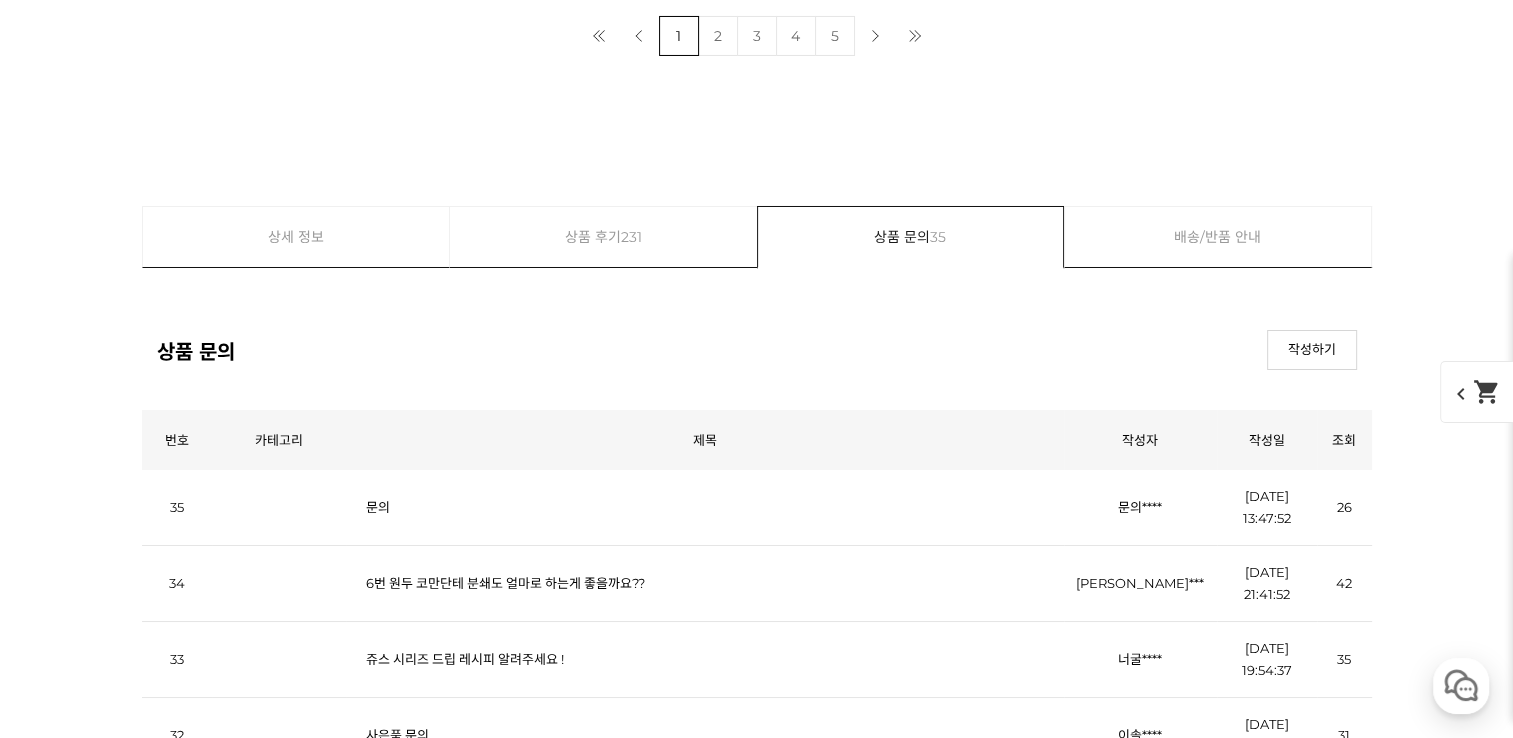 click on "expand_more" at bounding box center (757, -2224) 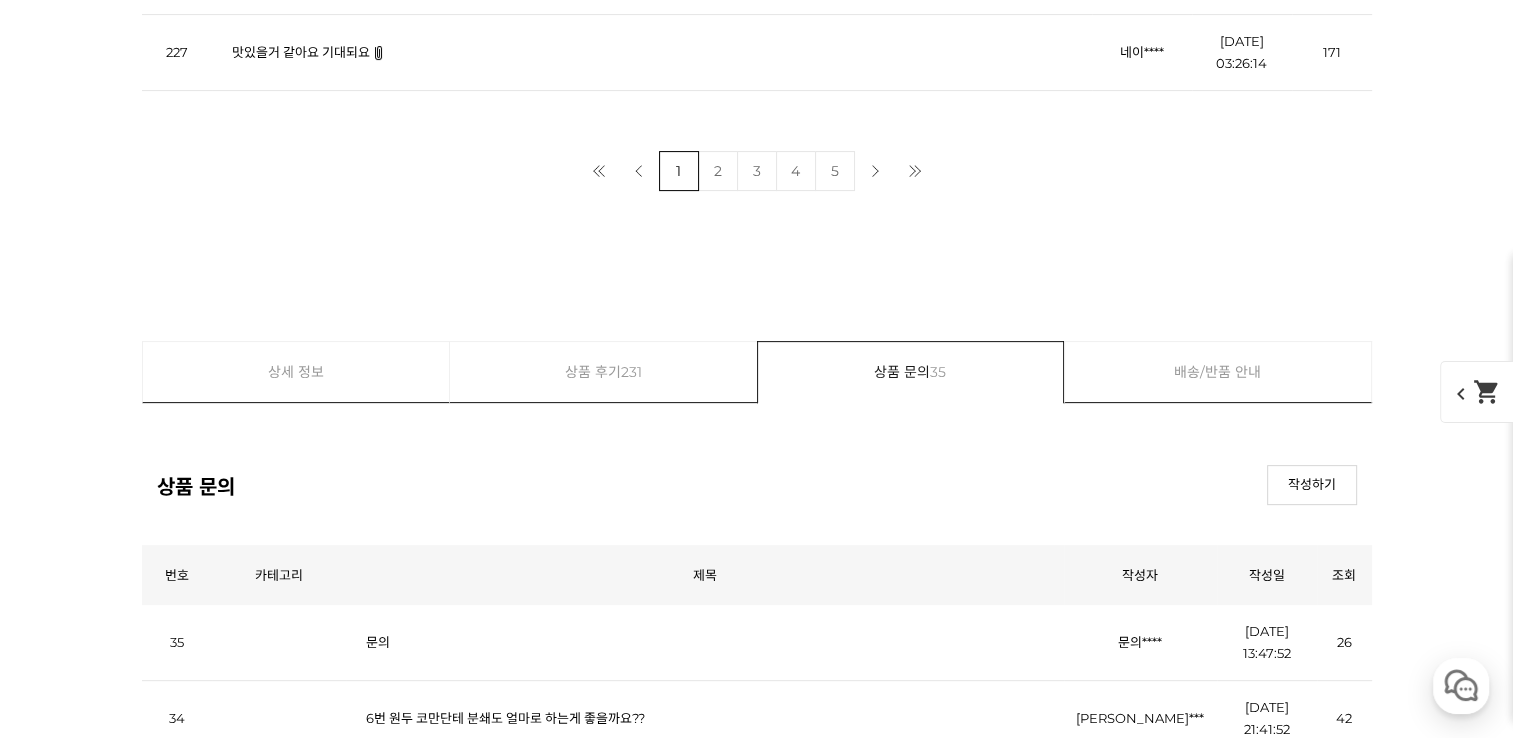scroll, scrollTop: 15900, scrollLeft: 0, axis: vertical 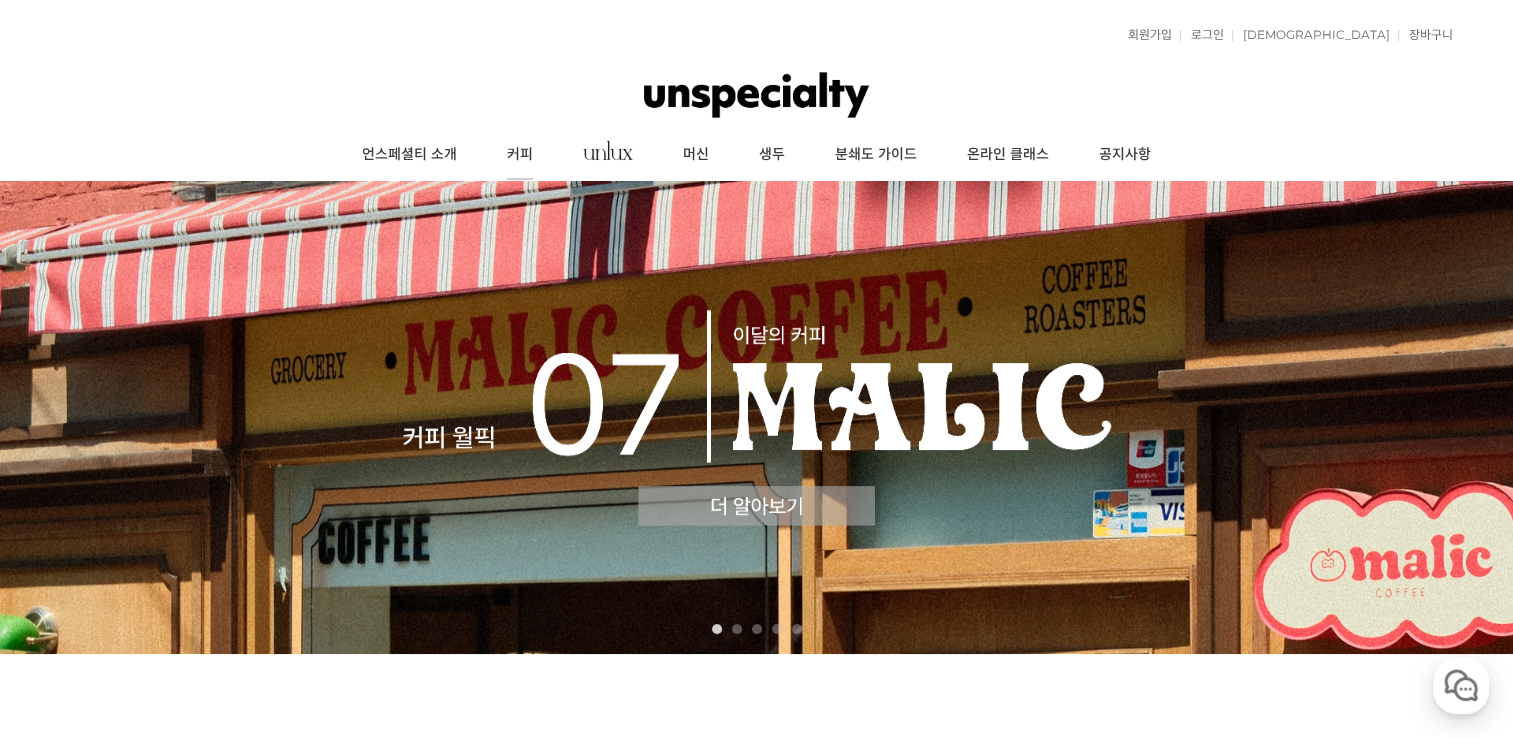 click on "커피" at bounding box center [520, 155] 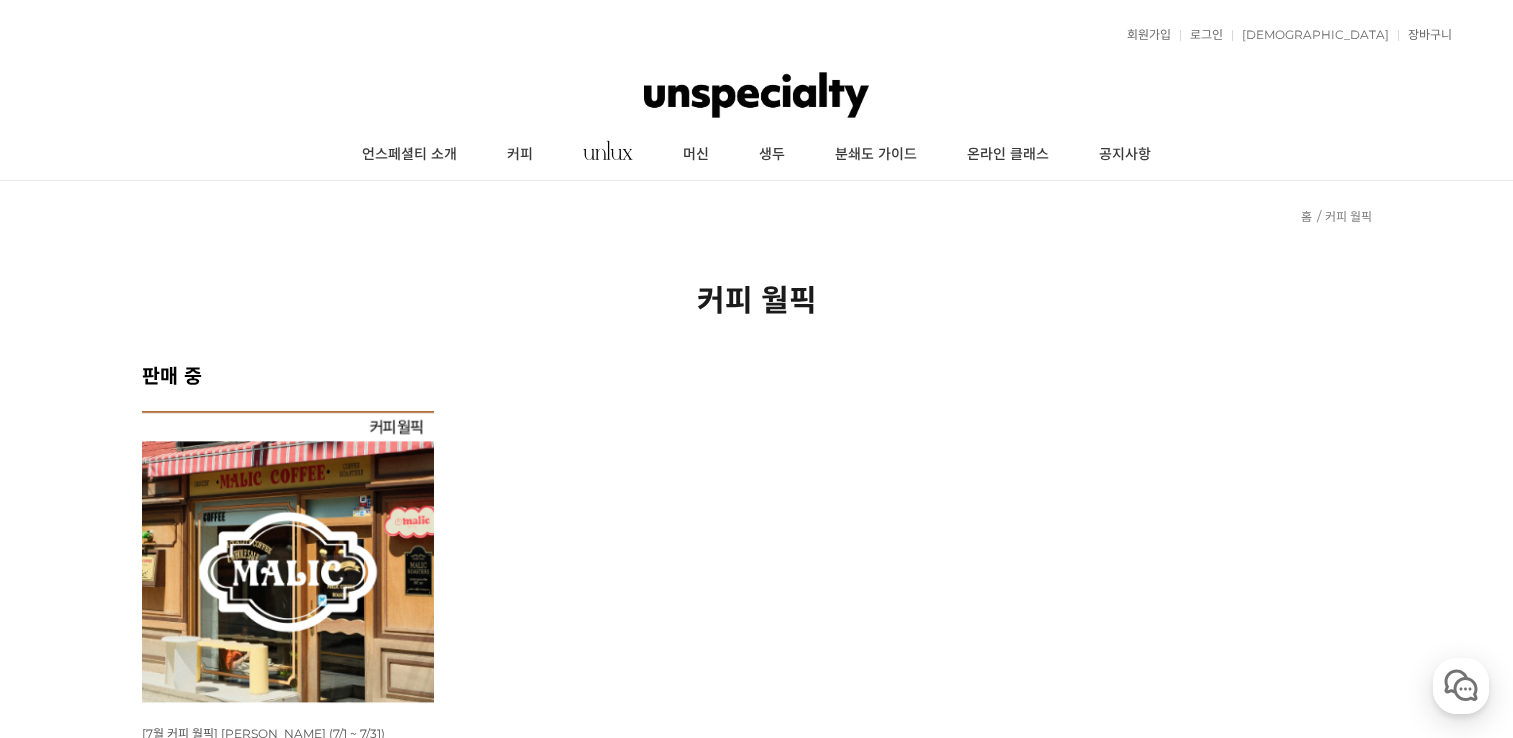 scroll, scrollTop: 0, scrollLeft: 0, axis: both 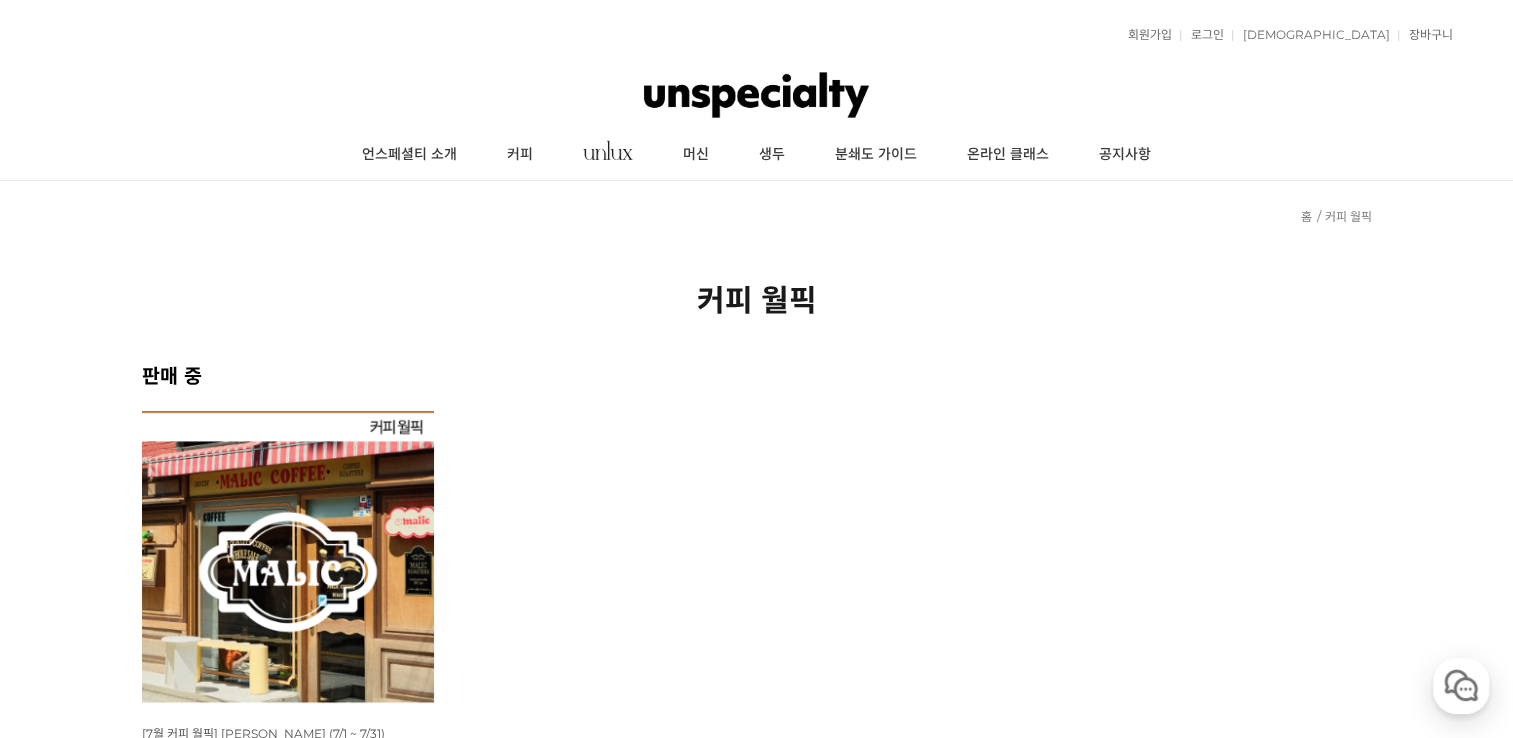 click at bounding box center (288, 557) 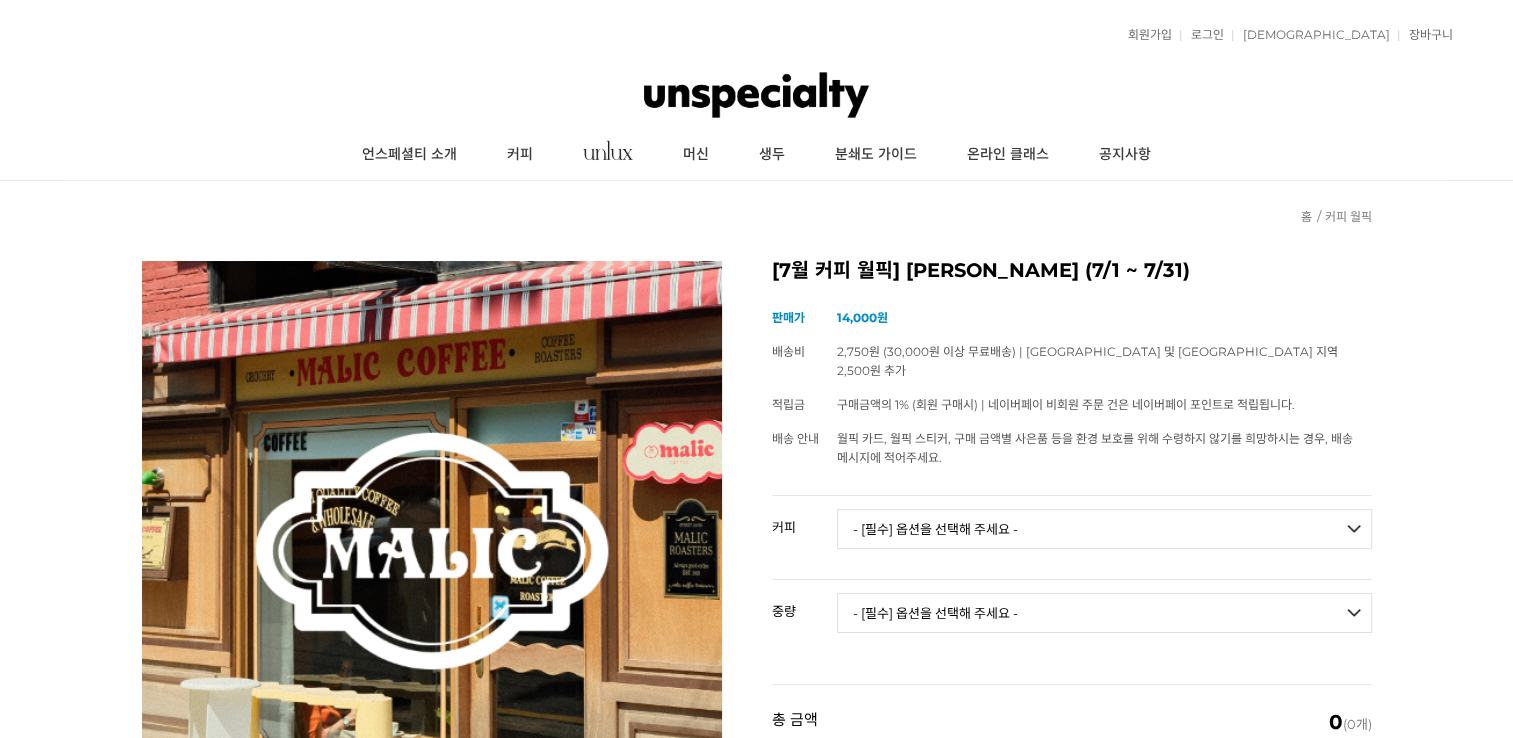 scroll, scrollTop: 1500, scrollLeft: 0, axis: vertical 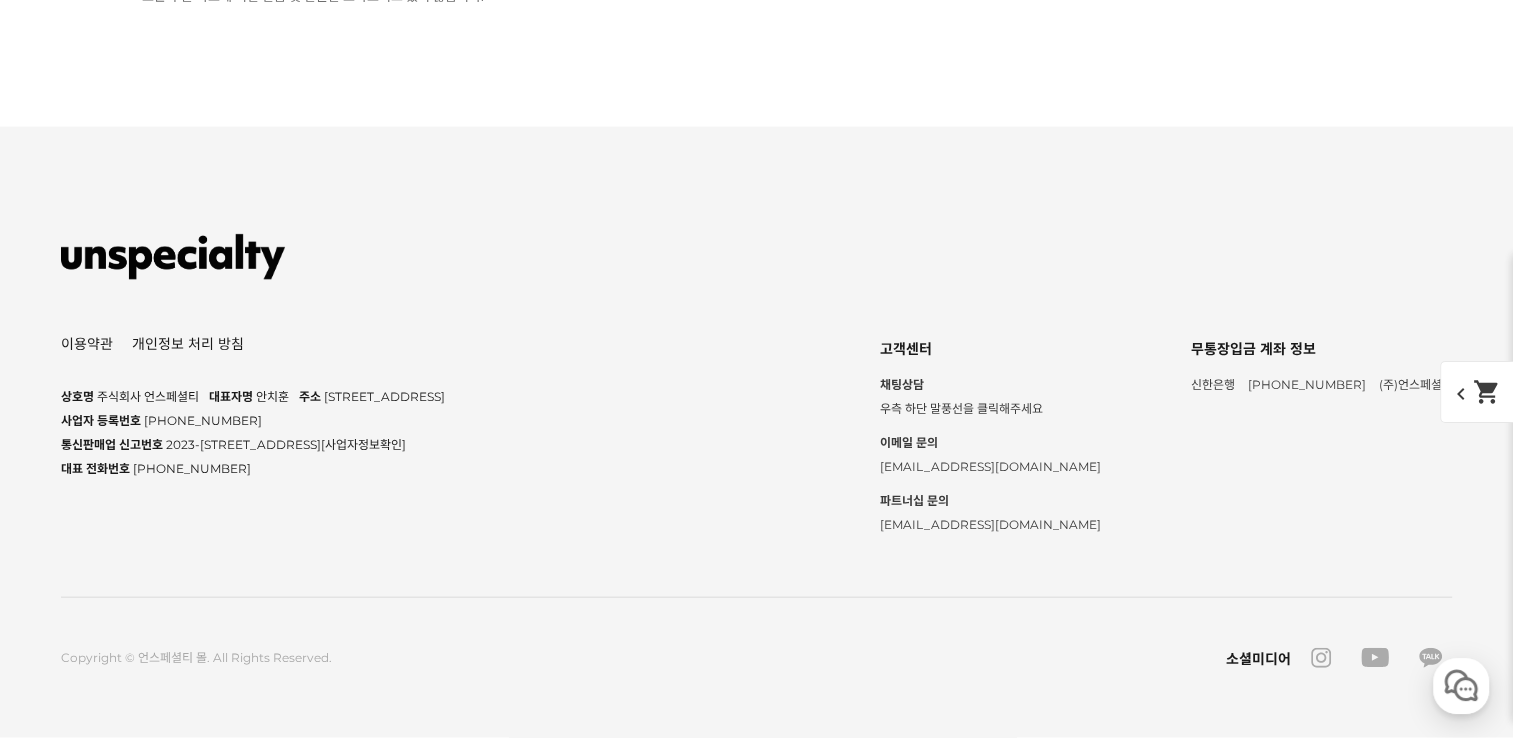 click at bounding box center [757, -2956] 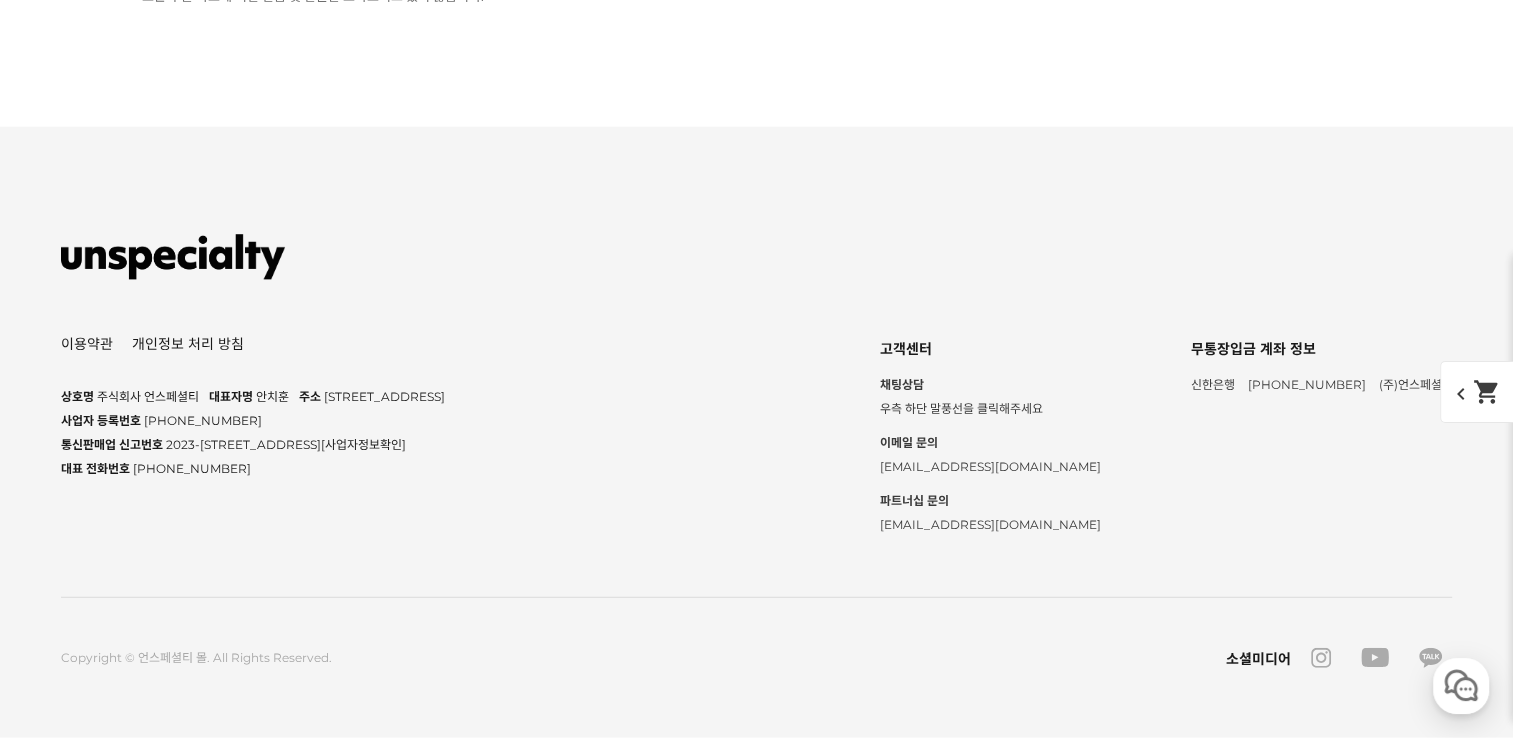 click at bounding box center [757, -3776] 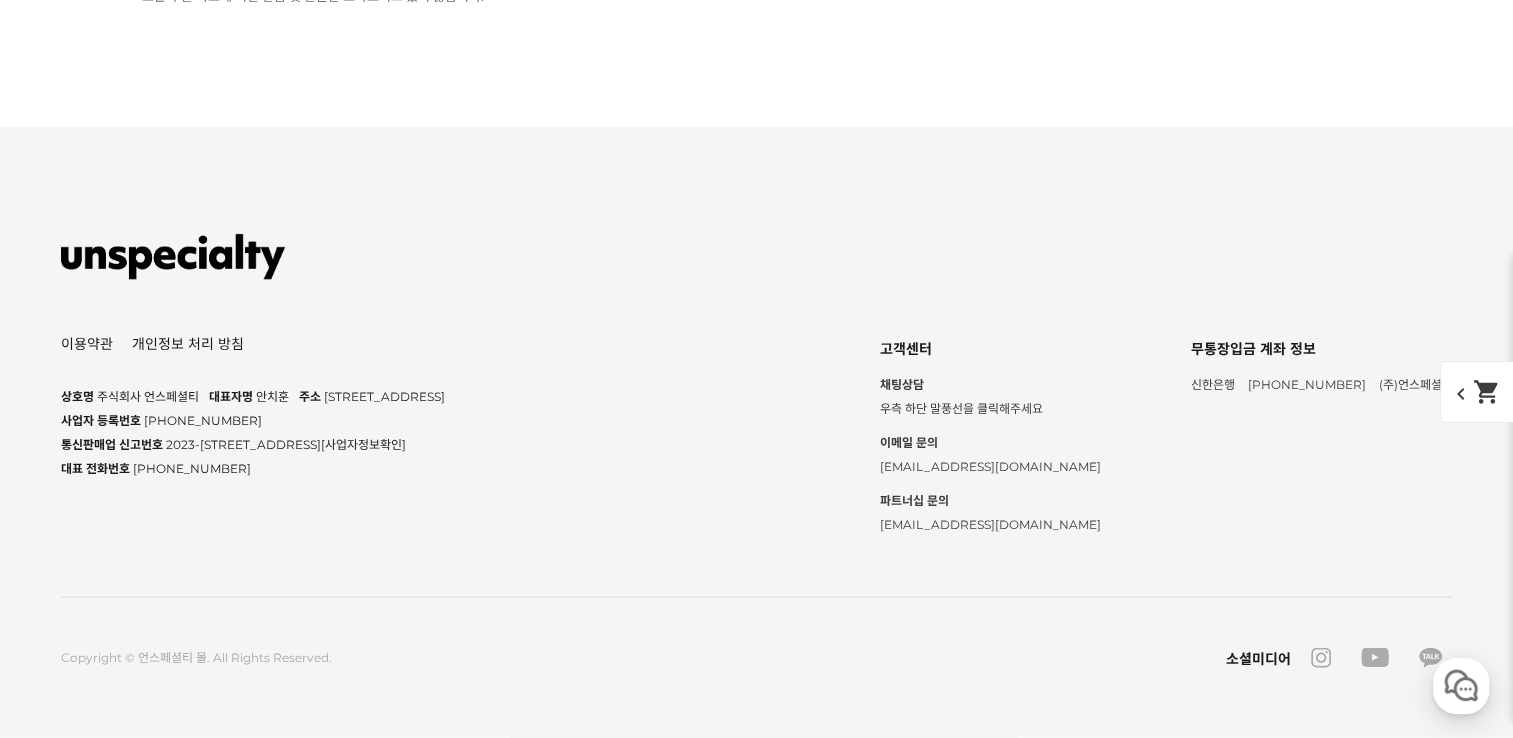 click at bounding box center (757, -2941) 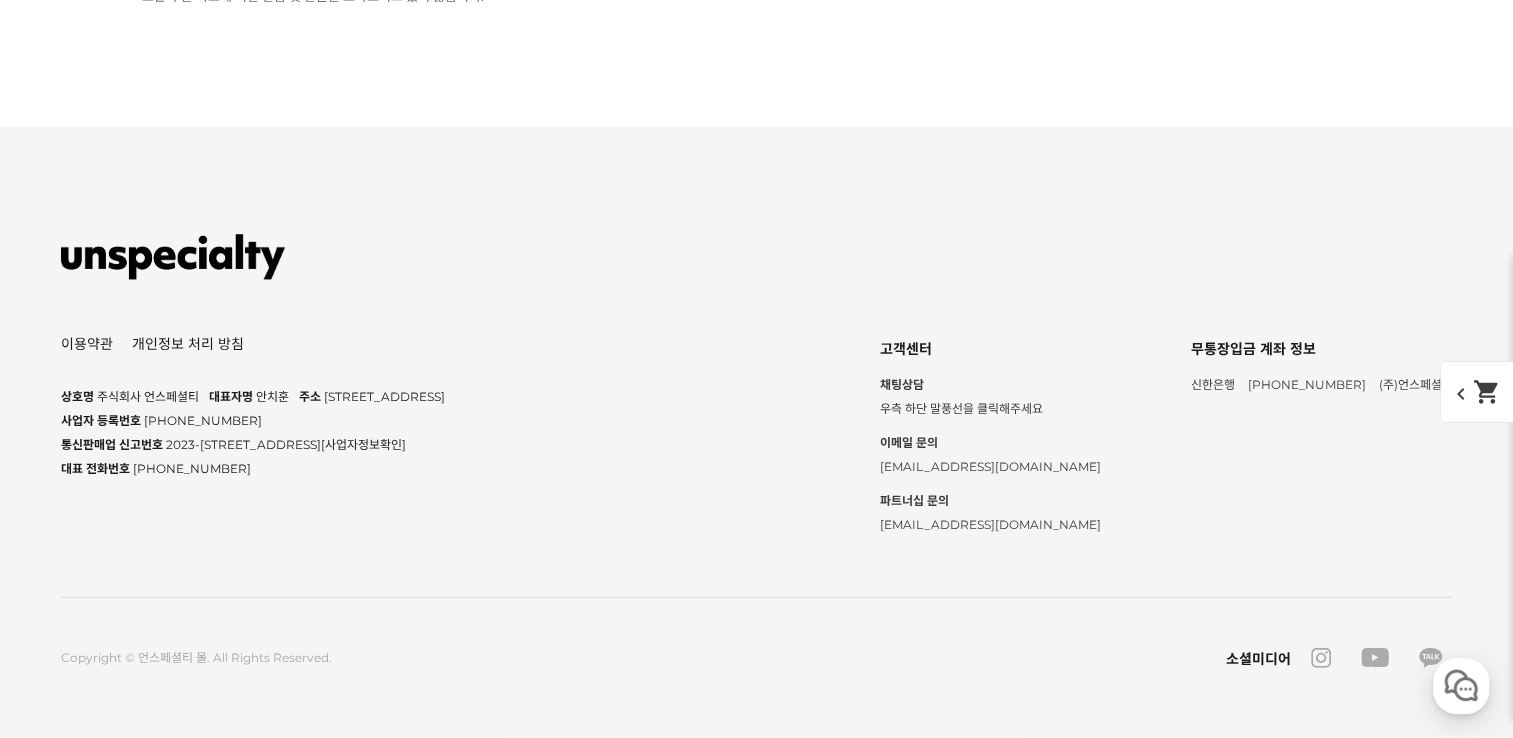 scroll, scrollTop: 14120, scrollLeft: 0, axis: vertical 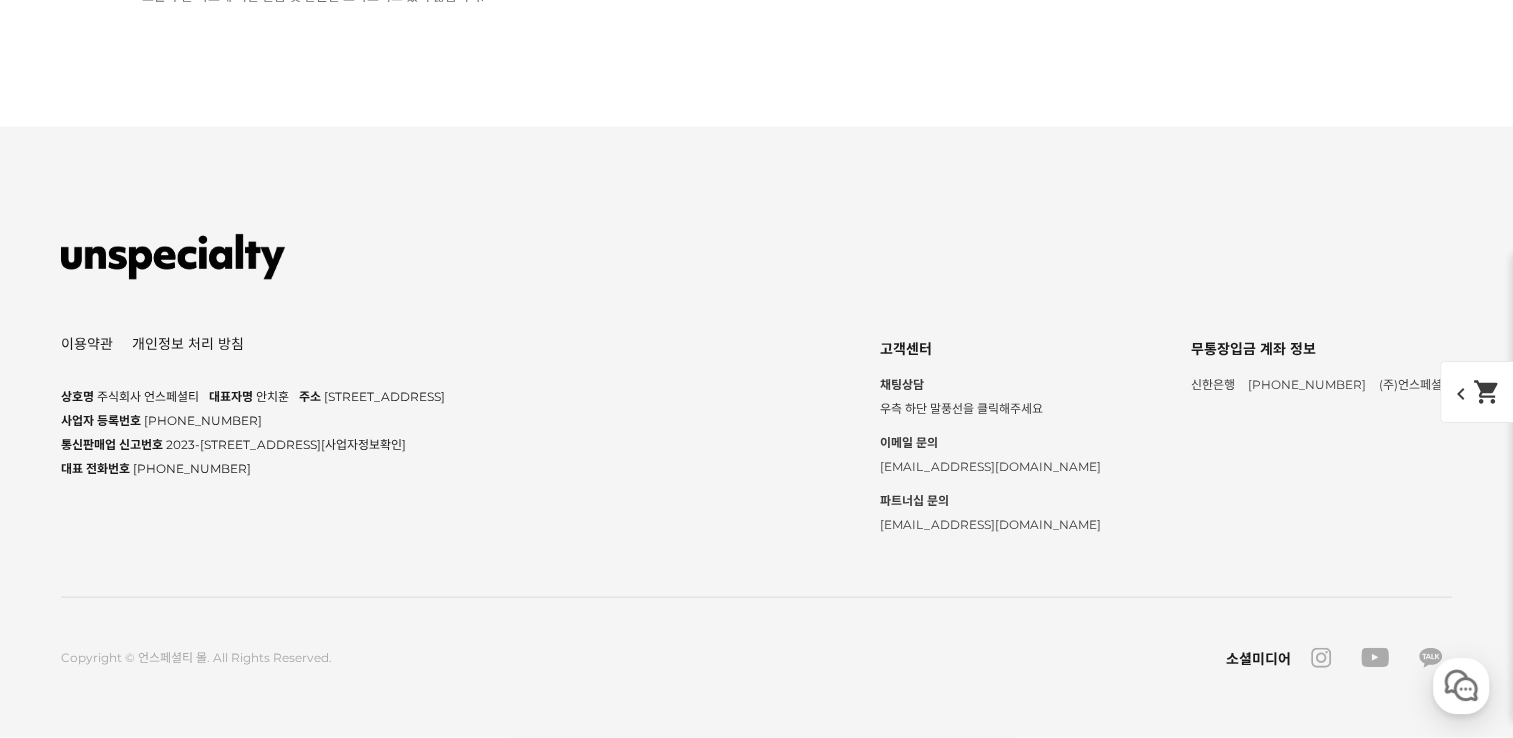 click at bounding box center (757, -2911) 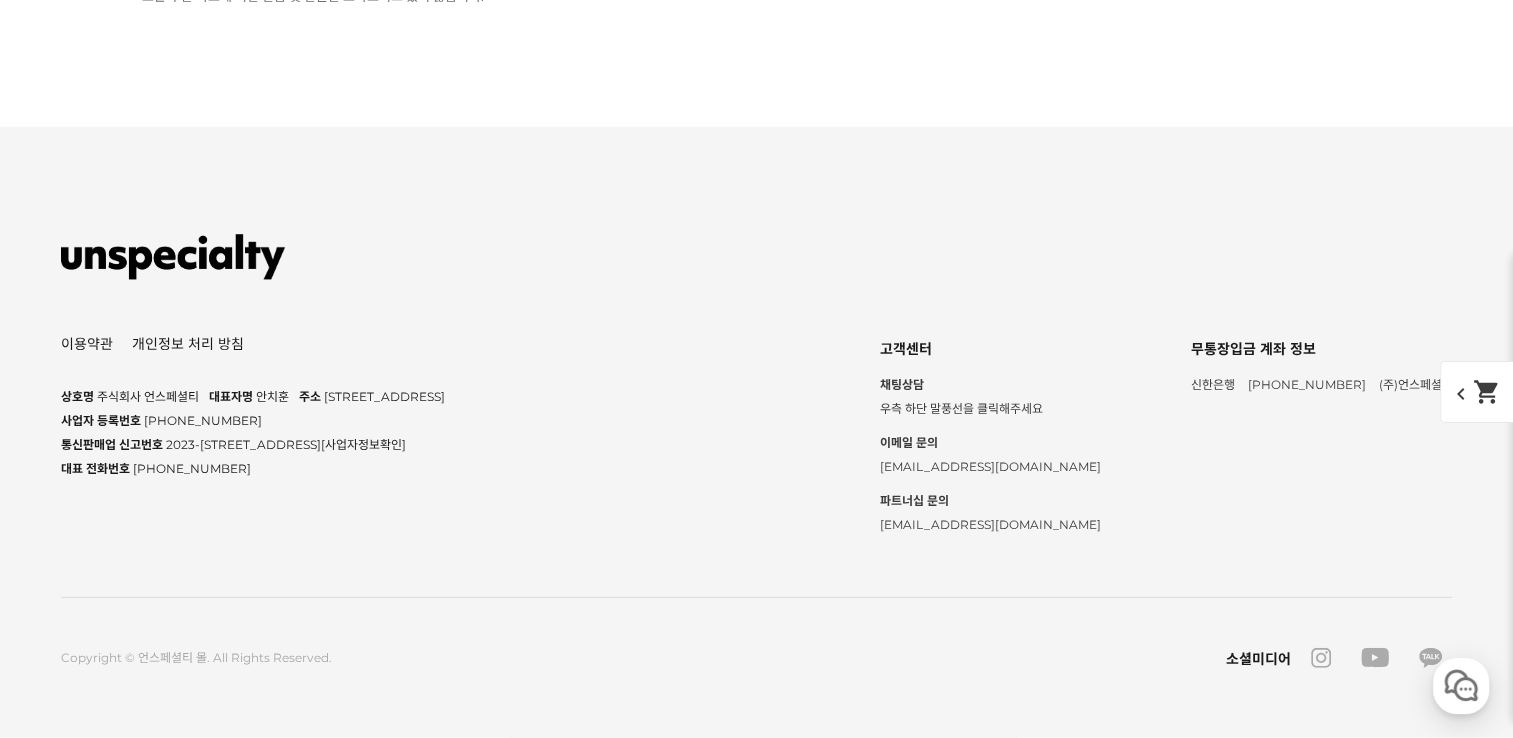 scroll, scrollTop: 14420, scrollLeft: 0, axis: vertical 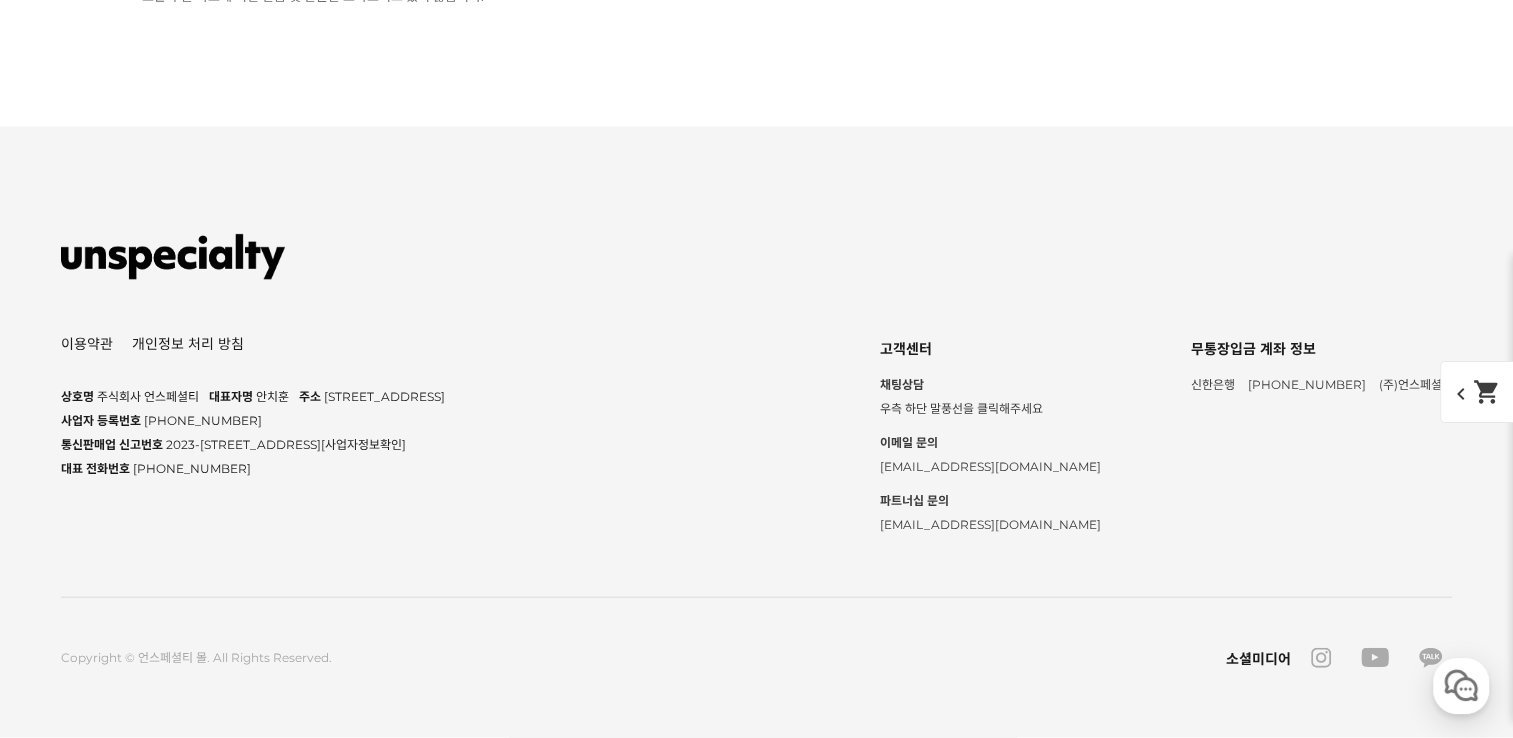 click at bounding box center [757, -2842] 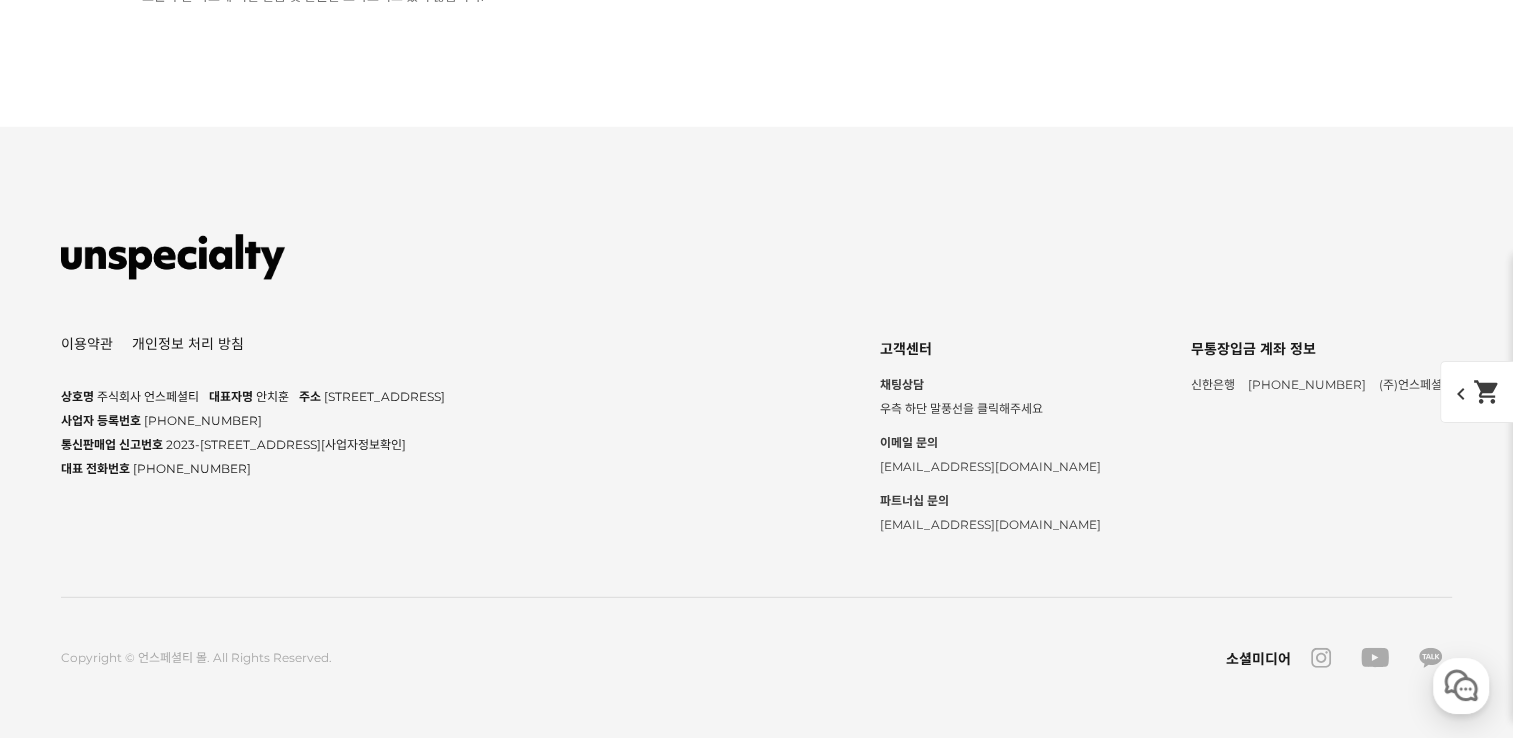click on "expand_more" at bounding box center (757, -4042) 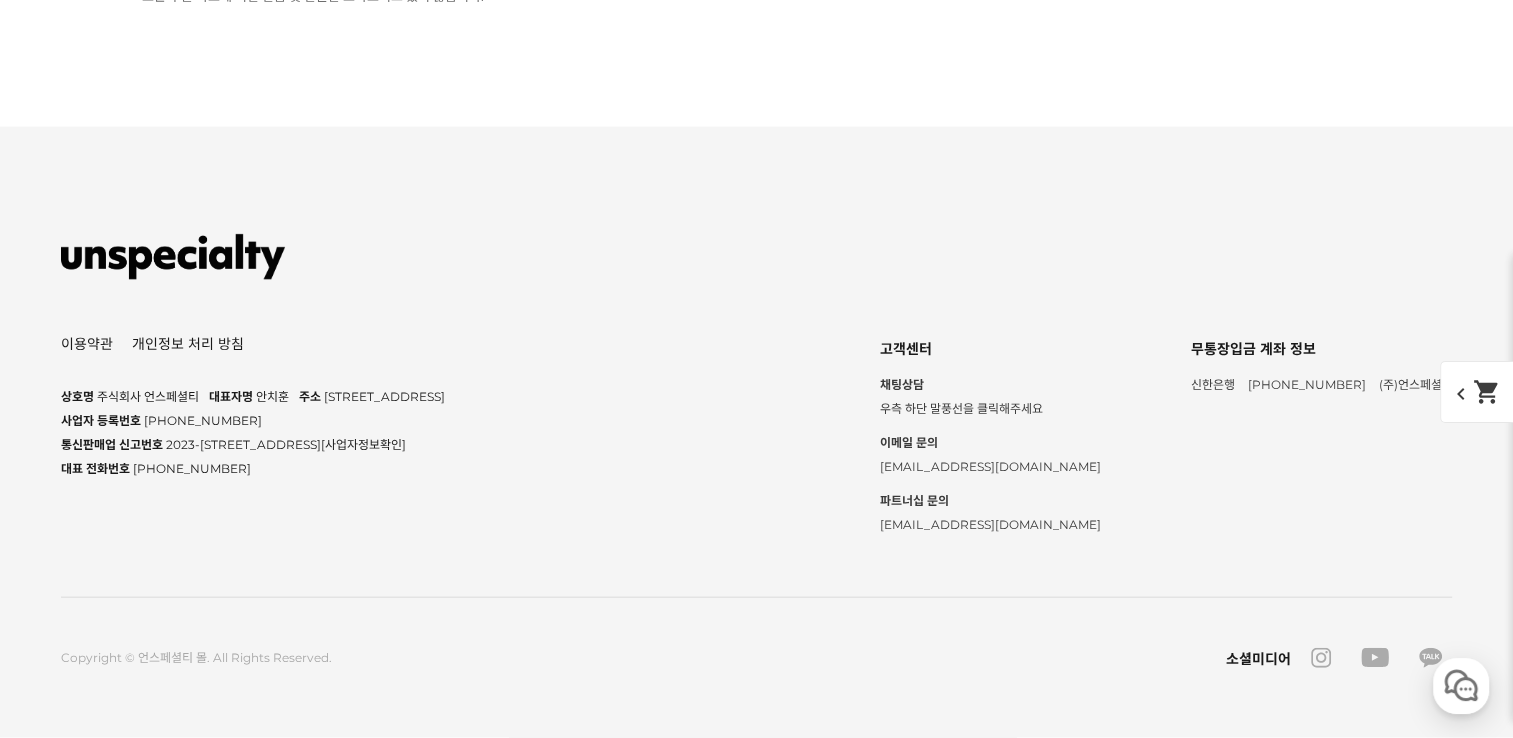 click on "expand_more" at bounding box center (757, -2839) 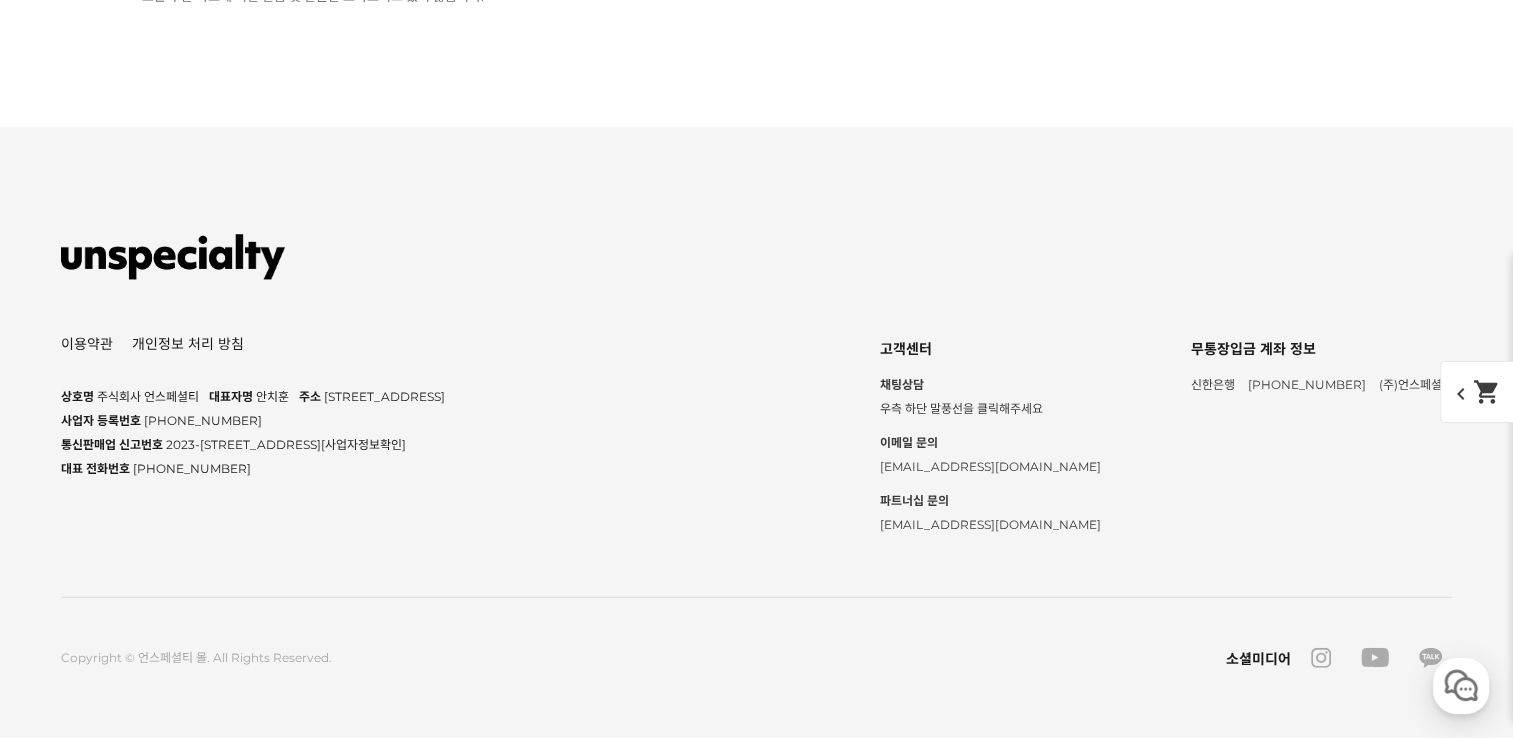 scroll, scrollTop: 14820, scrollLeft: 0, axis: vertical 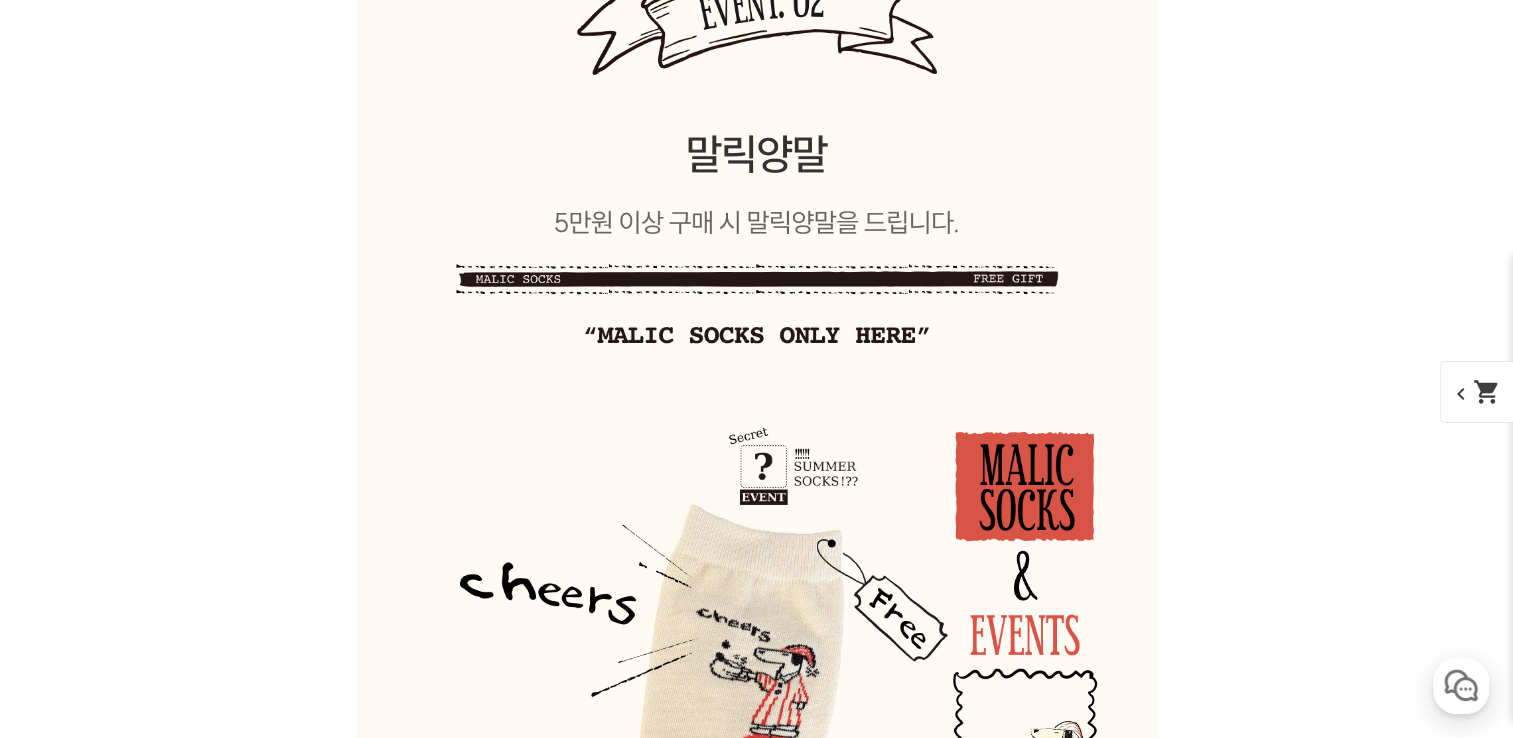 click on "expand_more" at bounding box center [757, -5710] 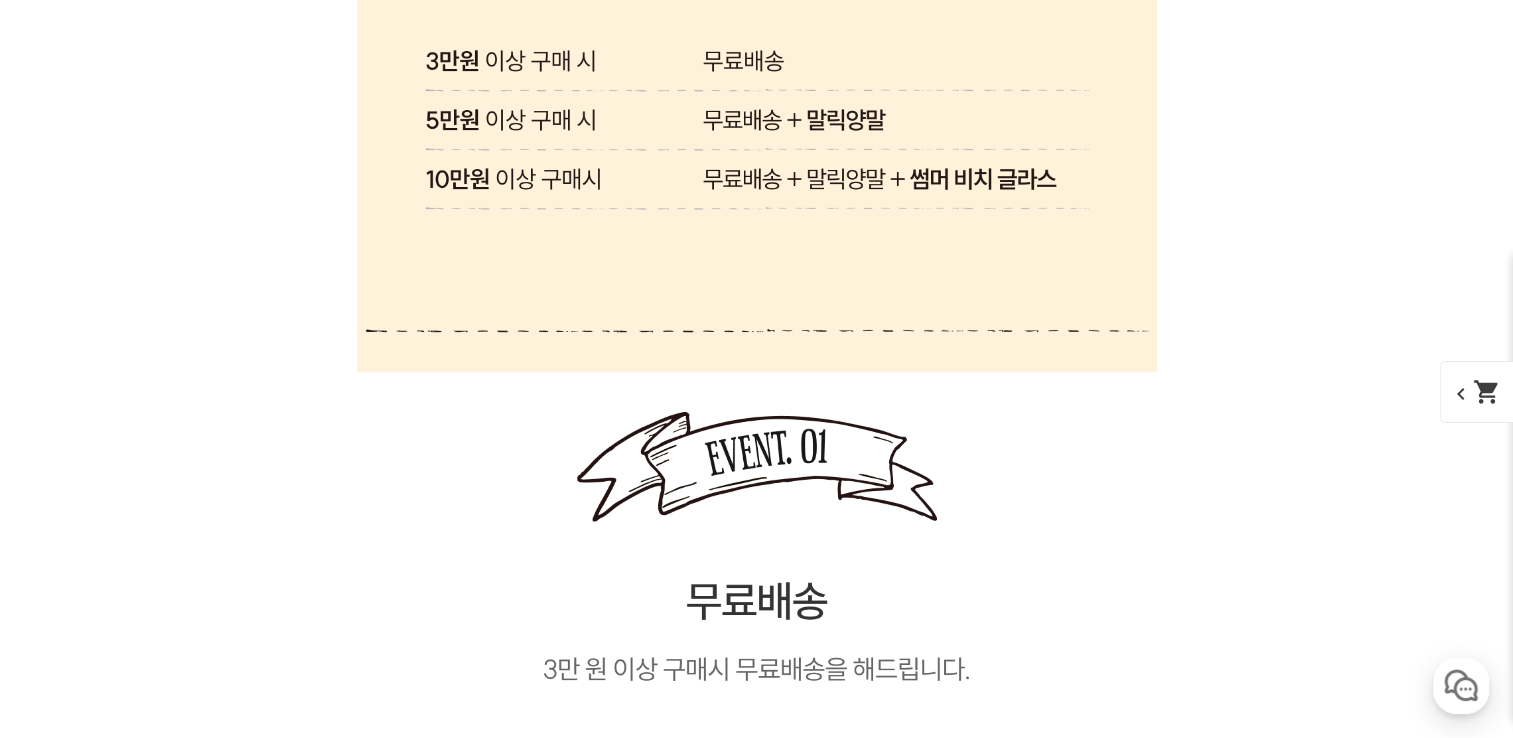 scroll, scrollTop: 14720, scrollLeft: 0, axis: vertical 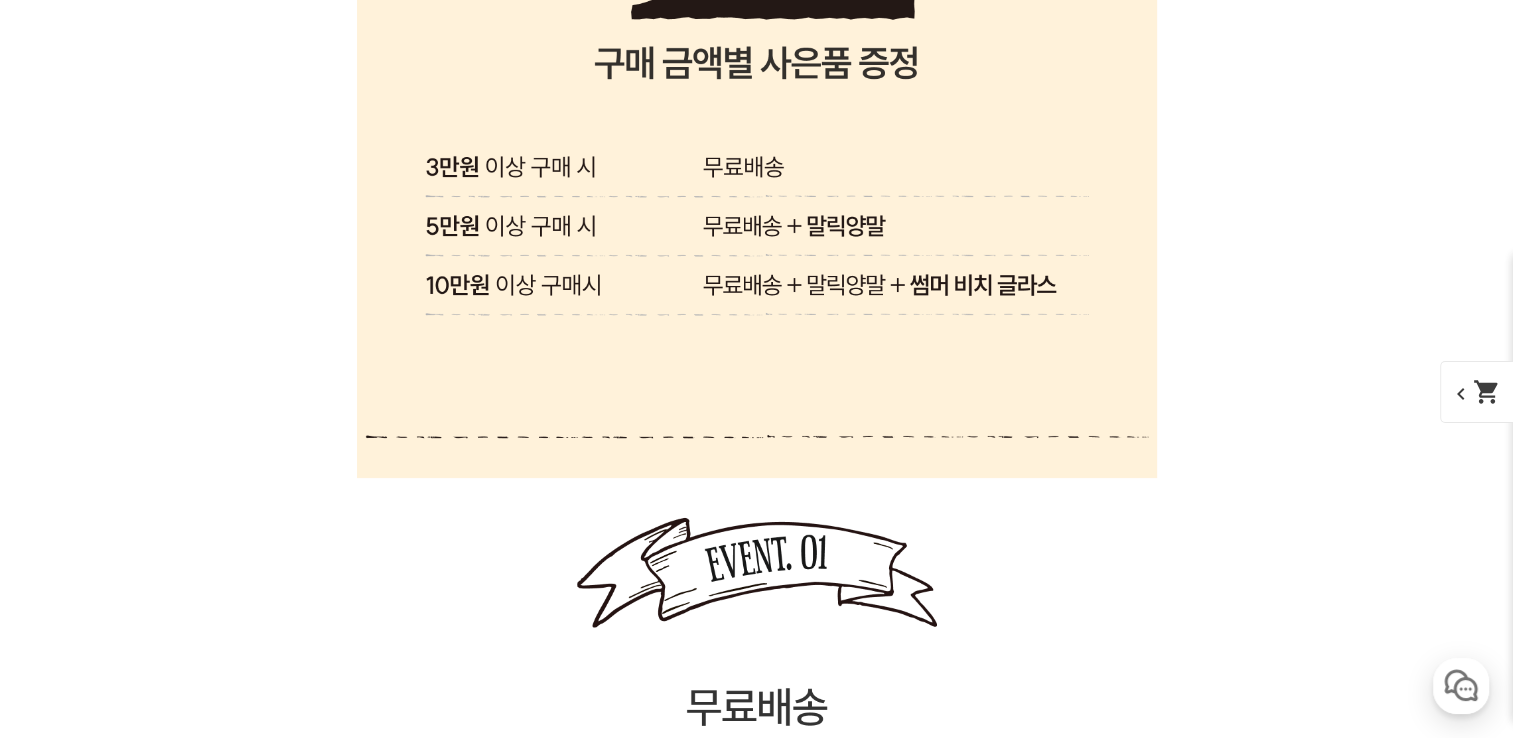 click on "expand_more" at bounding box center [757, -5725] 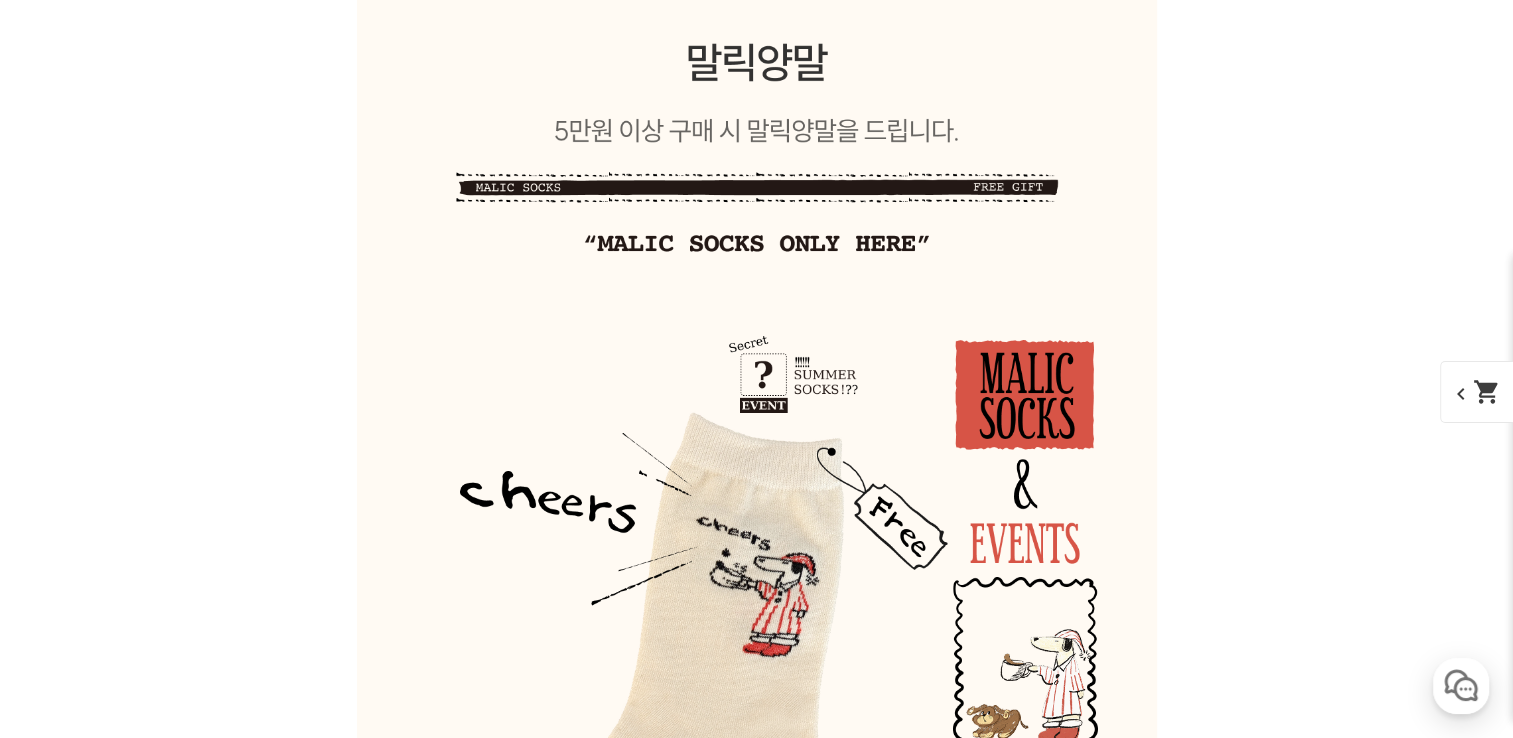 scroll, scrollTop: 17420, scrollLeft: 0, axis: vertical 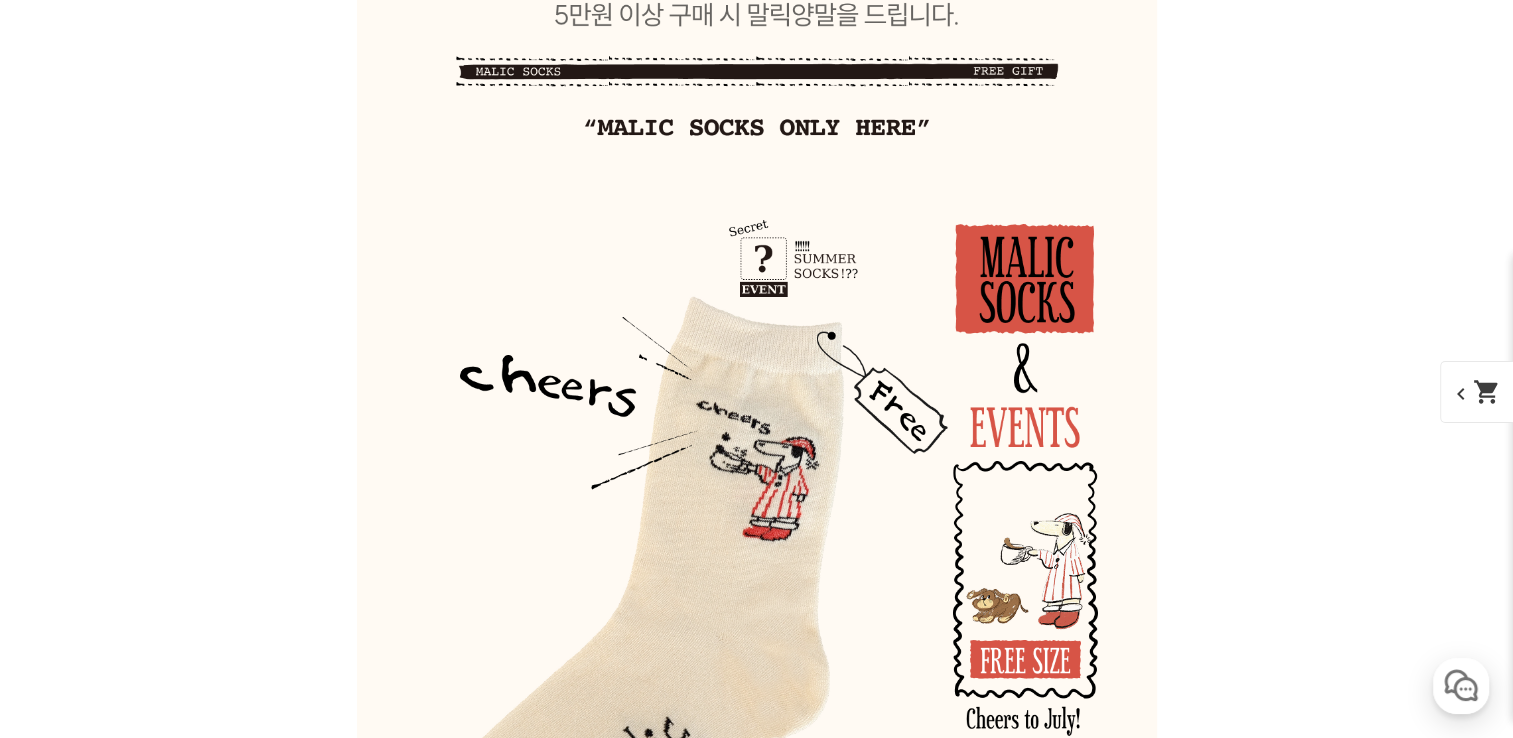 click at bounding box center [757, -5739] 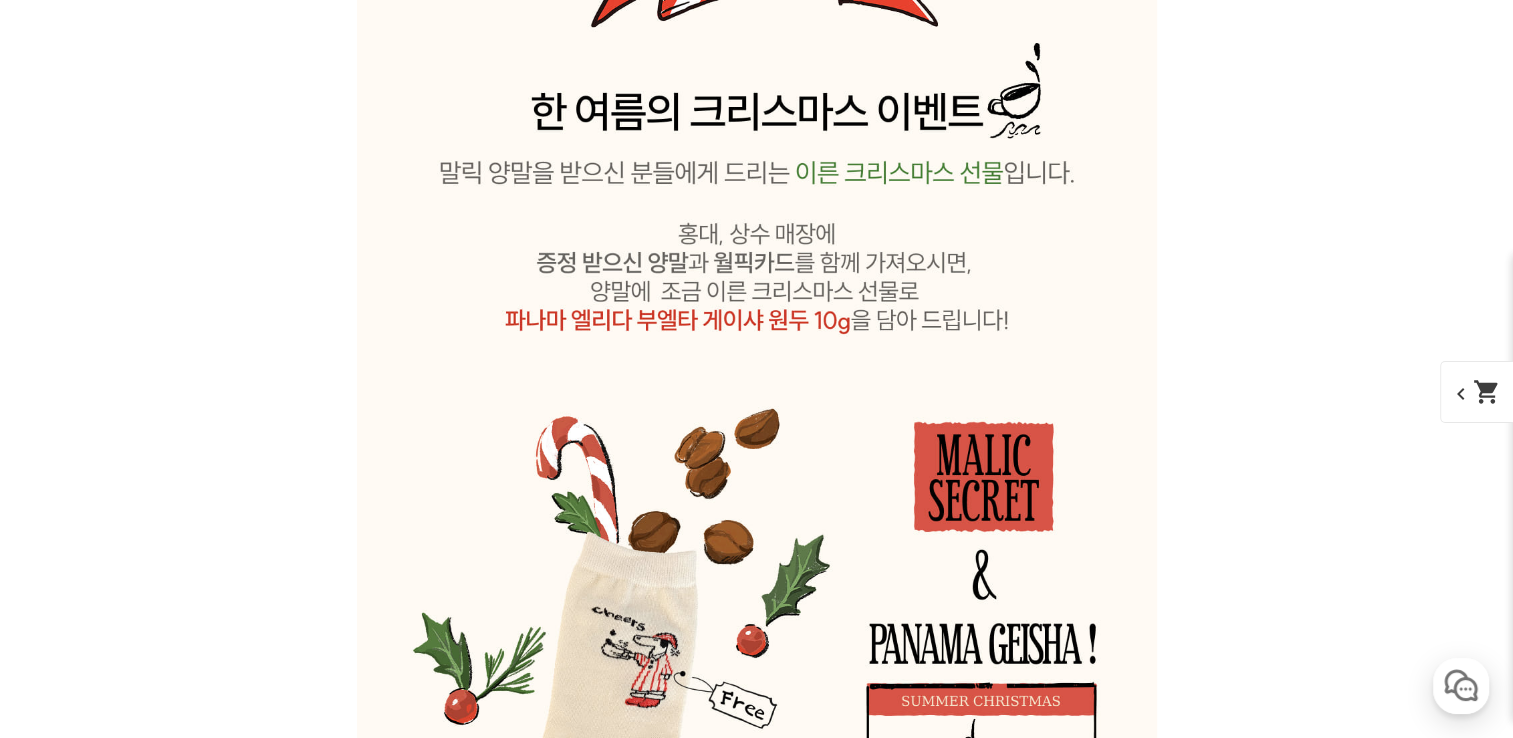 scroll, scrollTop: 14620, scrollLeft: 0, axis: vertical 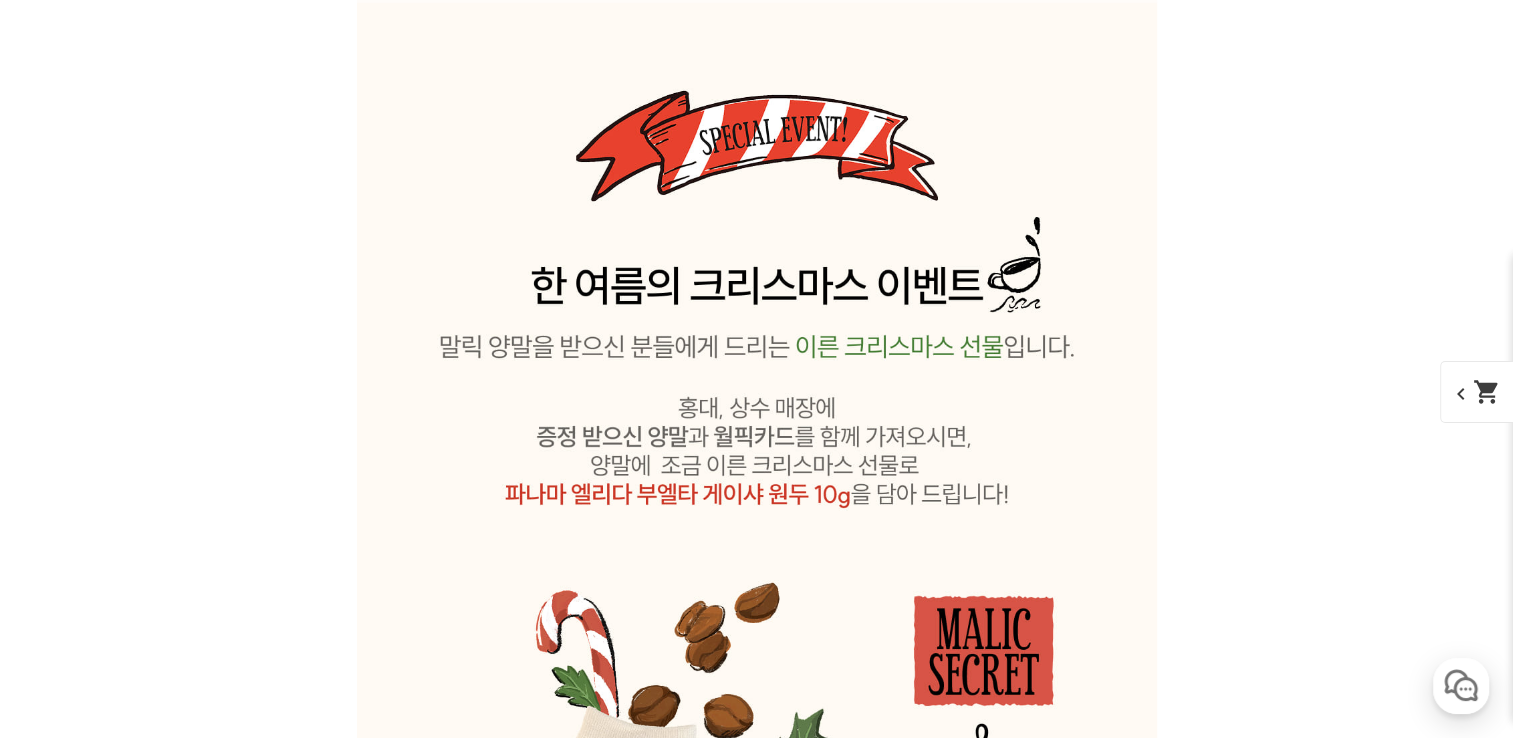 click on "expand_more" at bounding box center [757, -5640] 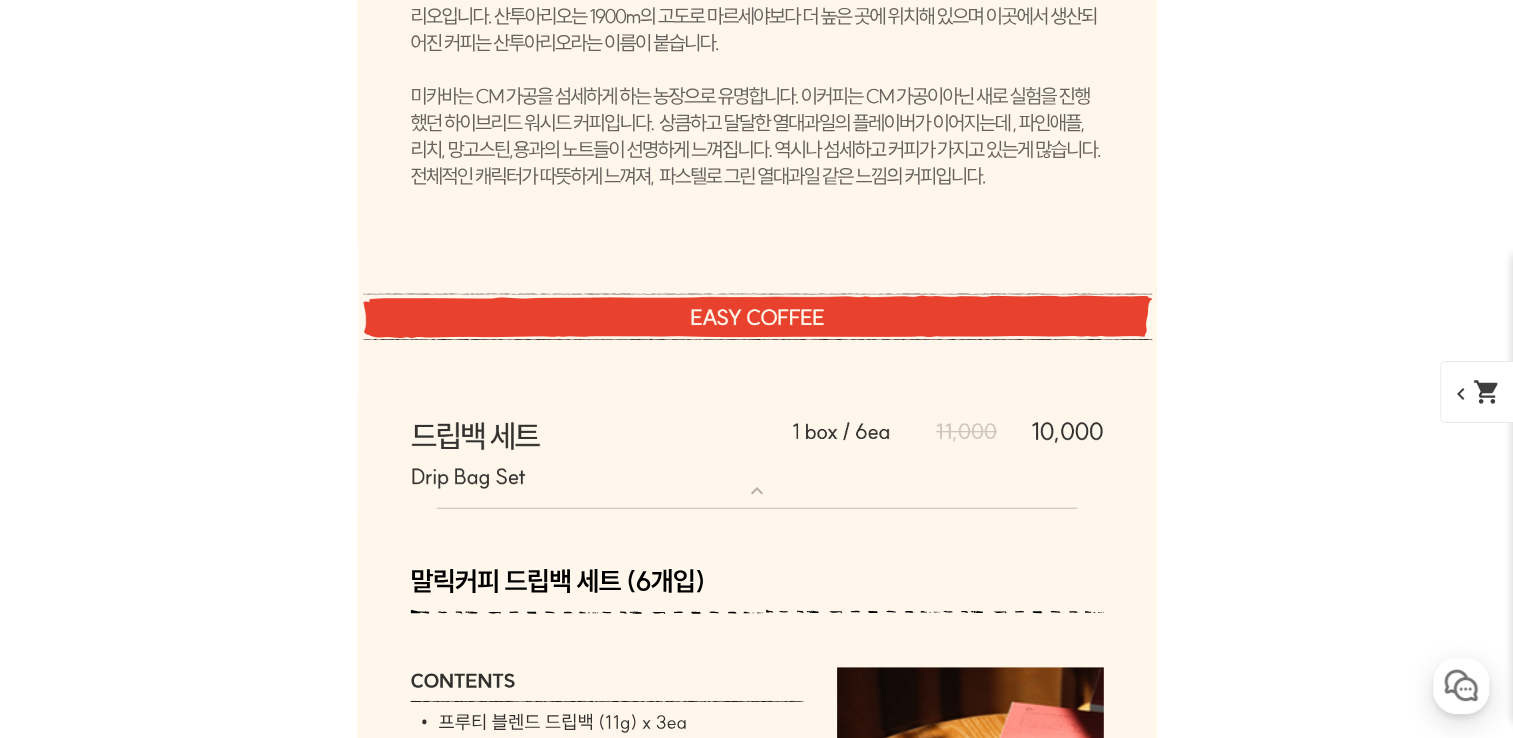 scroll, scrollTop: 12320, scrollLeft: 0, axis: vertical 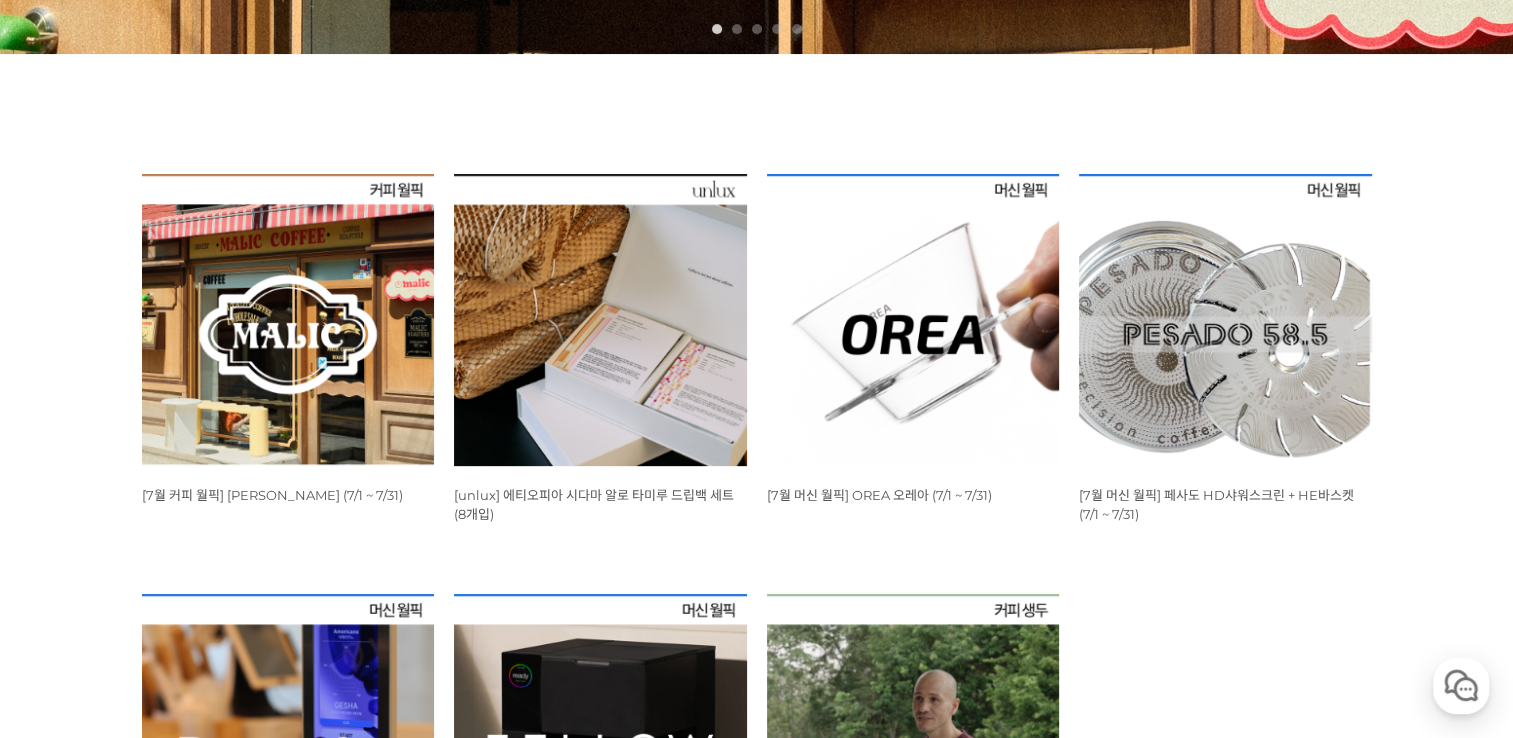 click at bounding box center [288, 320] 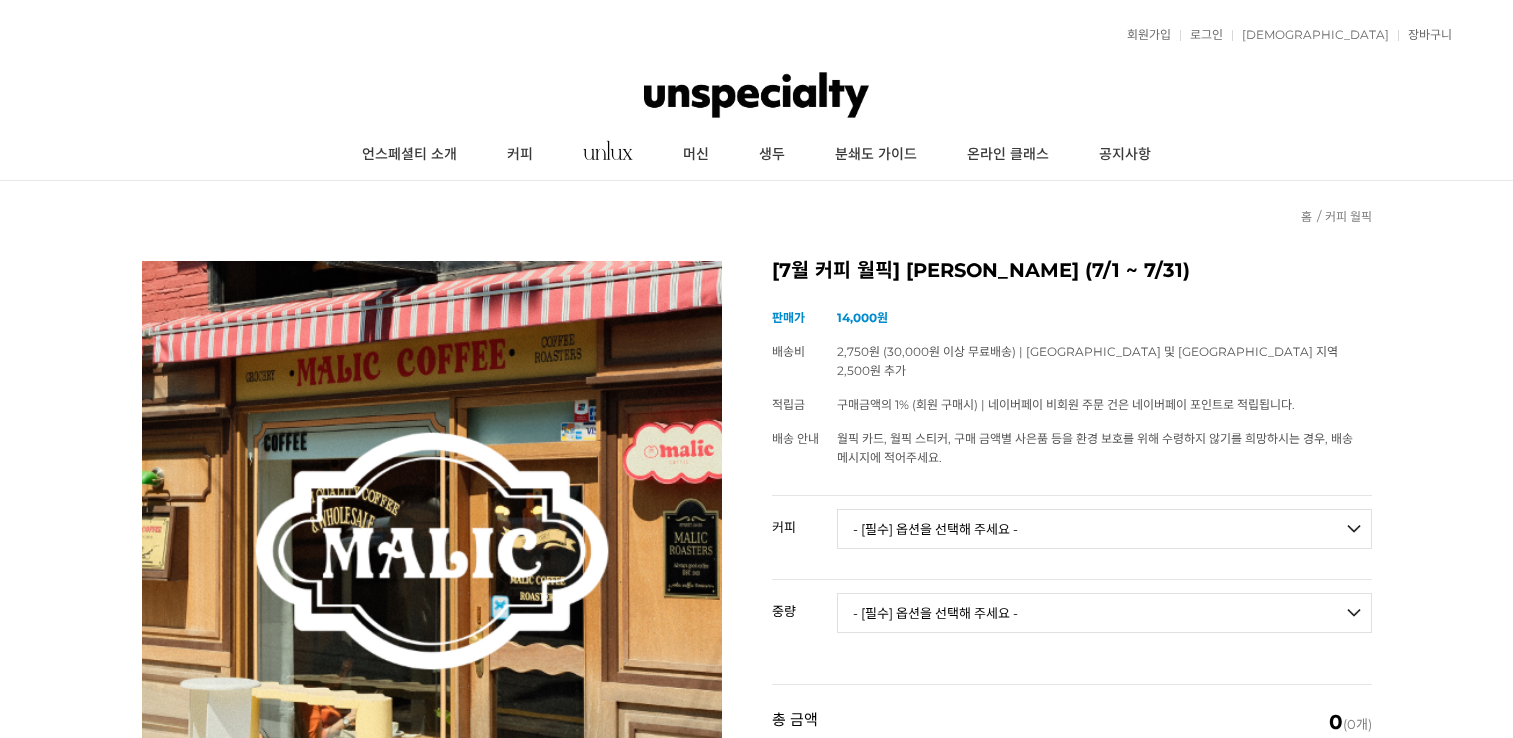 scroll, scrollTop: 0, scrollLeft: 0, axis: both 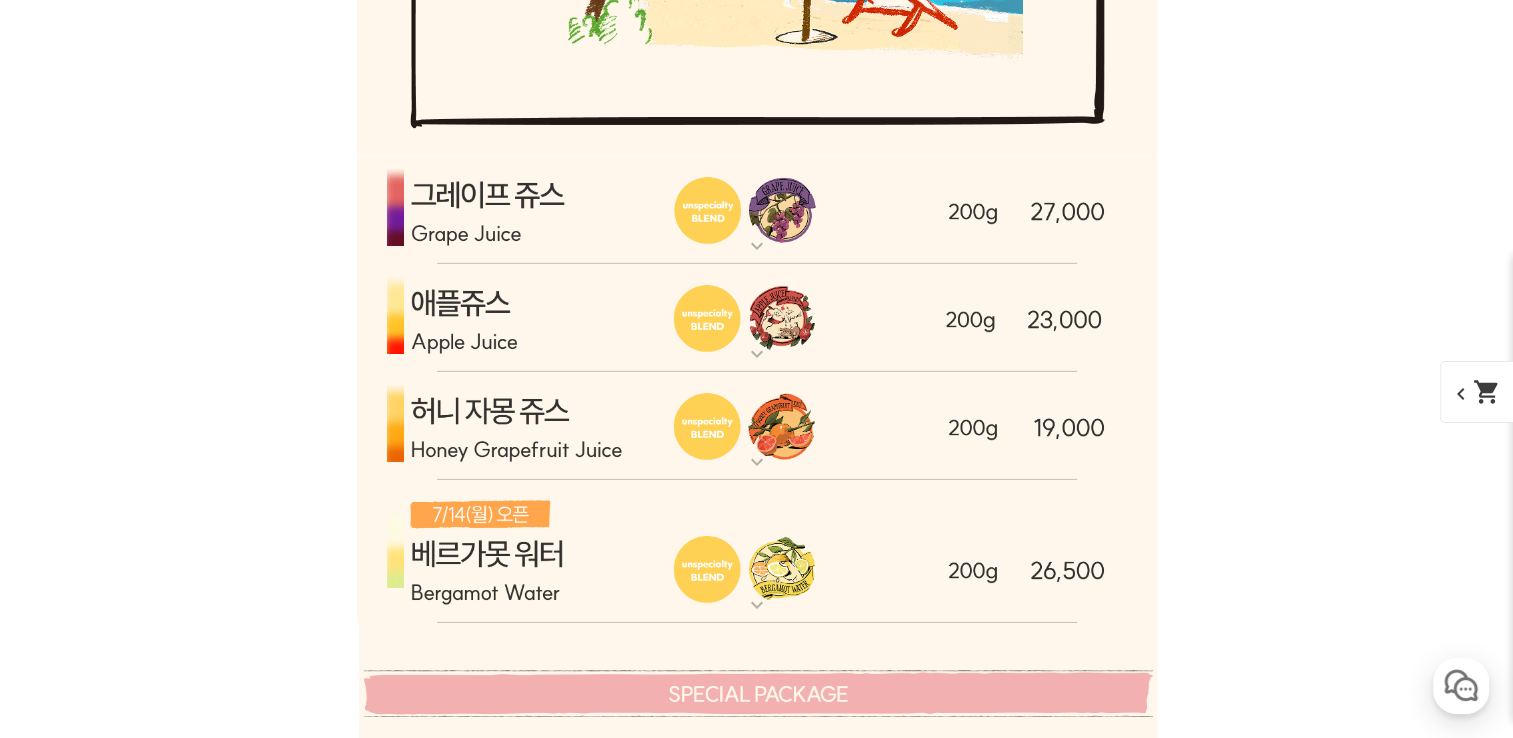 click at bounding box center [757, 426] 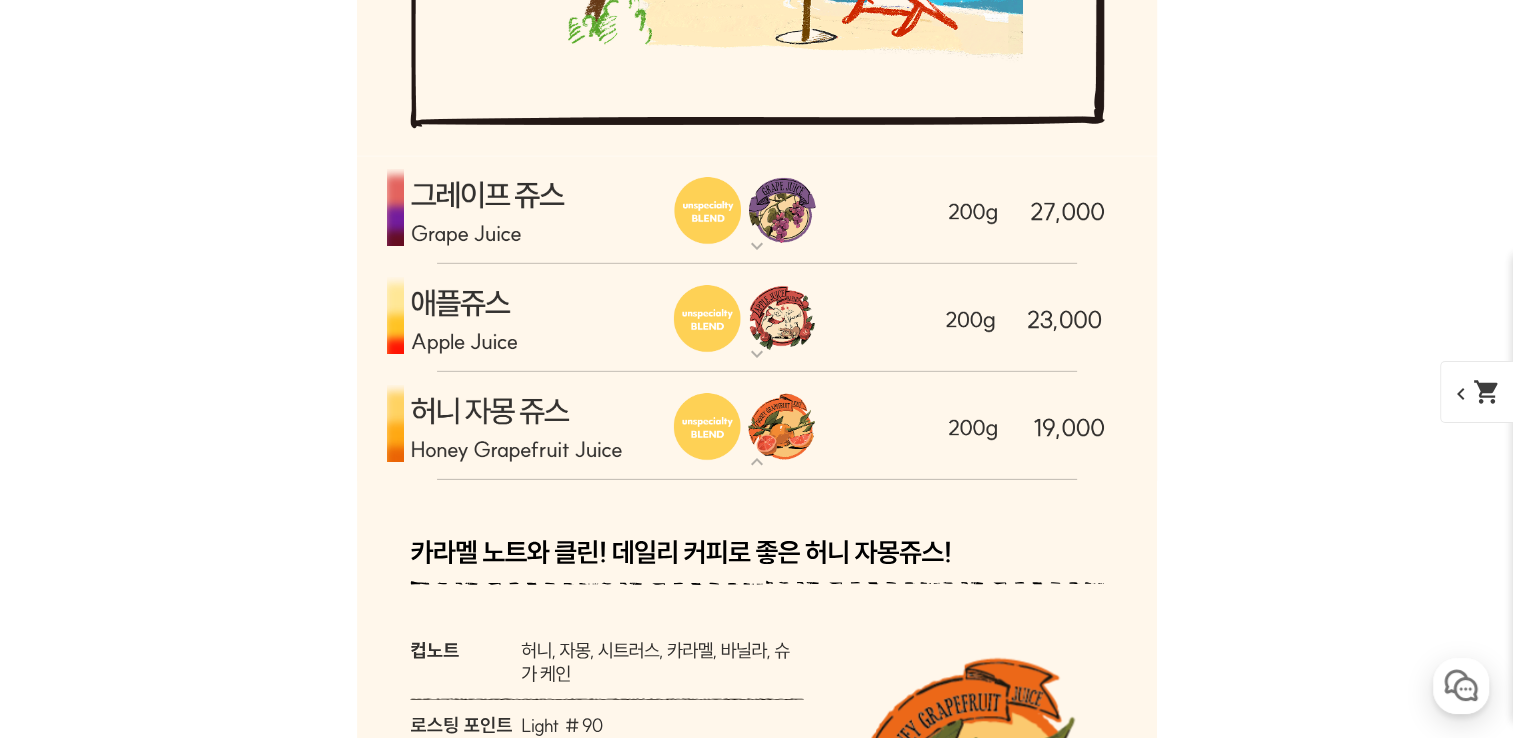 click at bounding box center (757, 426) 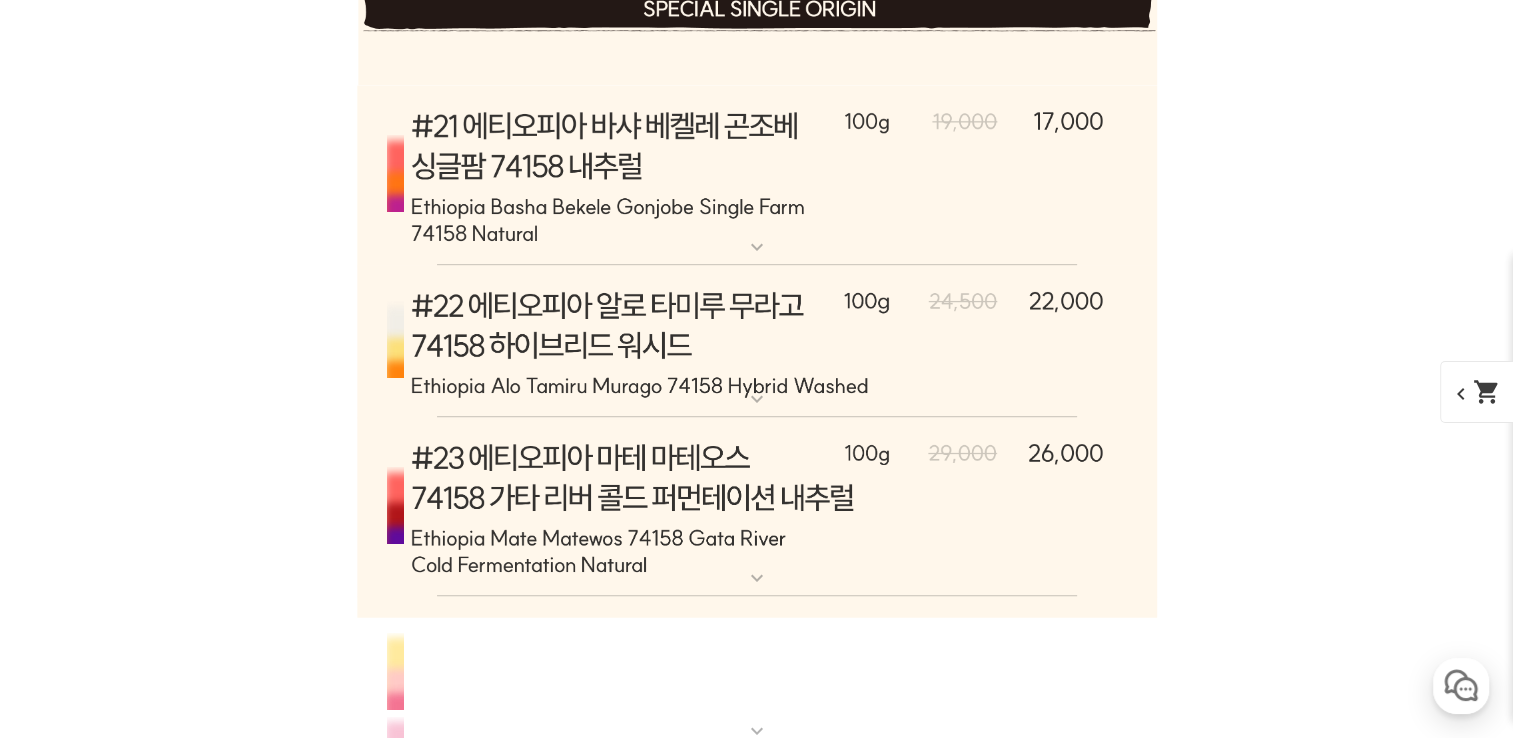 scroll, scrollTop: 9800, scrollLeft: 0, axis: vertical 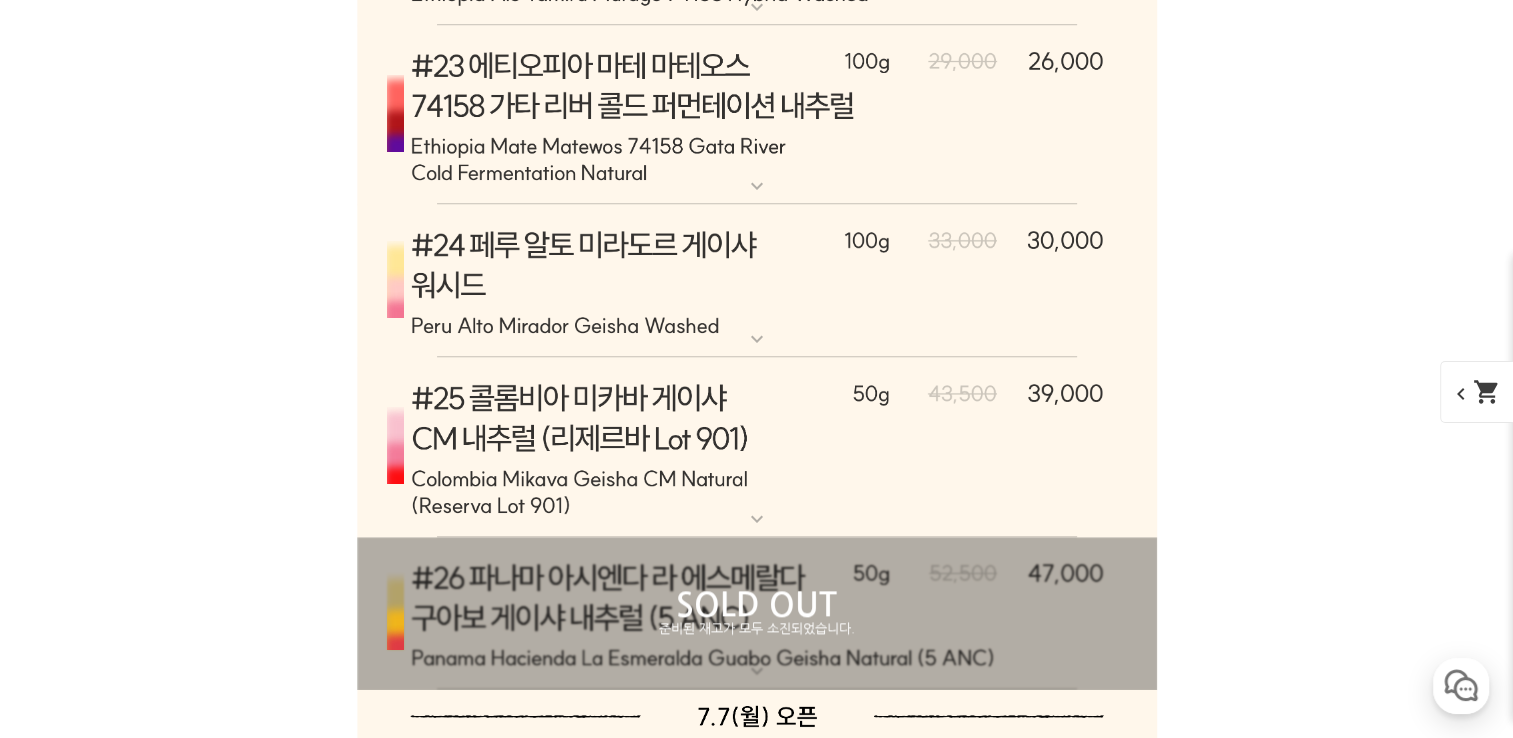 click on "expand_more" at bounding box center [757, -740] 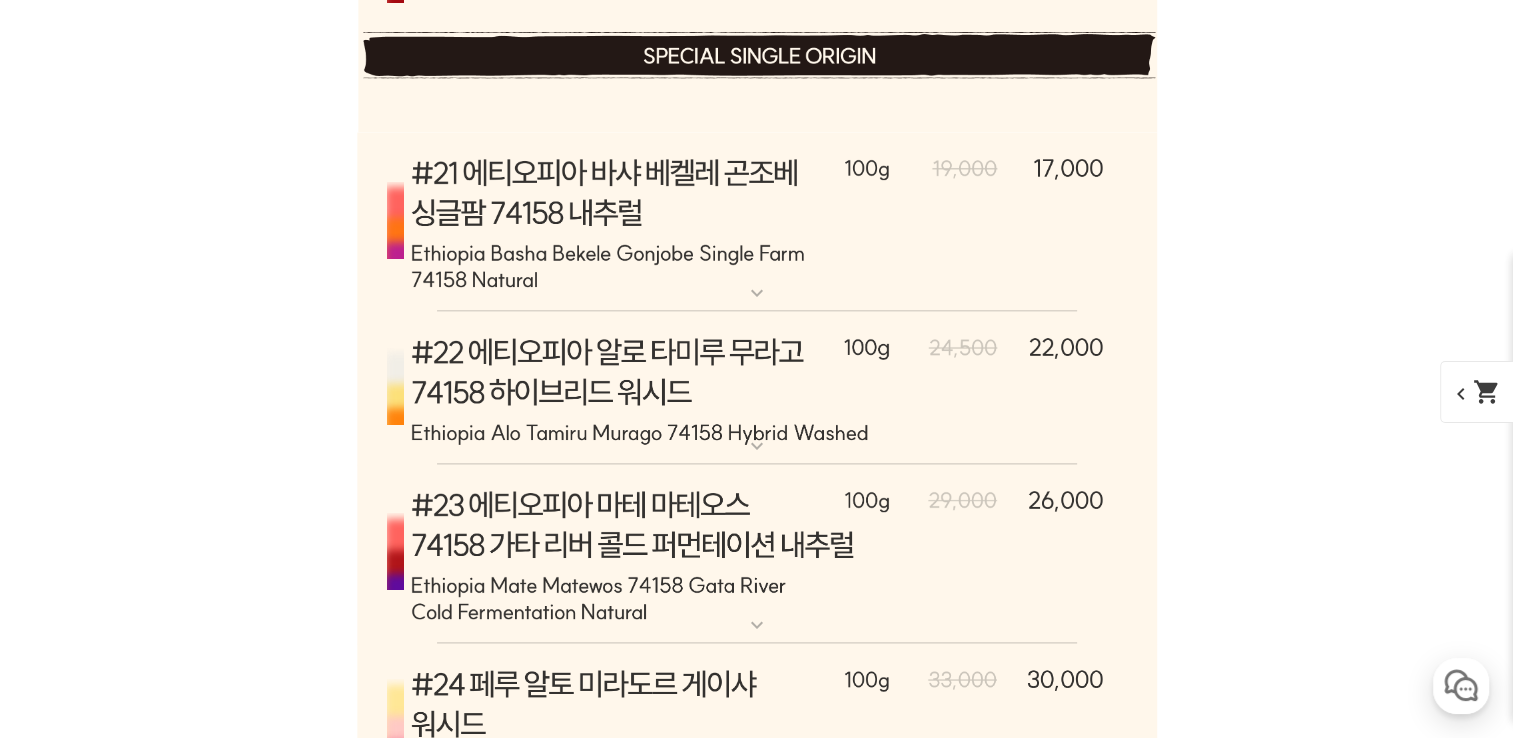 scroll, scrollTop: 11200, scrollLeft: 0, axis: vertical 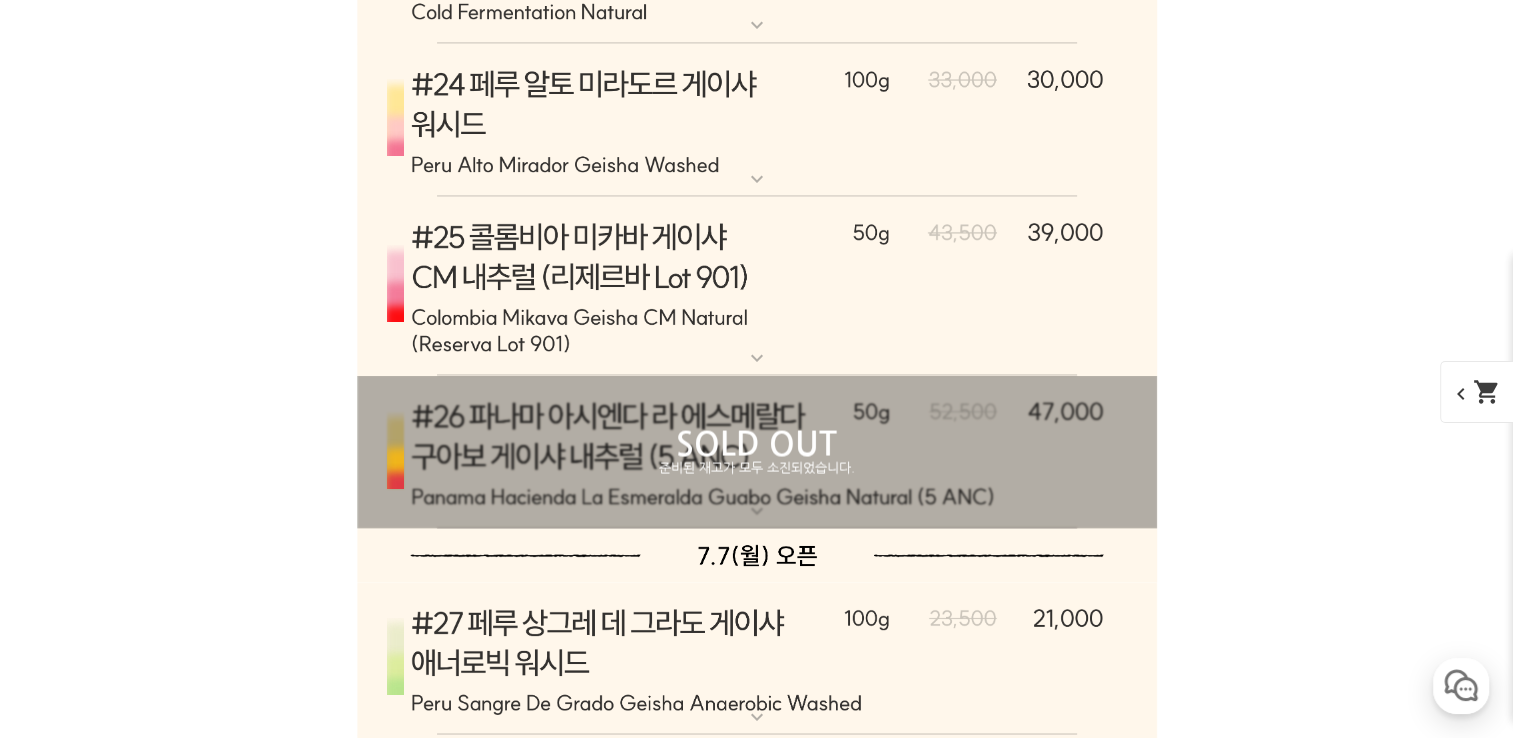 click on "expand_more" at bounding box center (757, -833) 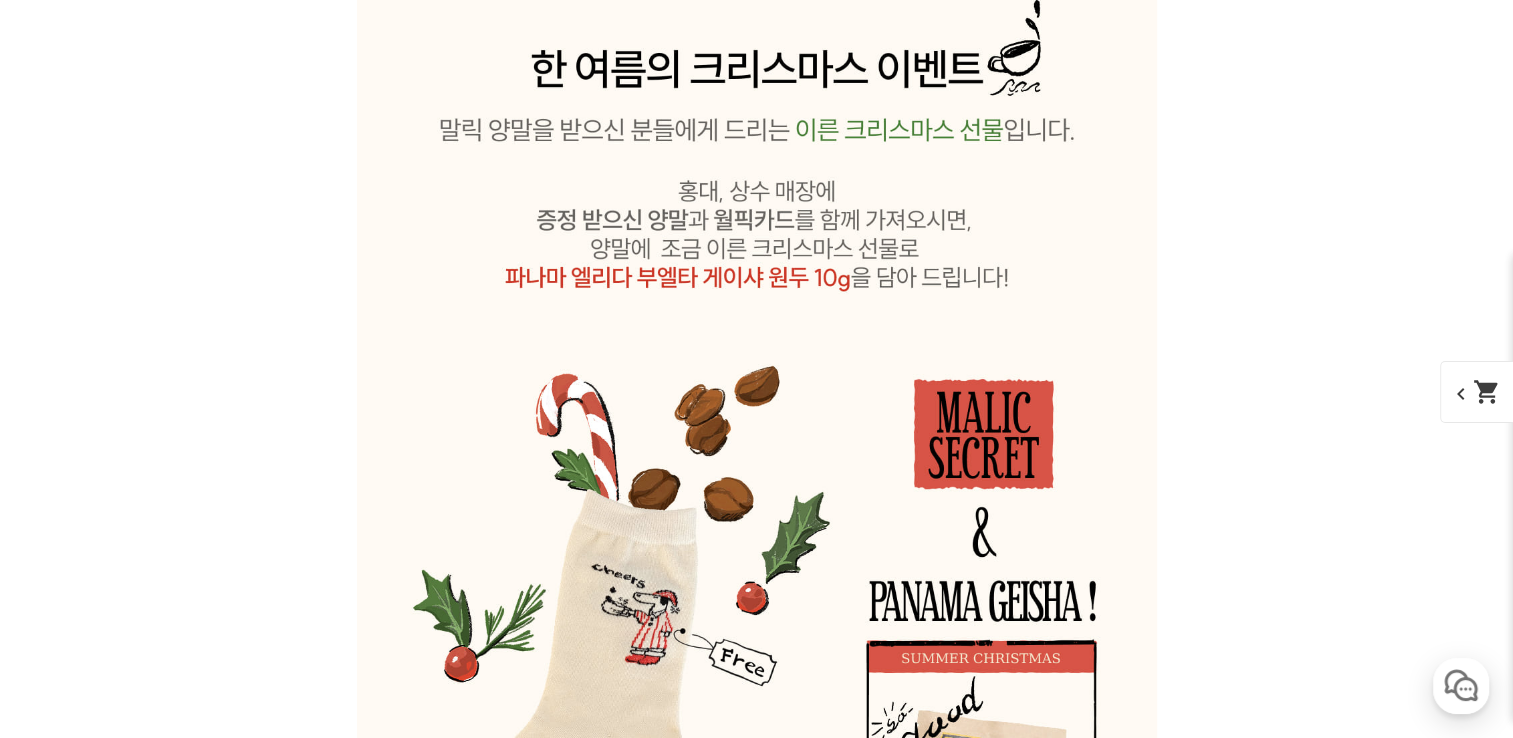 scroll, scrollTop: 17100, scrollLeft: 0, axis: vertical 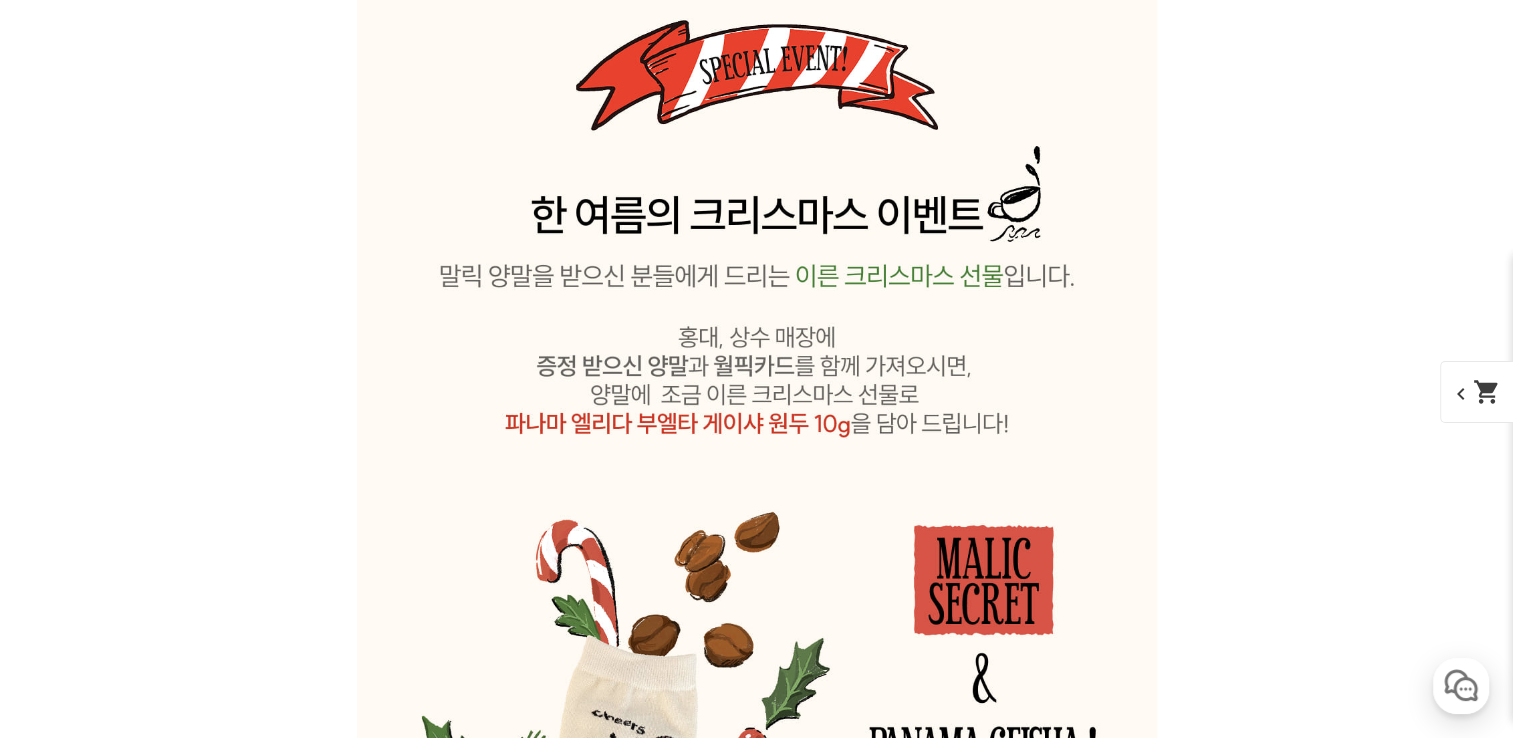 click on "expand_more" at bounding box center (757, -2187) 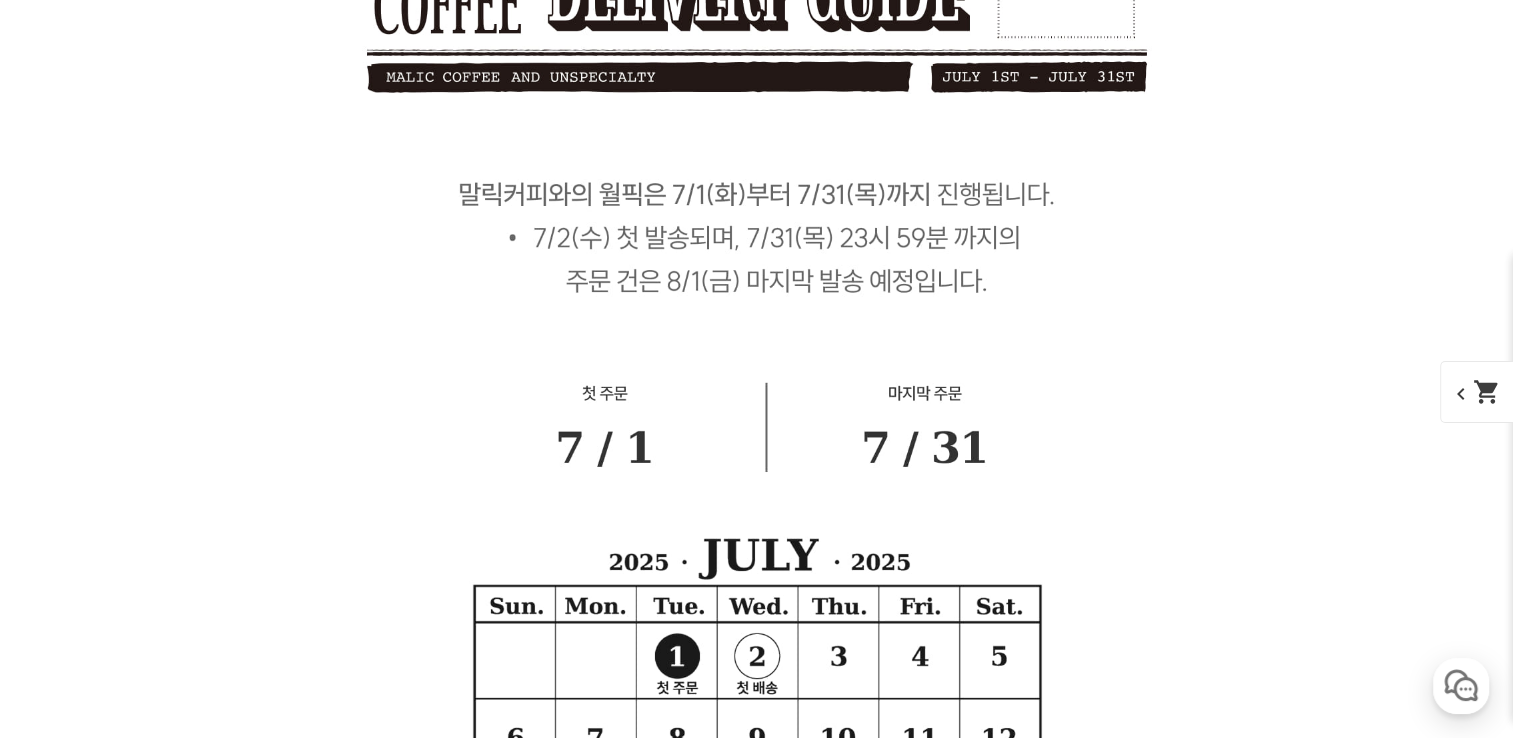scroll, scrollTop: 16600, scrollLeft: 0, axis: vertical 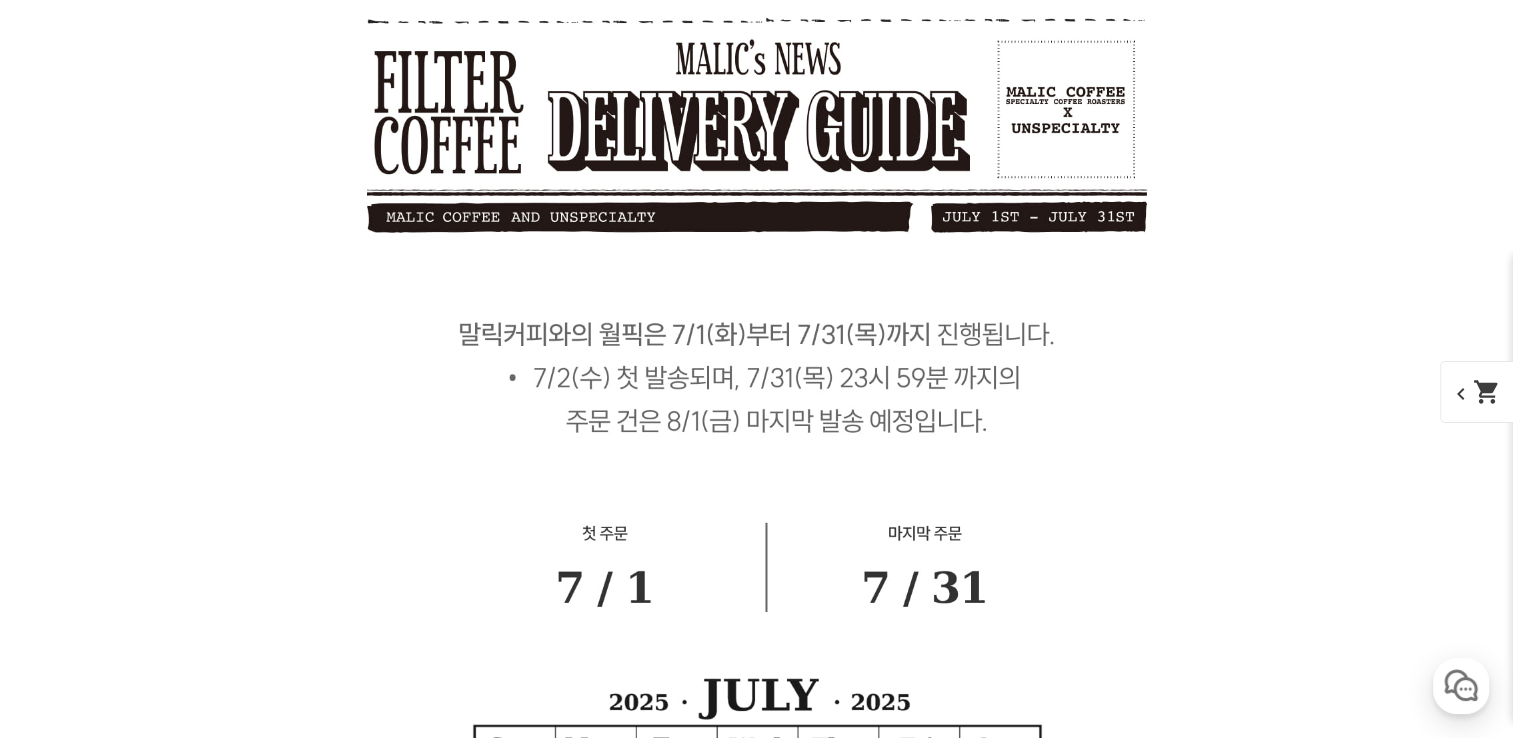 click on "expand_more" at bounding box center [757, -1992] 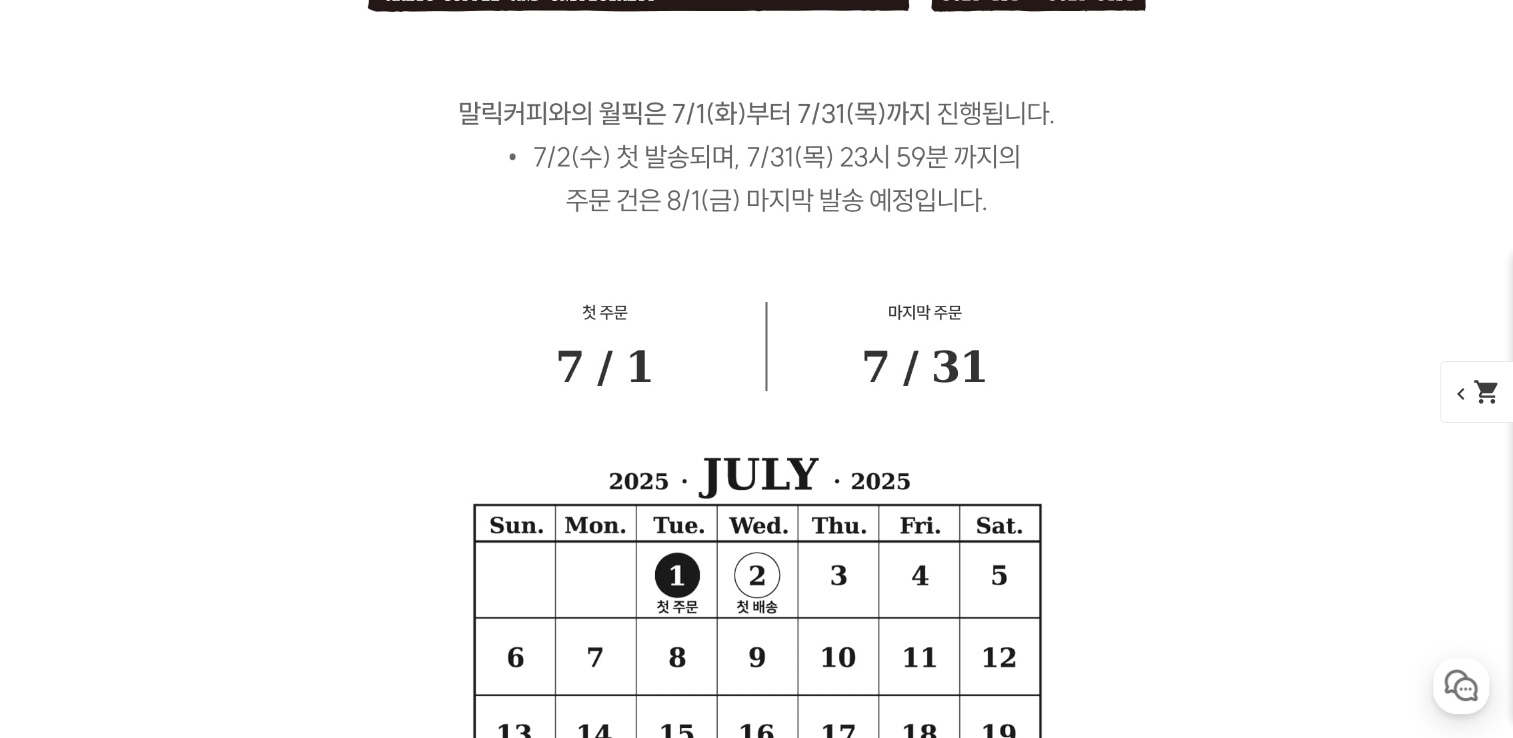 scroll, scrollTop: 18200, scrollLeft: 0, axis: vertical 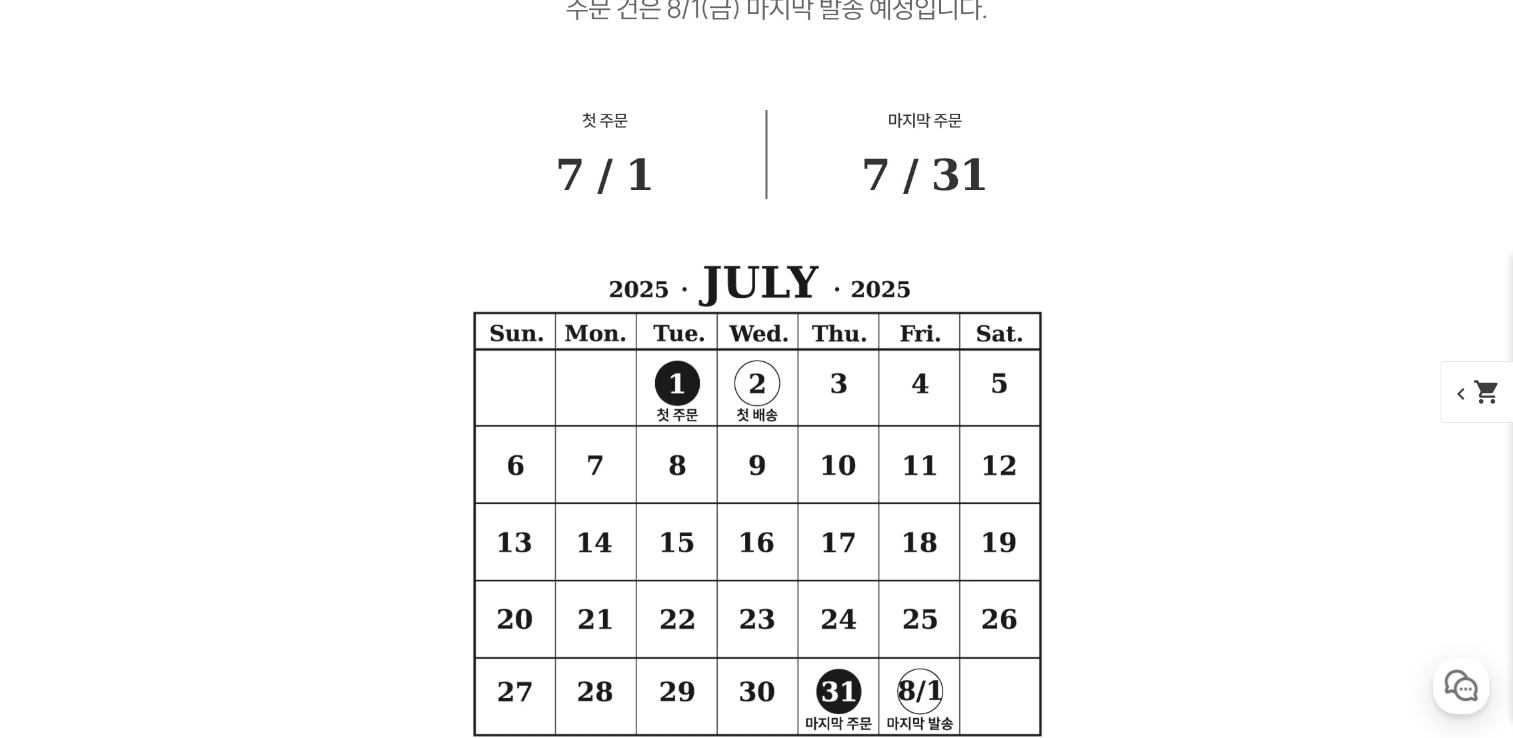 click at bounding box center [757, -2310] 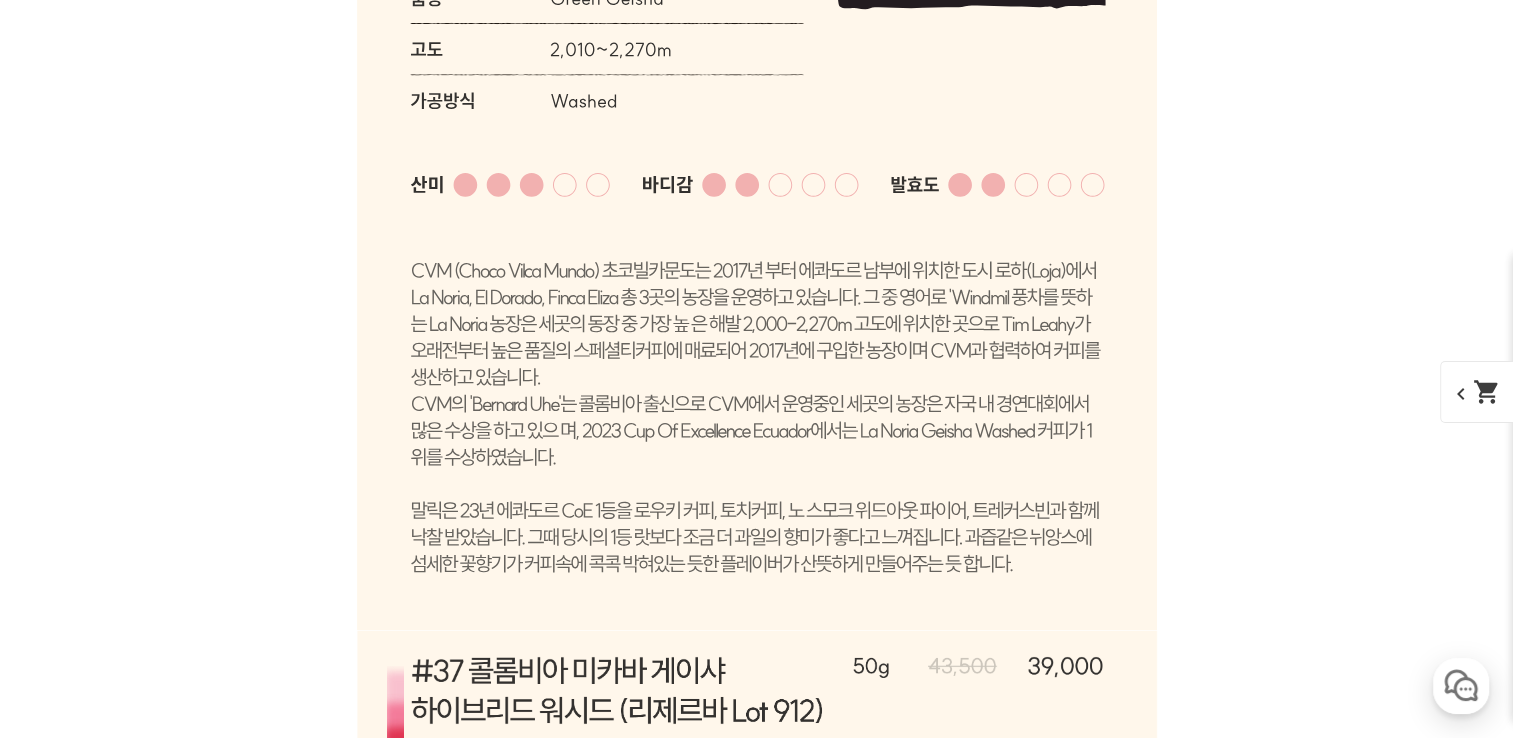 scroll, scrollTop: 16400, scrollLeft: 0, axis: vertical 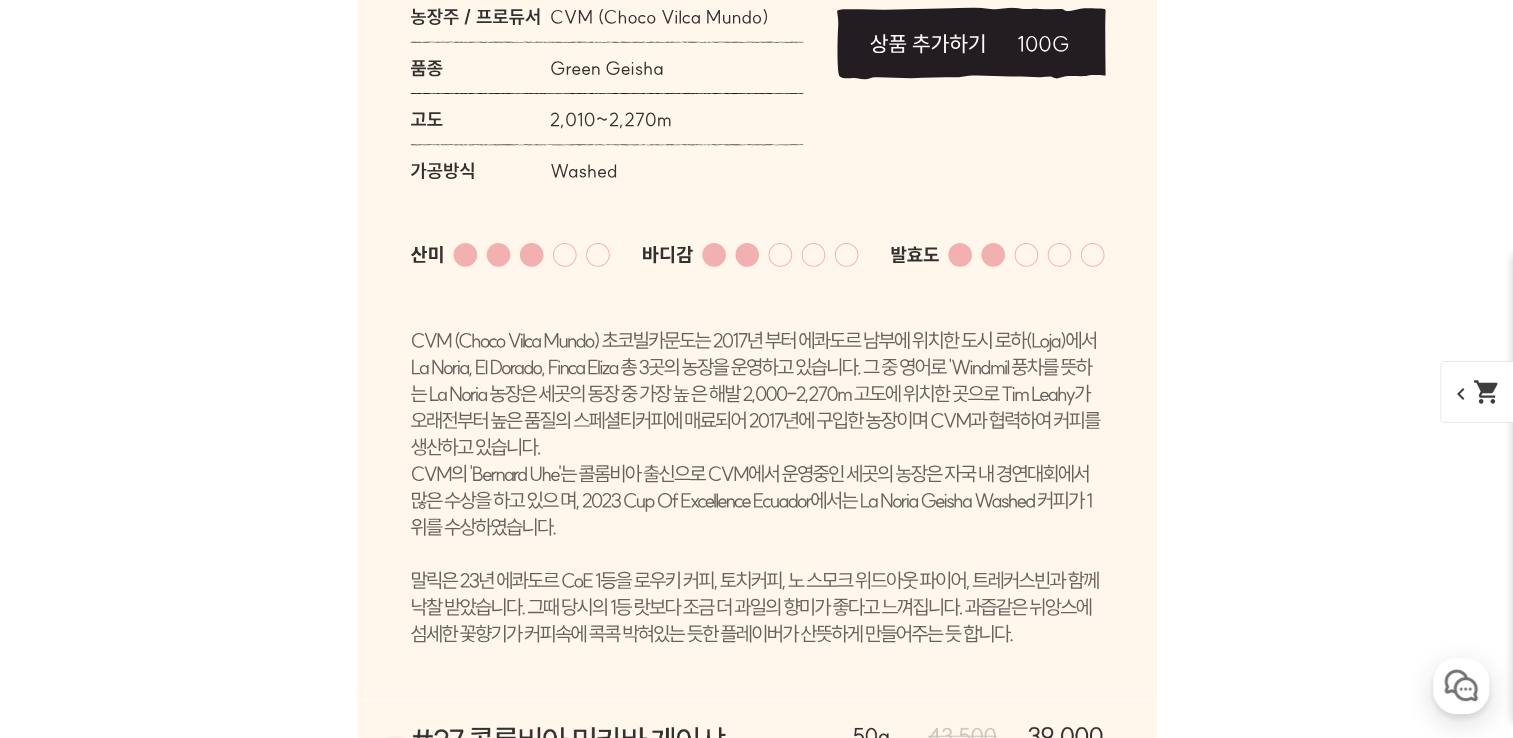 click on "expand_more" at bounding box center [757, -1998] 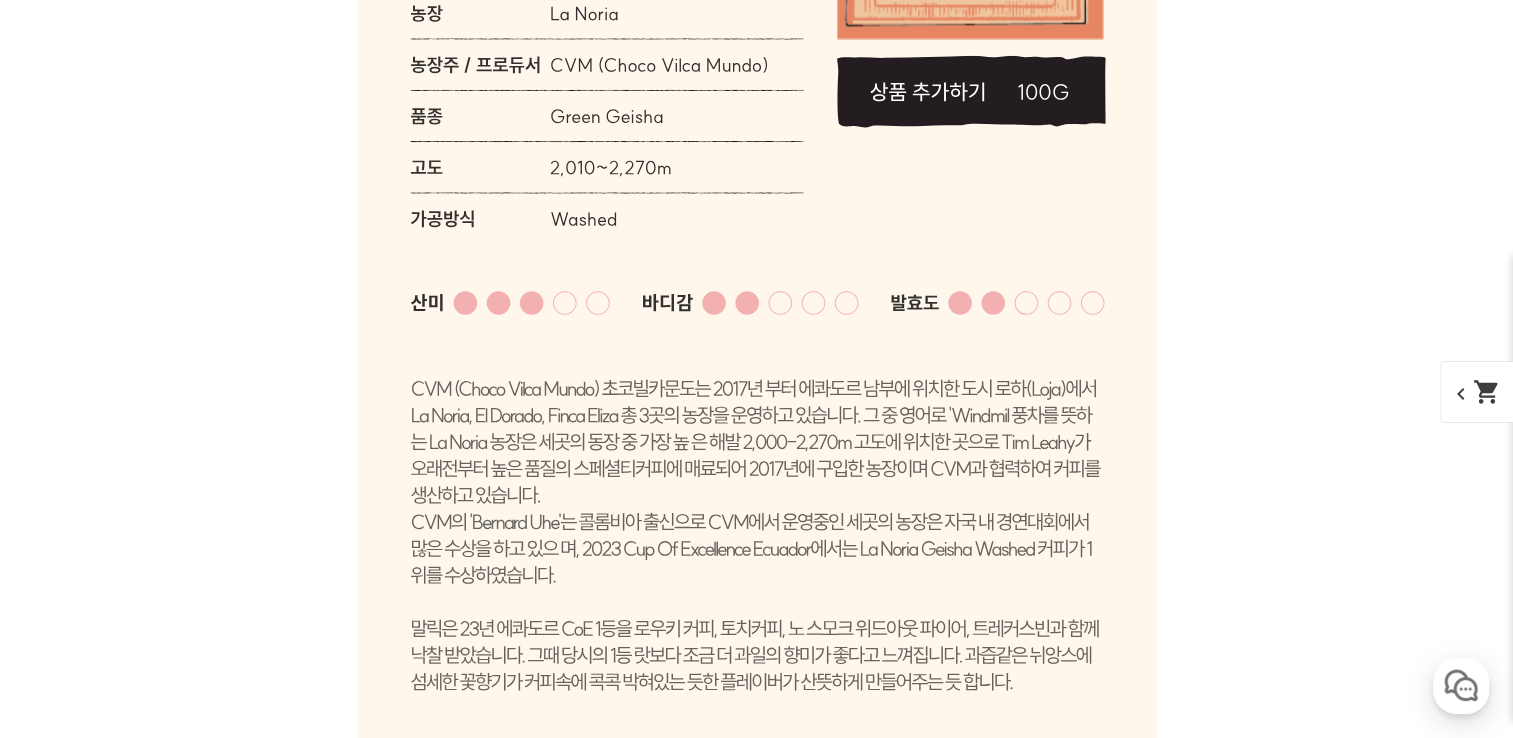 scroll, scrollTop: 17500, scrollLeft: 0, axis: vertical 